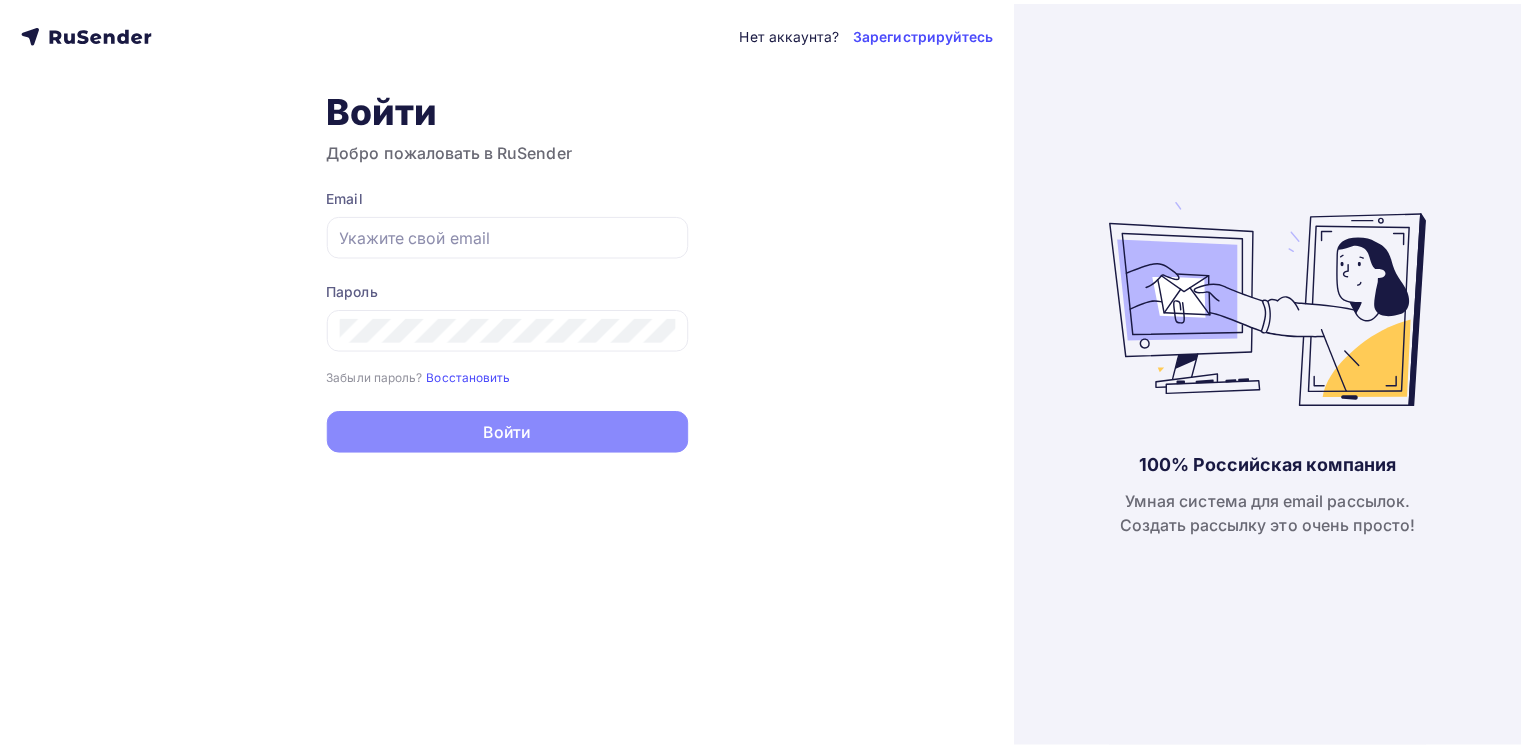 scroll, scrollTop: 0, scrollLeft: 0, axis: both 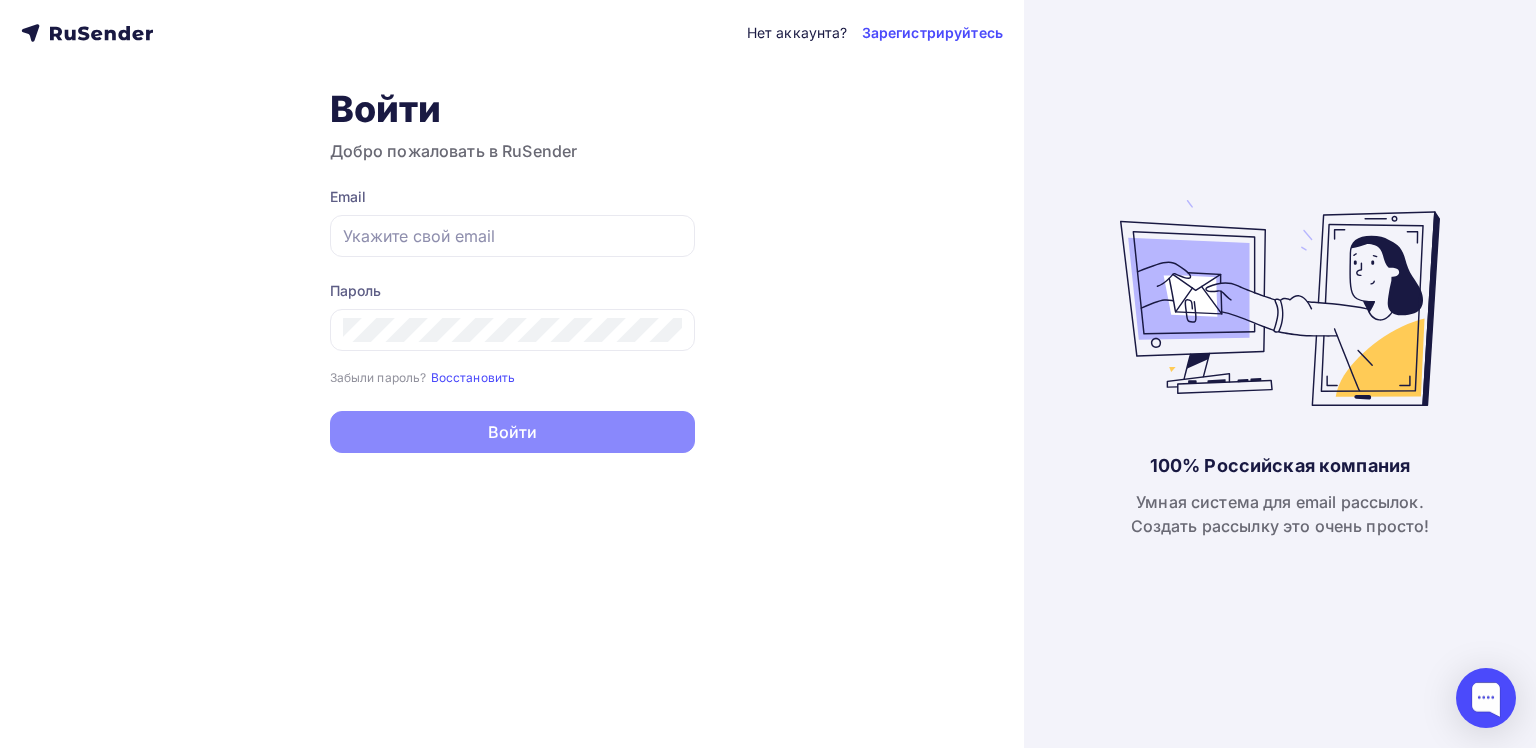 type on "ovchinnikov@[EMAIL]" 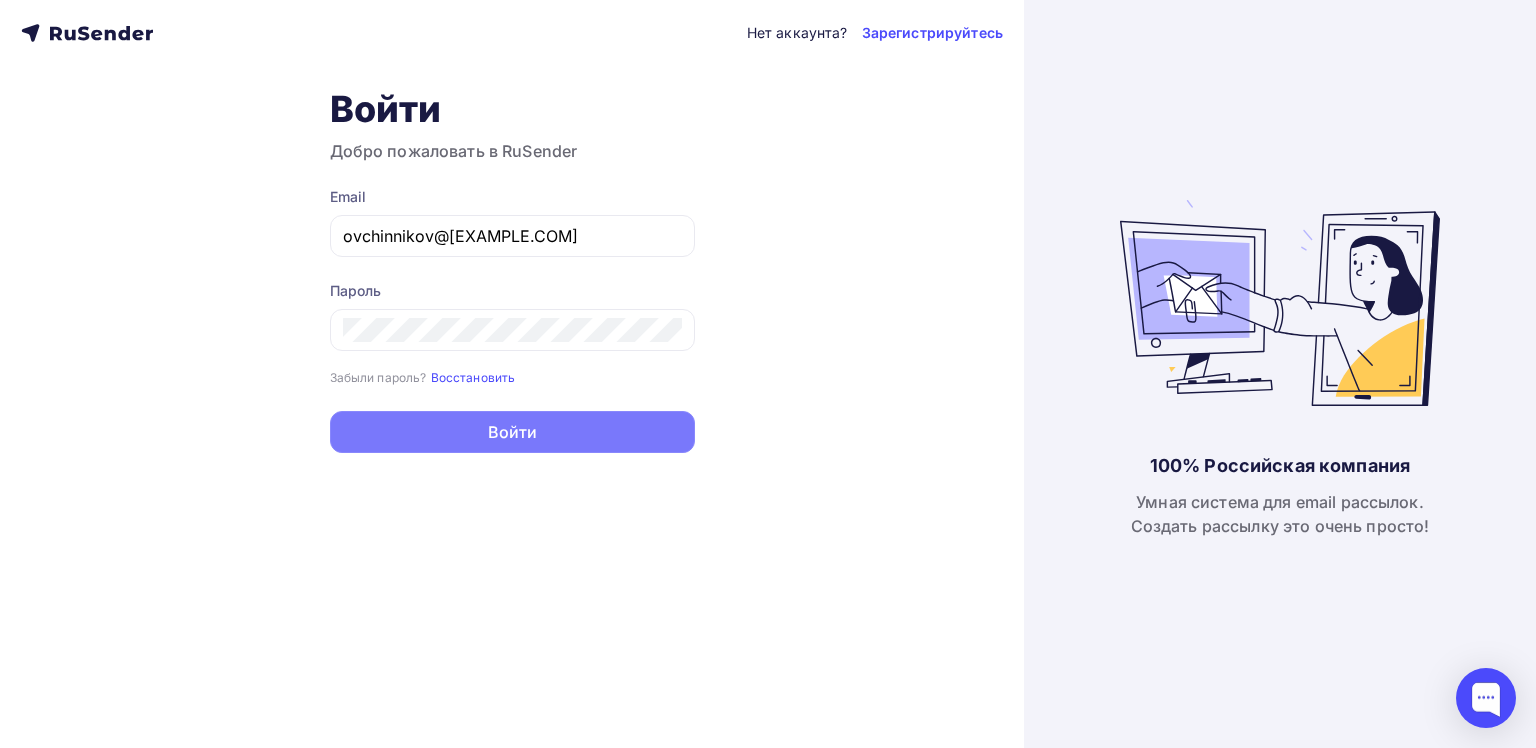 click on "Войти" at bounding box center (512, 432) 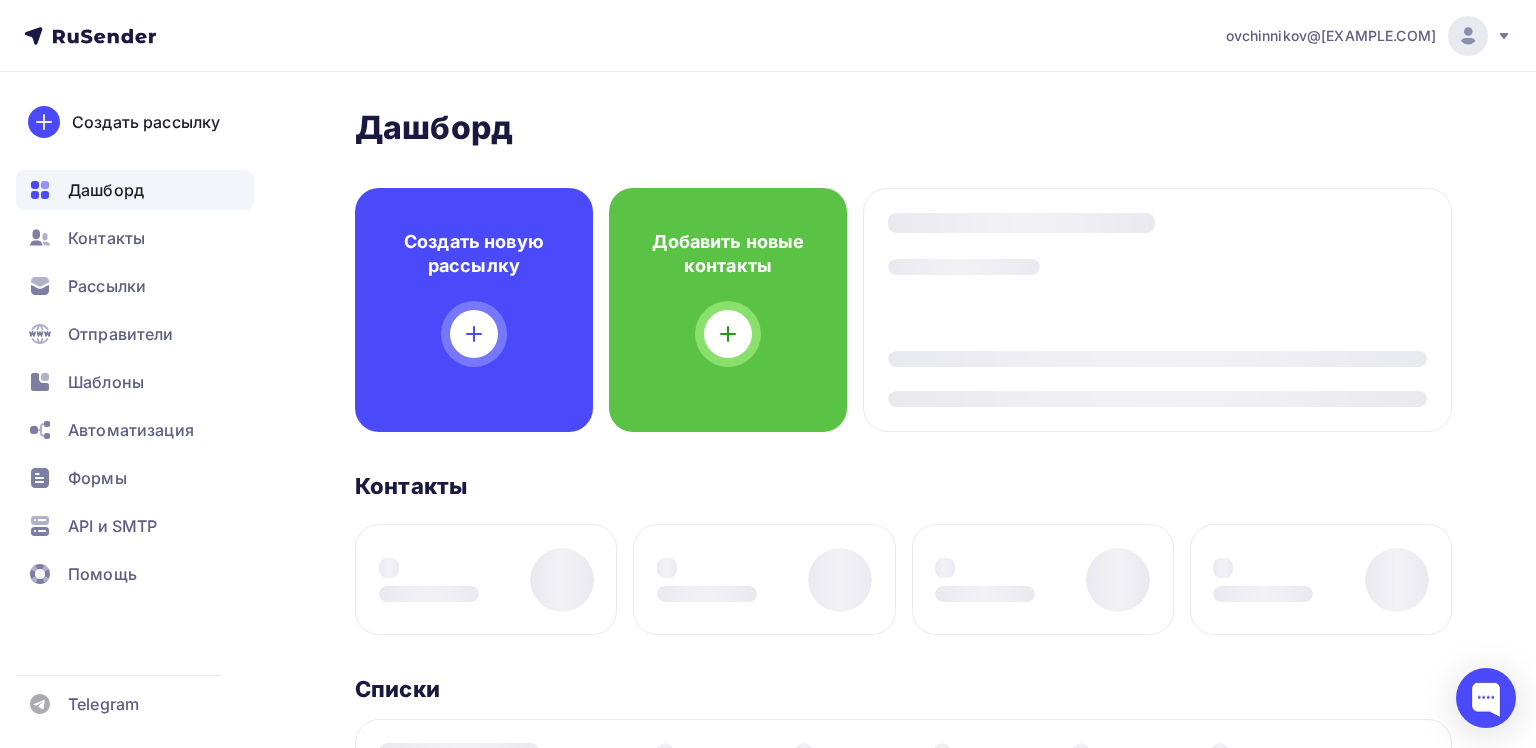 click on "Дашборд   Дашборд   Пару шагов, чтобы начать работу!
Закрыть
Выполните эти шаги, чтобы отправить свою первую рассылку   0%     0%
Добавьте получателей
Загрузите свои контакты, чтобы начать отправлять им письма
Создайте и отправьте рассылку
Вы можете создать рассылку с помощью редактора шаблонов или загрузить свой собственный HTML-макет
Подтвердите свой домен
Создать новую рассылку       Добавить новые контакты" at bounding box center (903, 755) 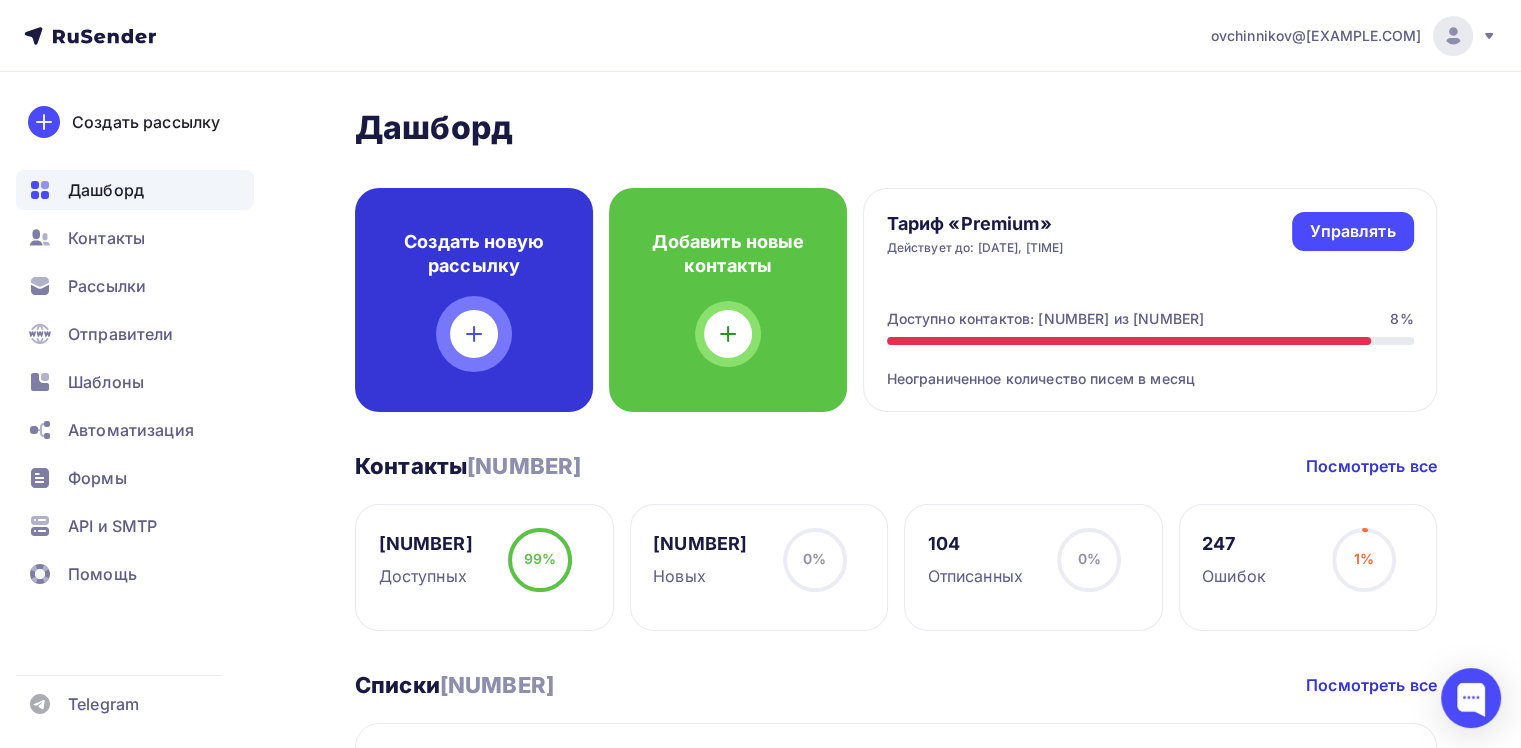 click at bounding box center (474, 334) 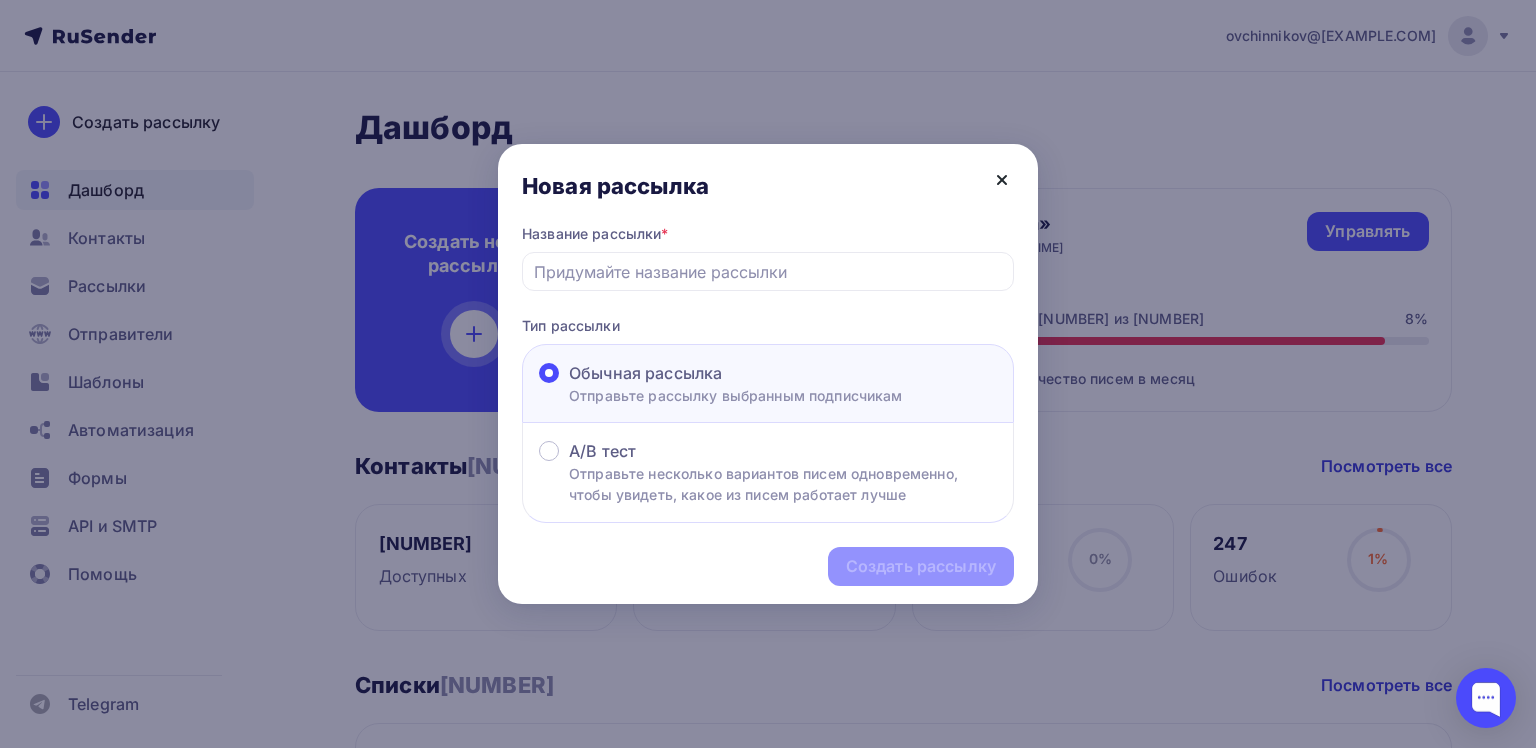 click on "Новая рассылка" at bounding box center [768, 184] 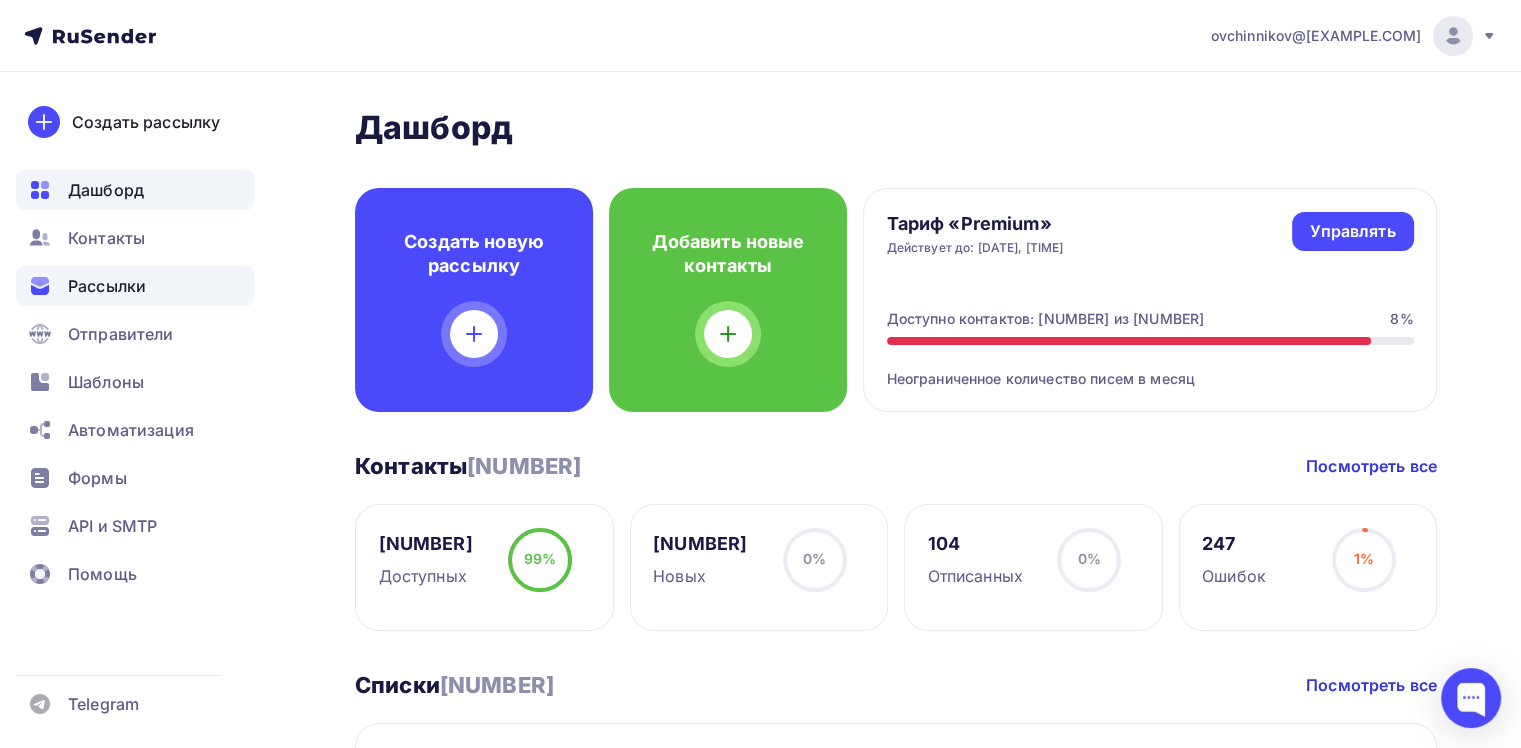 click on "Рассылки" at bounding box center [107, 286] 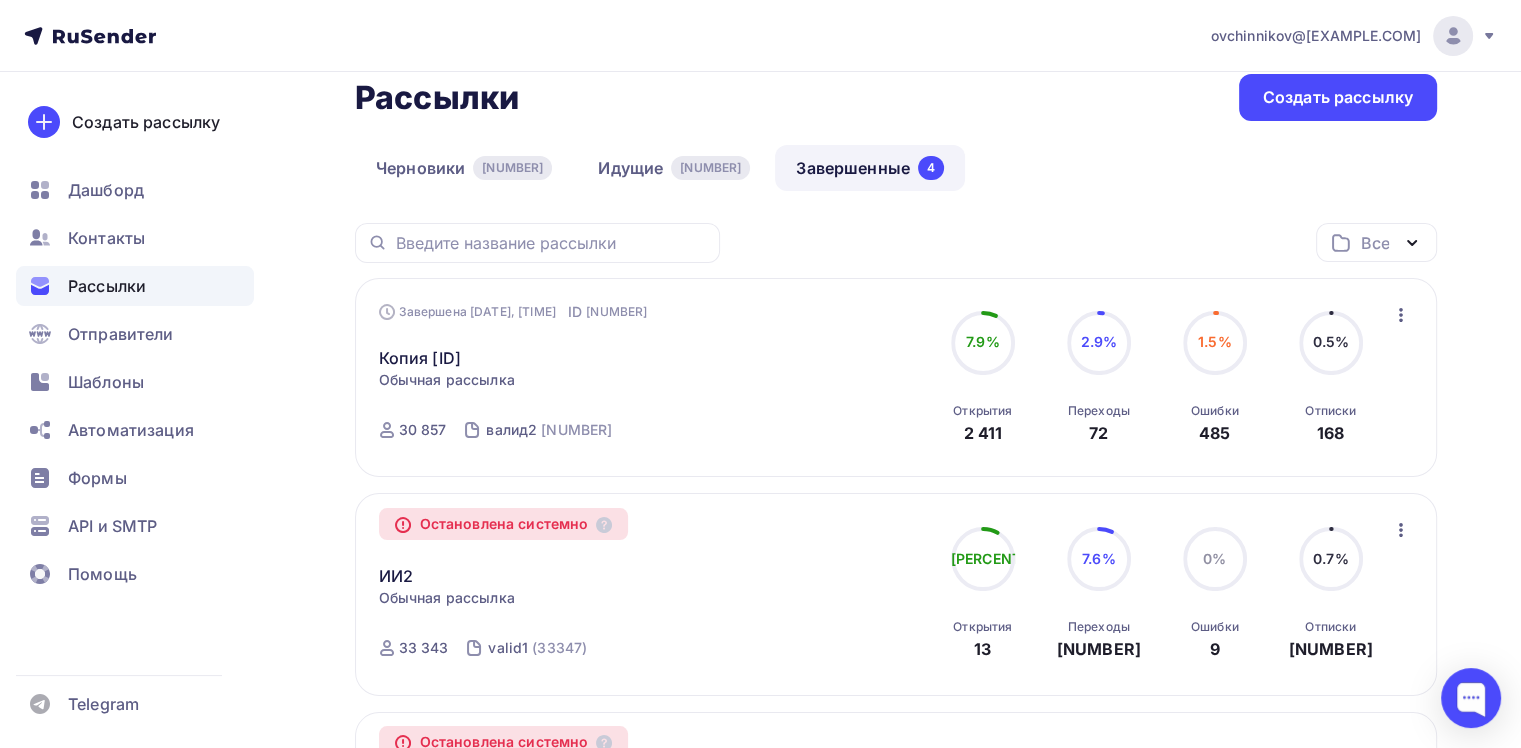 scroll, scrollTop: 0, scrollLeft: 0, axis: both 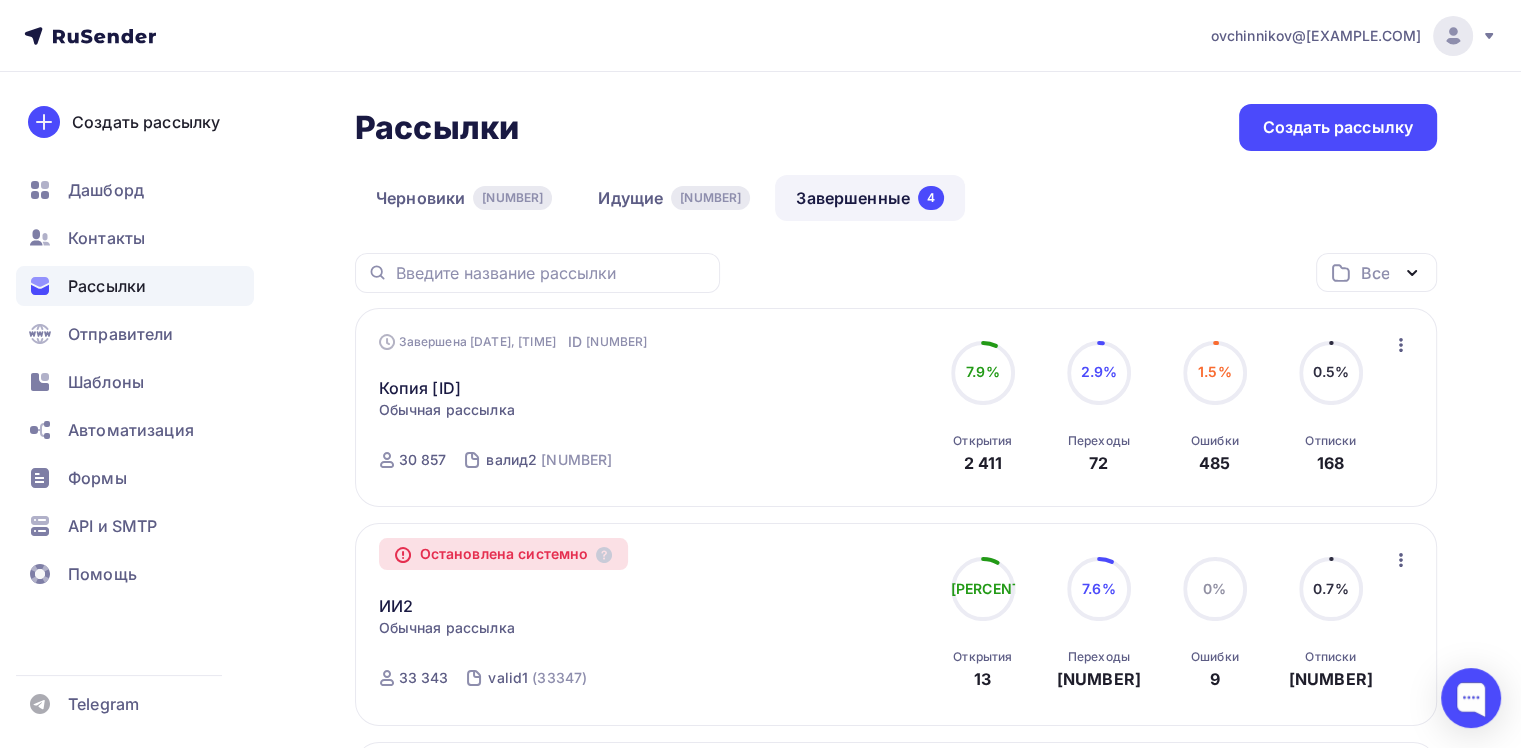 click at bounding box center [1401, 345] 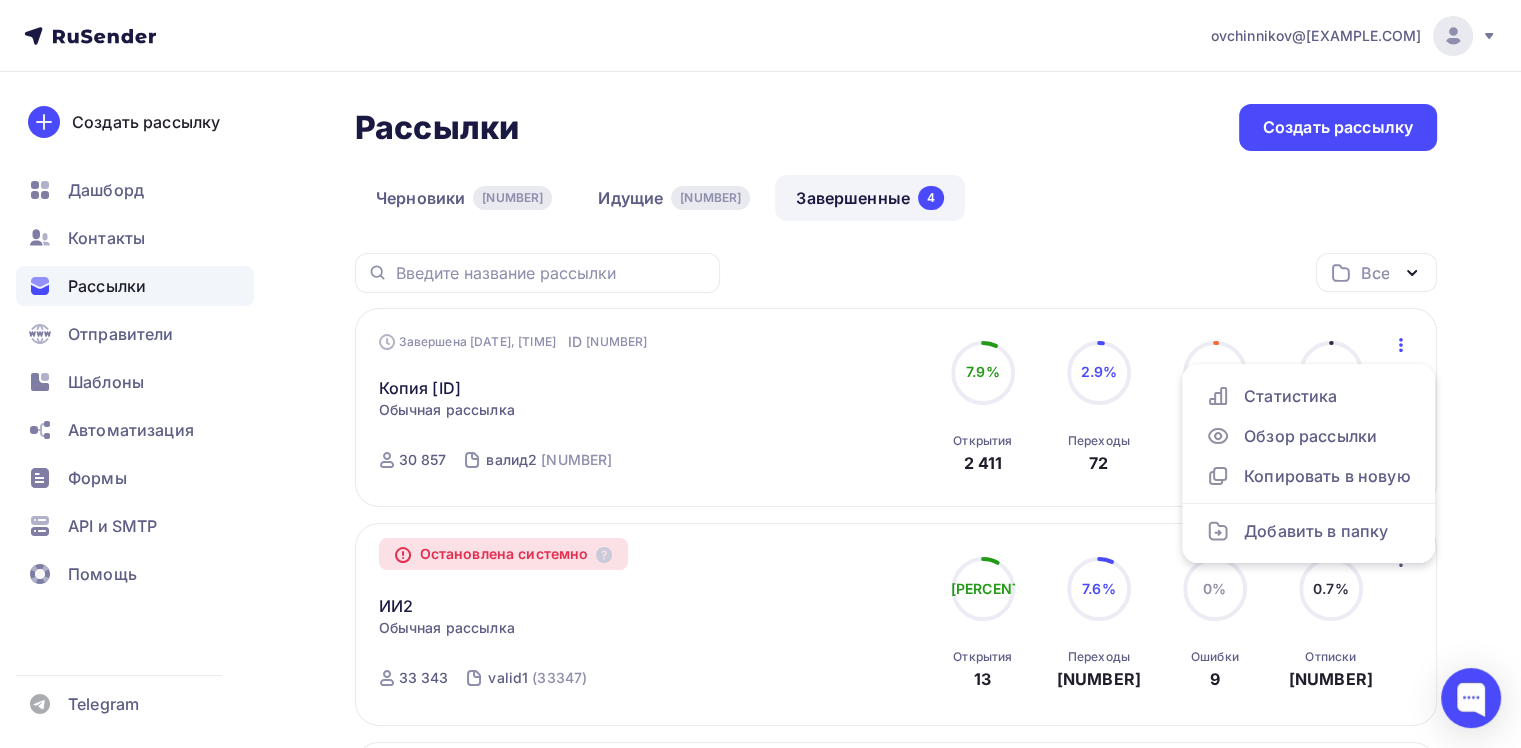 click at bounding box center (1401, 345) 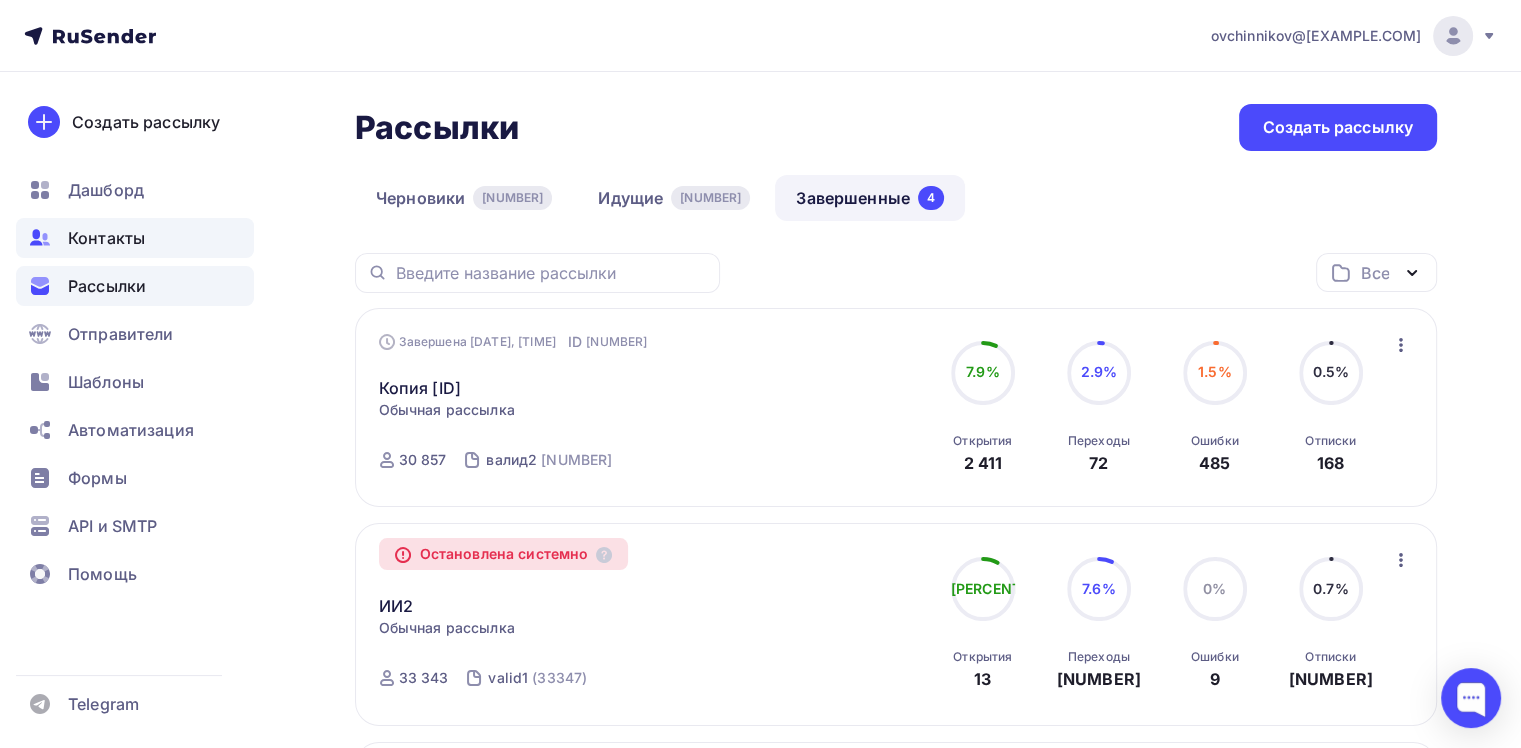 click on "Контакты" at bounding box center [106, 238] 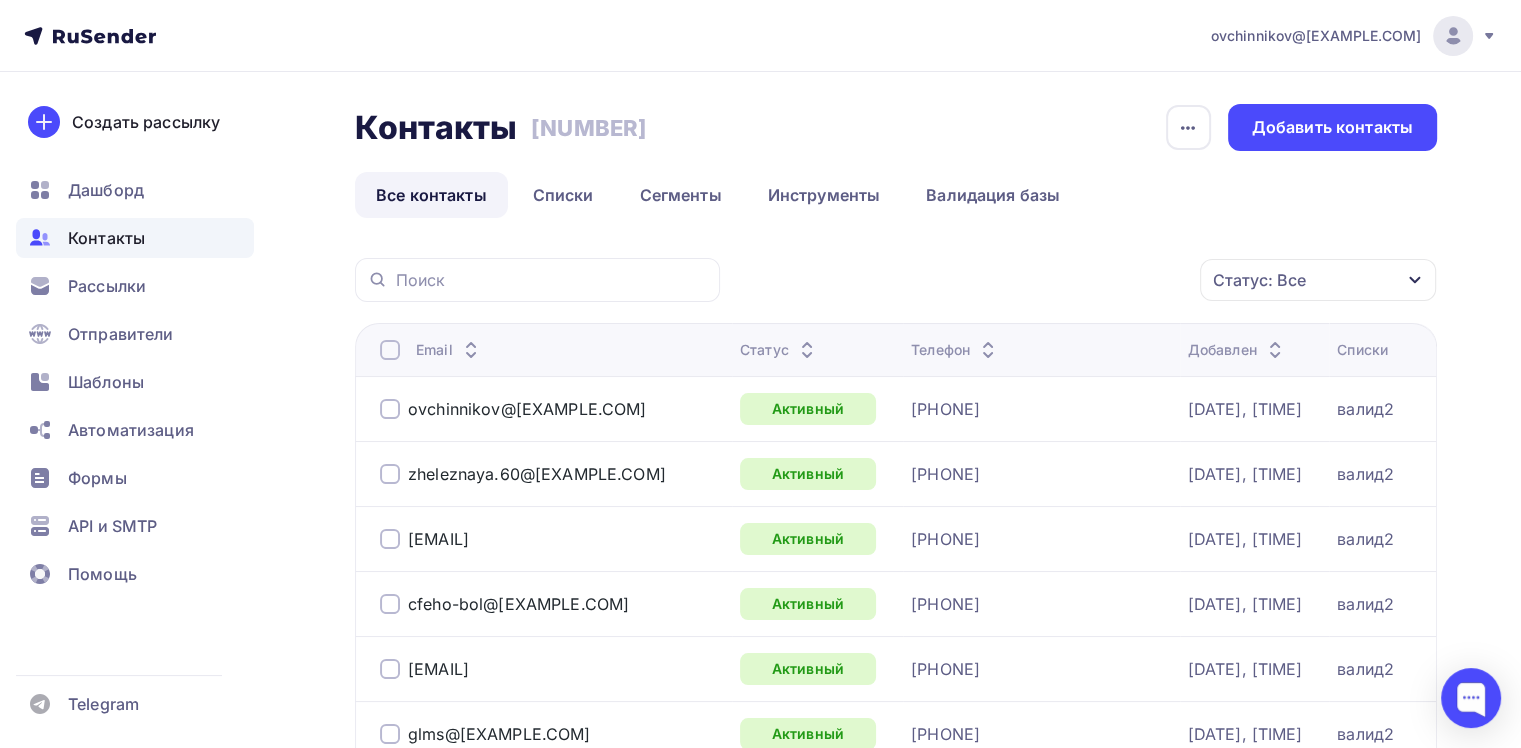 click on "Статус: Все" at bounding box center (1259, 280) 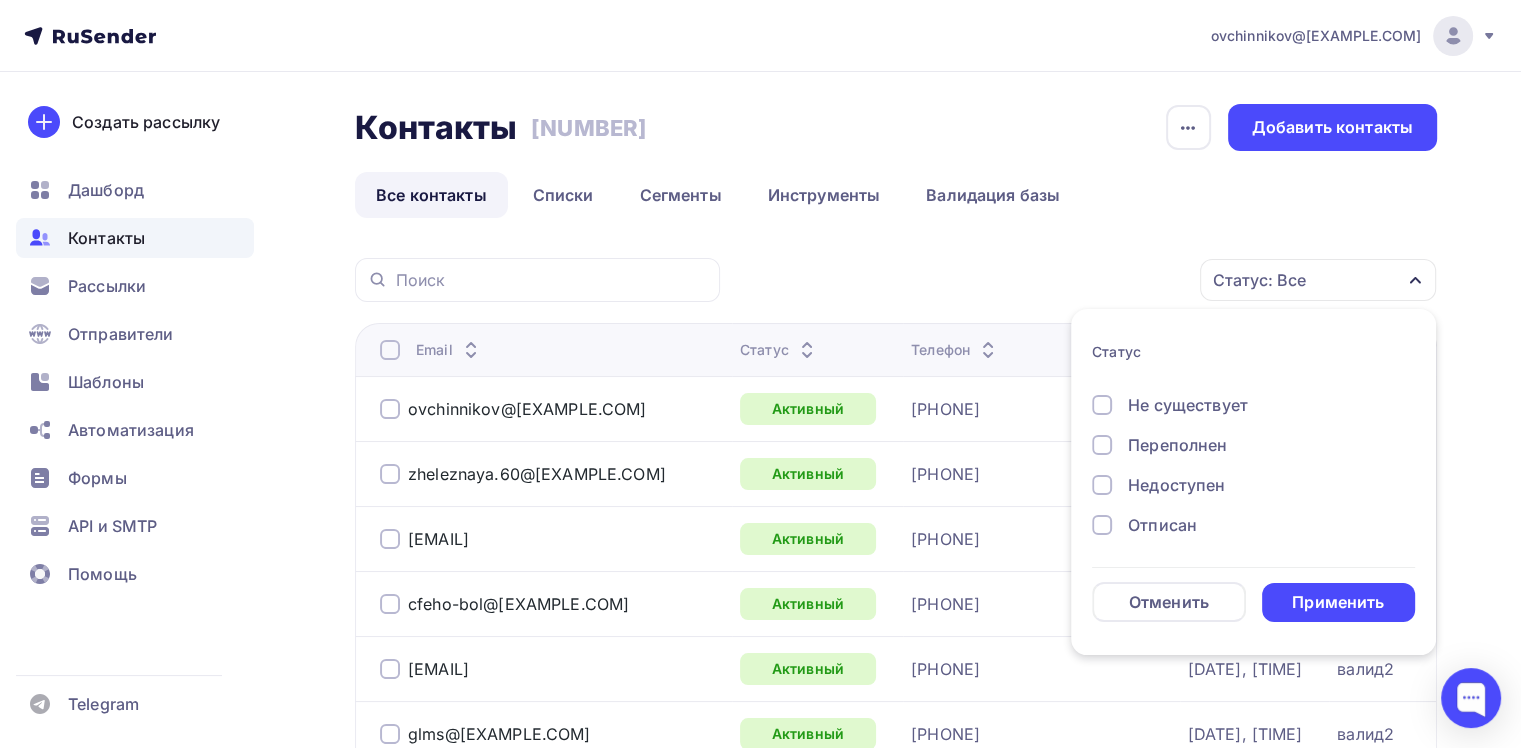 scroll, scrollTop: 100, scrollLeft: 0, axis: vertical 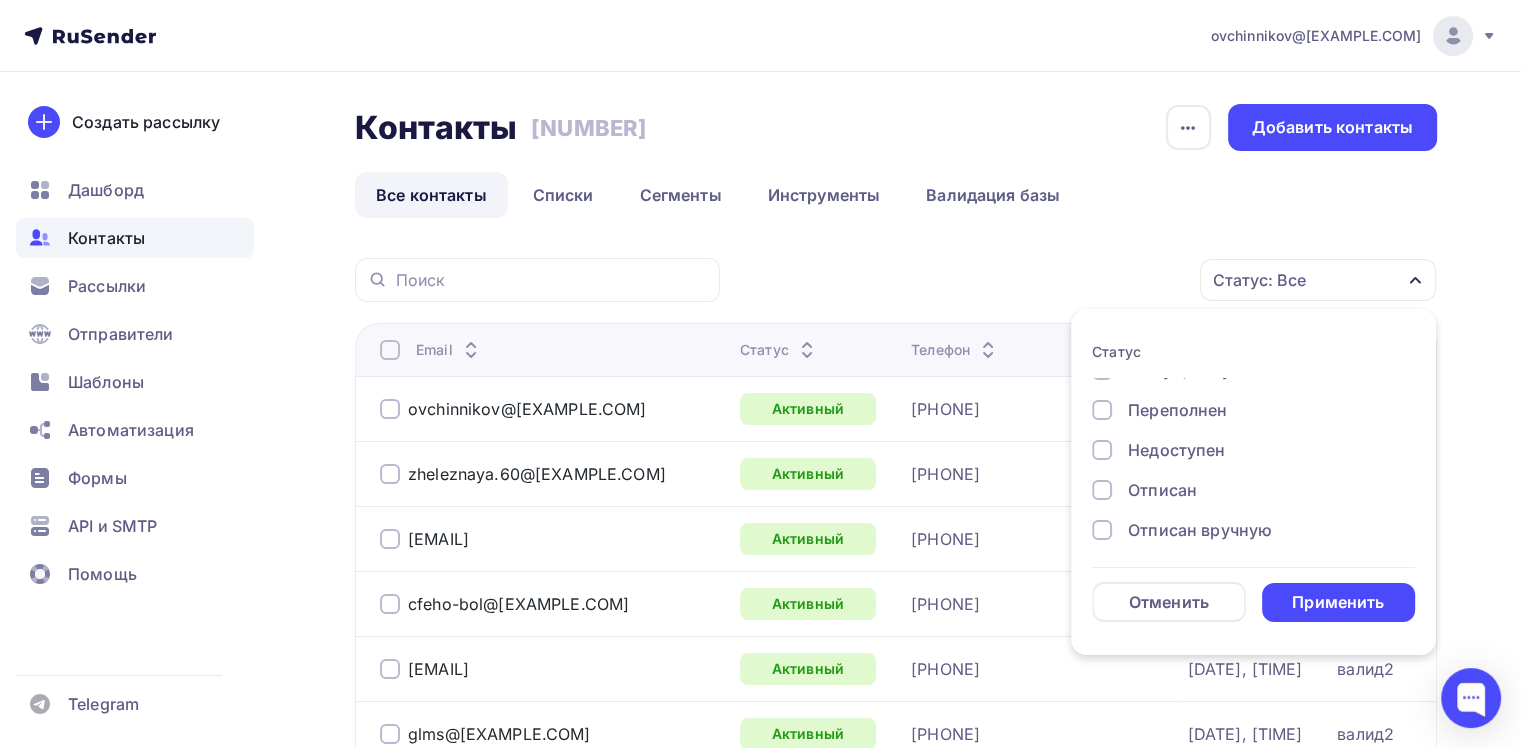 click on "Новый
Активный
Не существует
Переполнен
Недоступен
Отписан
Отписан вручную
Жалоба" at bounding box center [1253, 430] 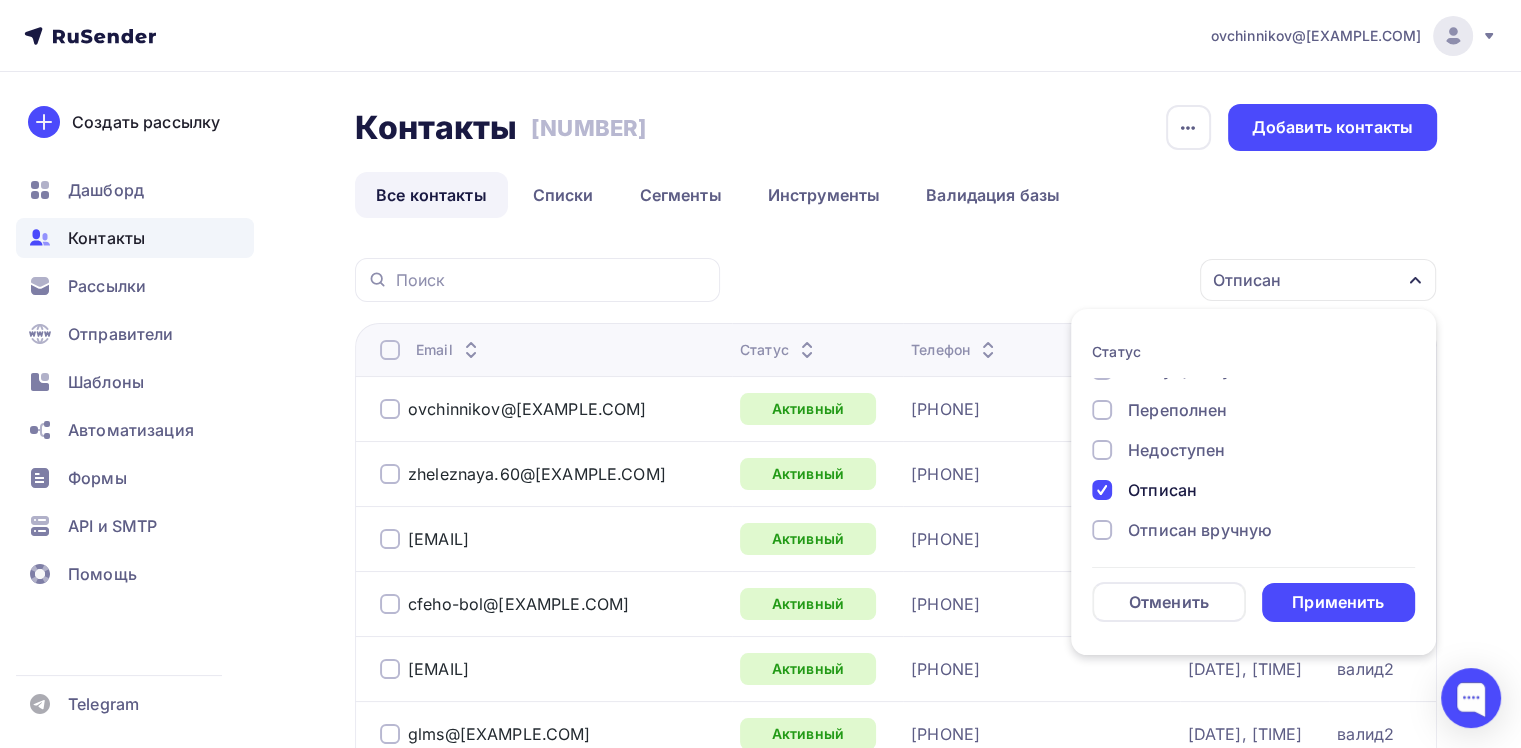 click on "Недоступен" at bounding box center (1155, 290) 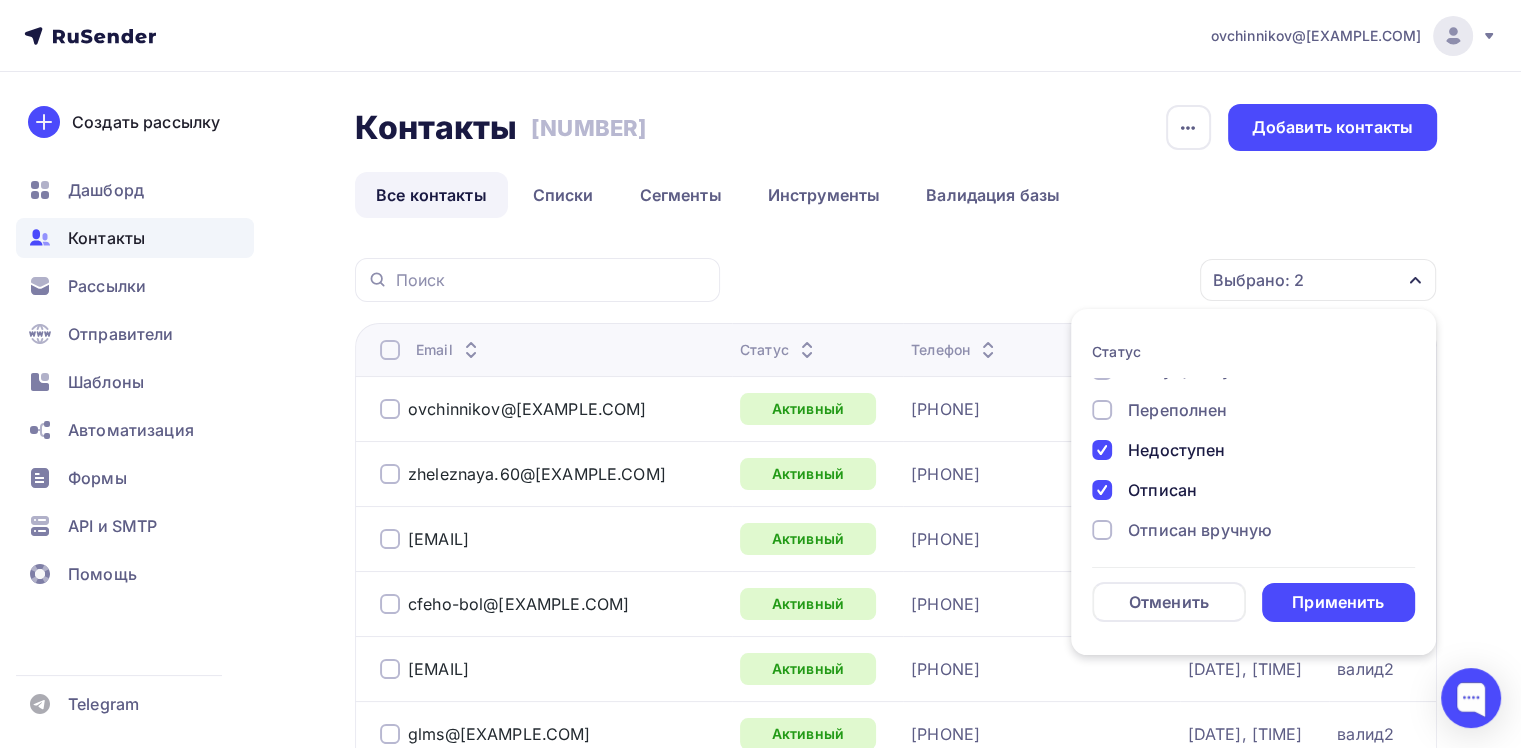 click on "Отписан вручную" at bounding box center [1155, 290] 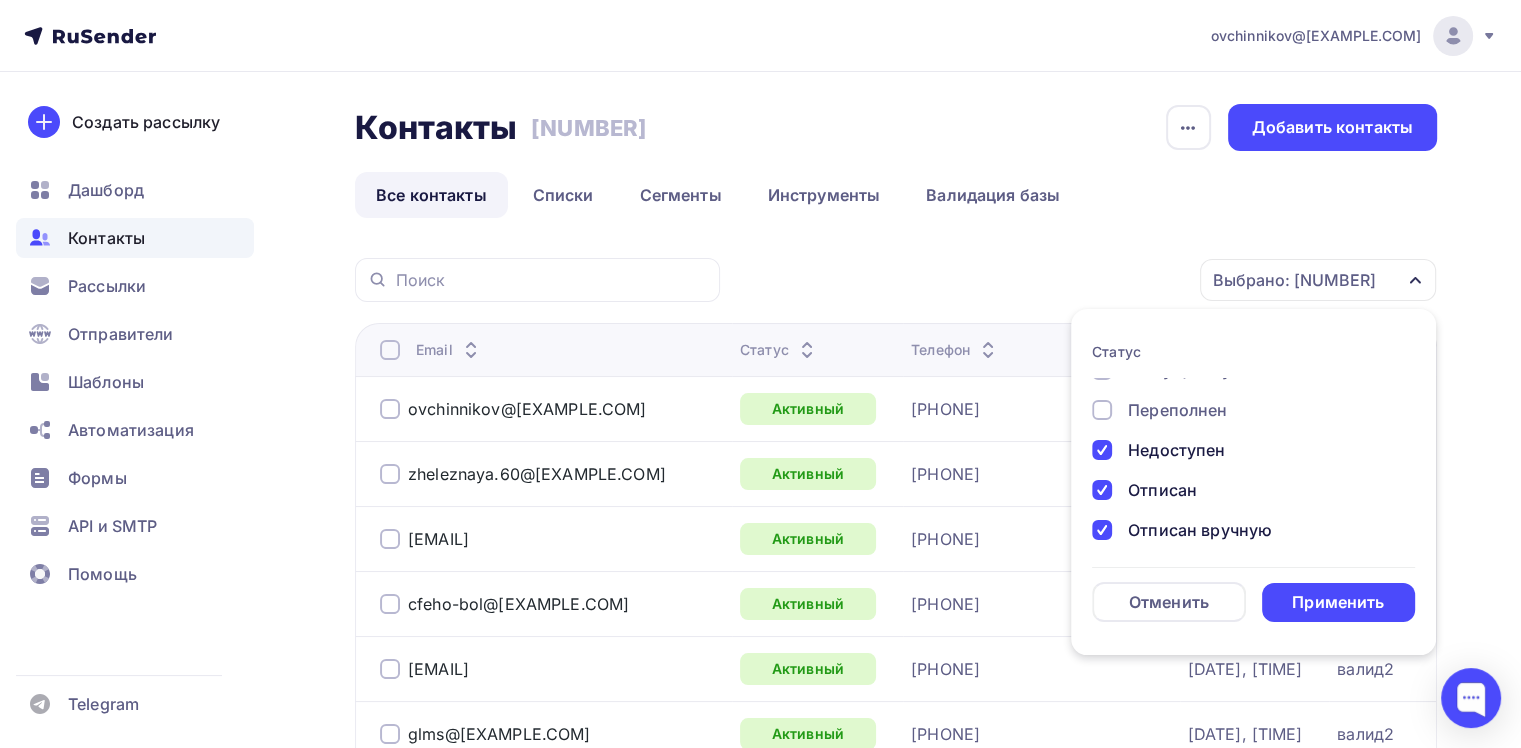 click on "Переполнен" at bounding box center [1155, 290] 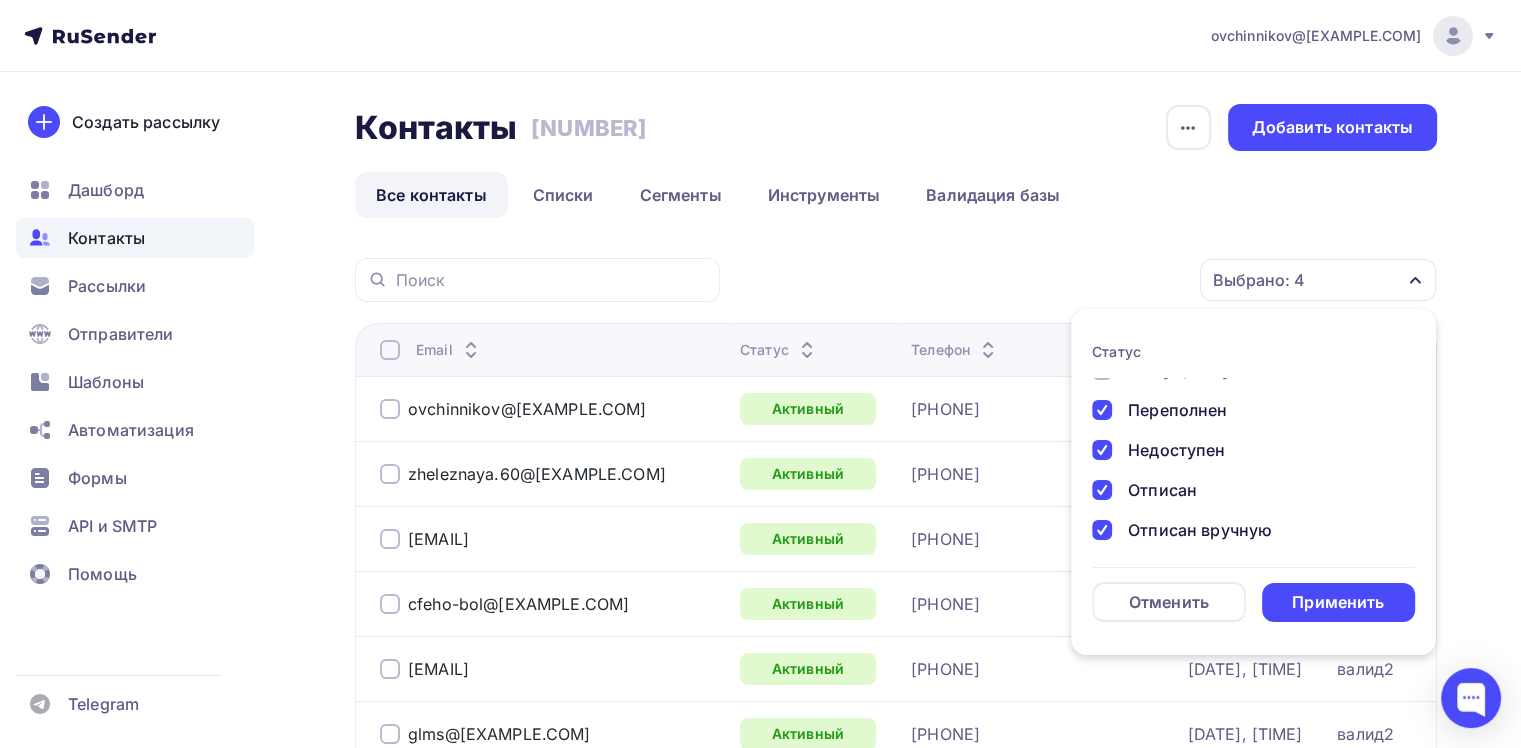 scroll, scrollTop: 0, scrollLeft: 0, axis: both 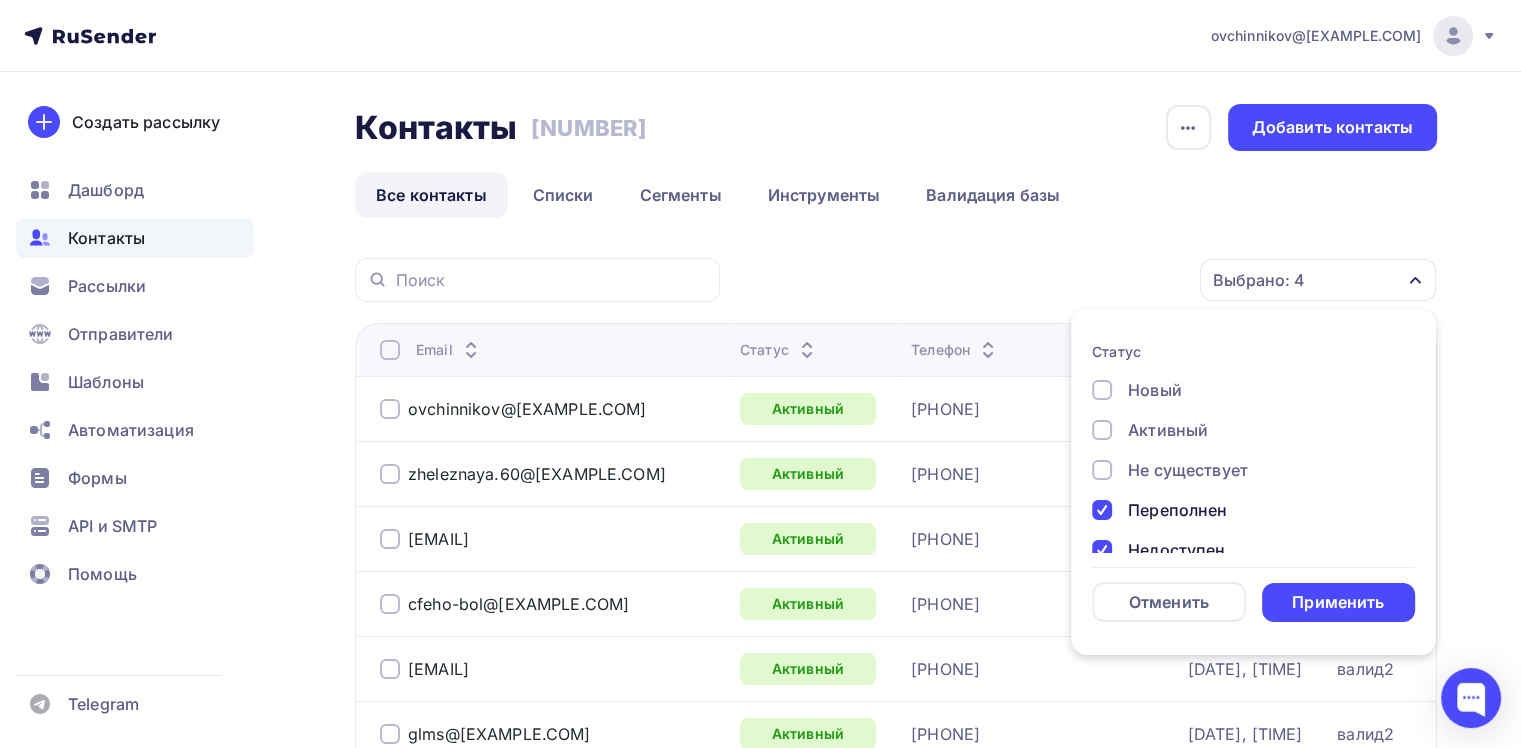 click on "Не существует" at bounding box center [1155, 390] 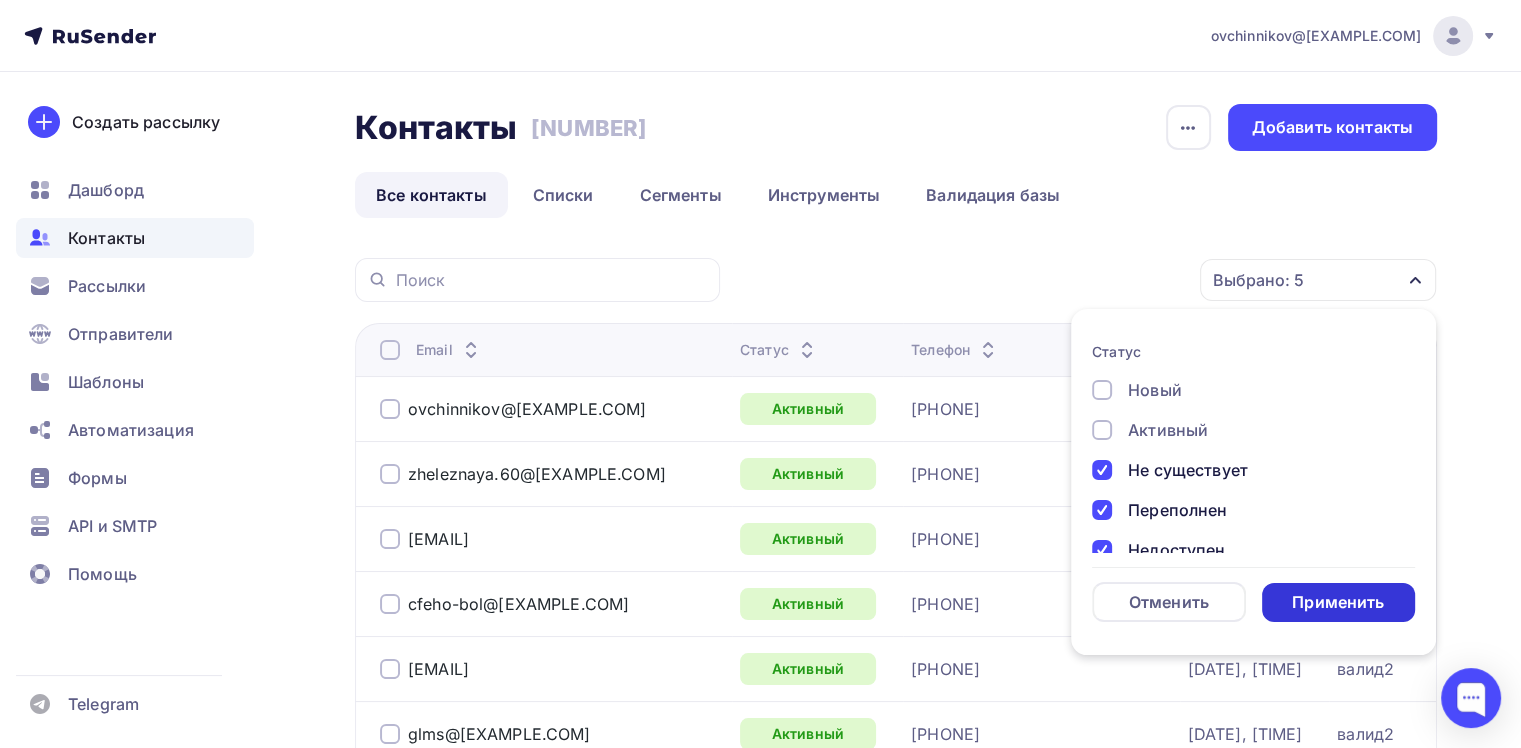 click on "Применить" at bounding box center (1338, 602) 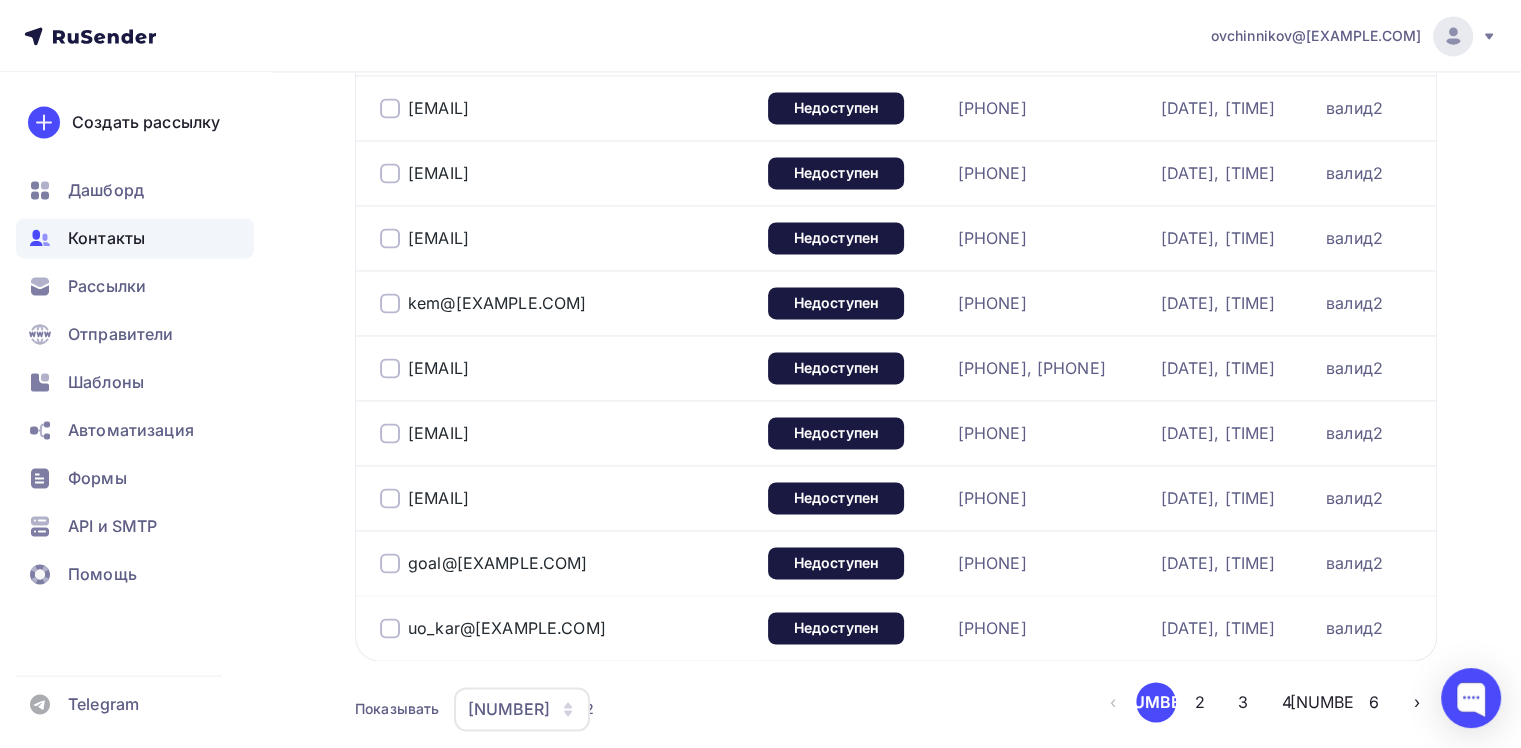 scroll, scrollTop: 3072, scrollLeft: 0, axis: vertical 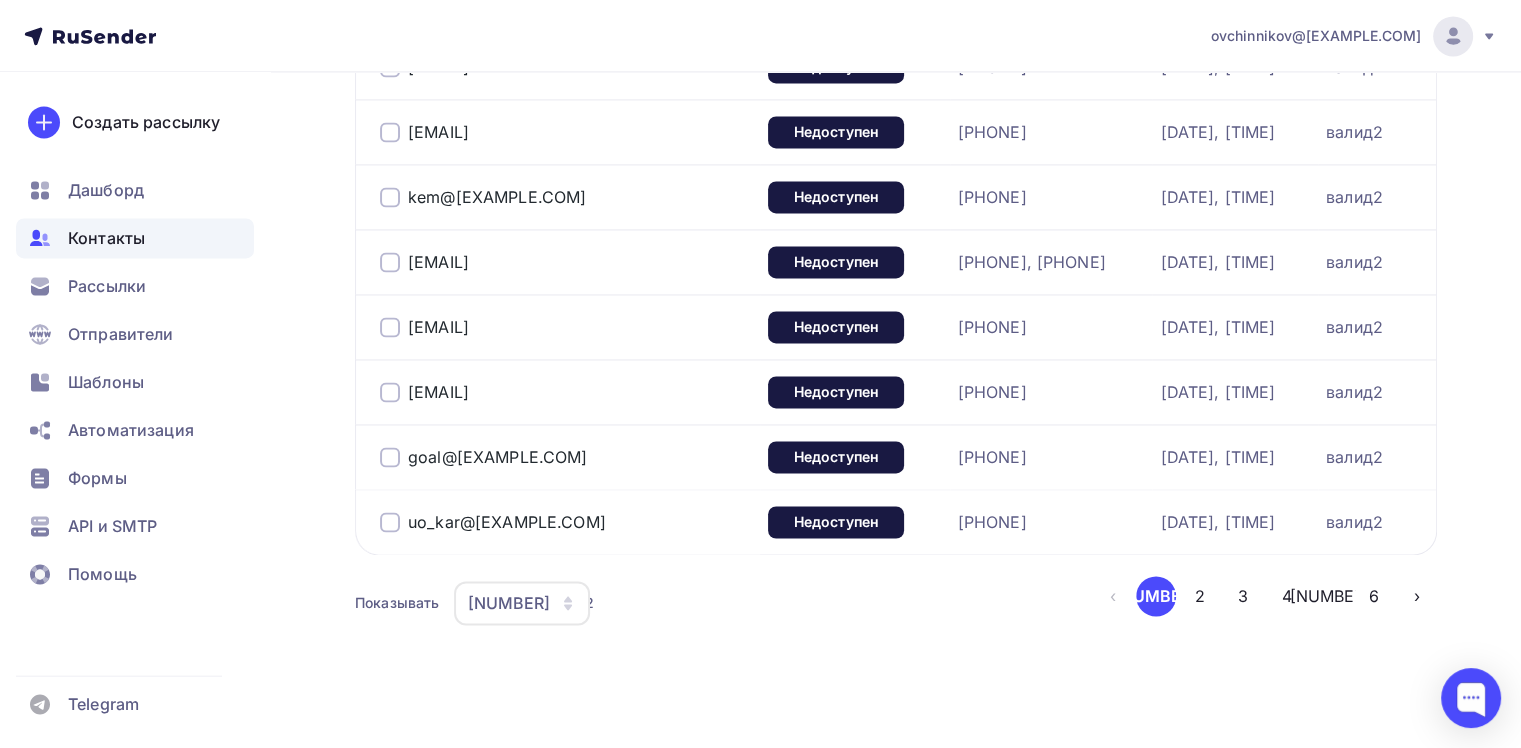 click on "50" at bounding box center (522, 603) 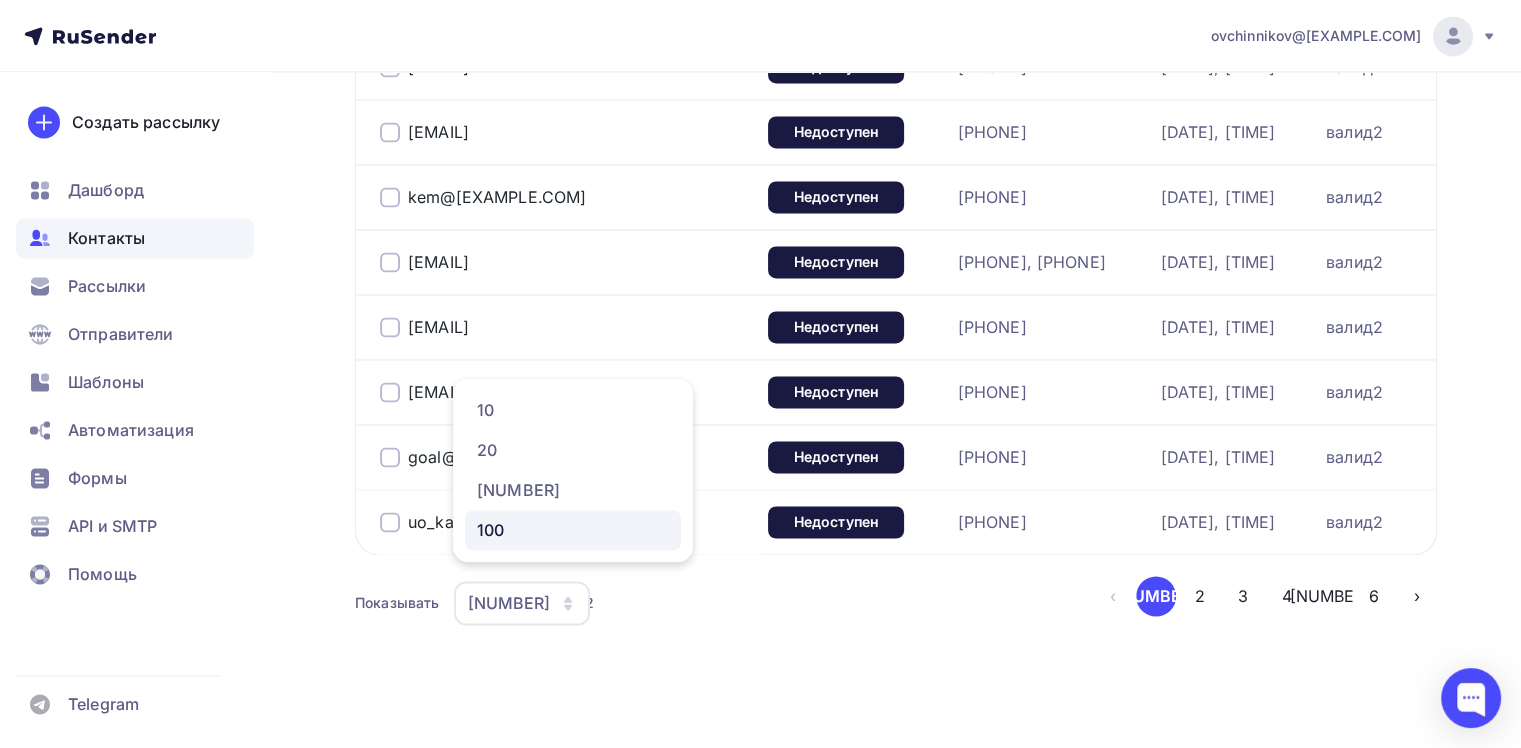 click on "100" at bounding box center [573, 410] 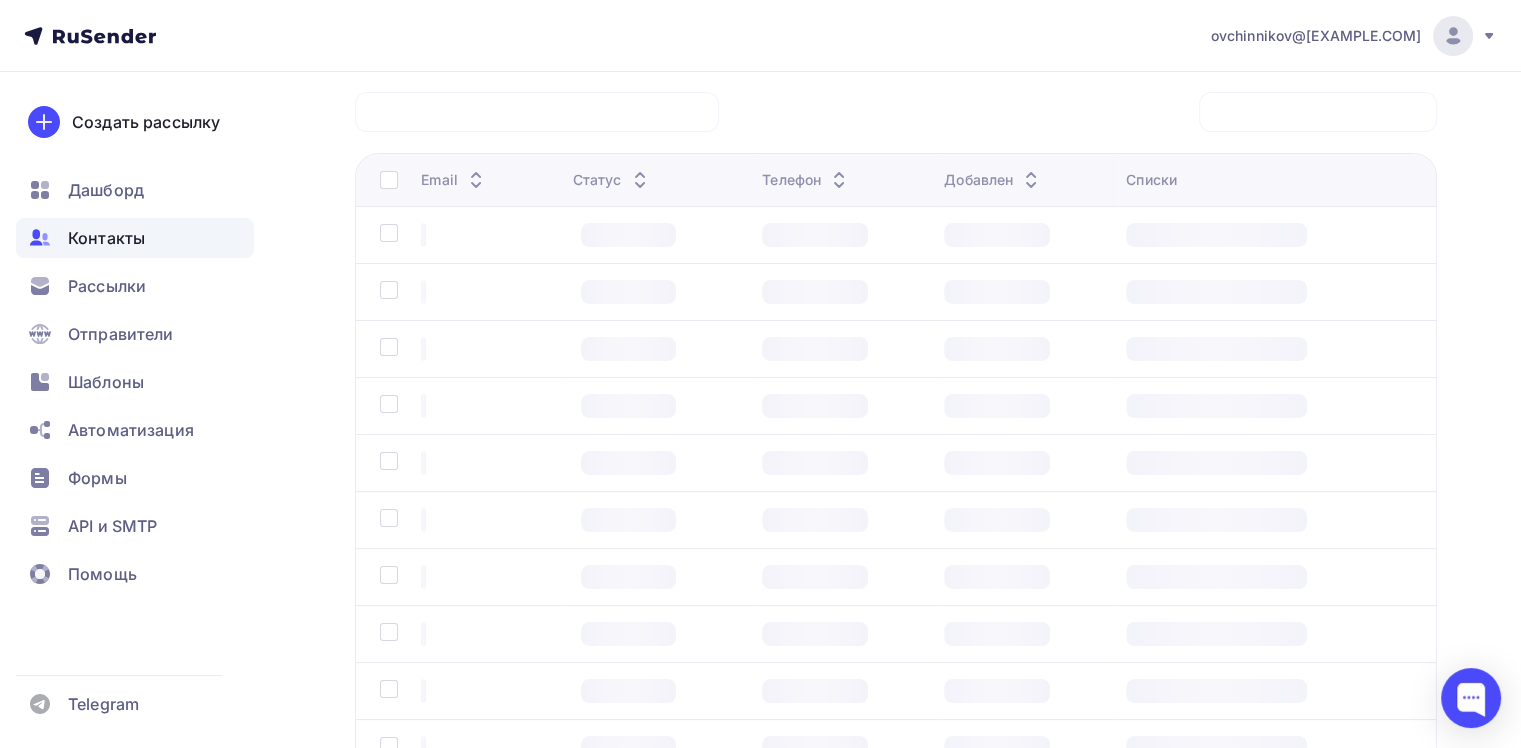 scroll, scrollTop: 158, scrollLeft: 0, axis: vertical 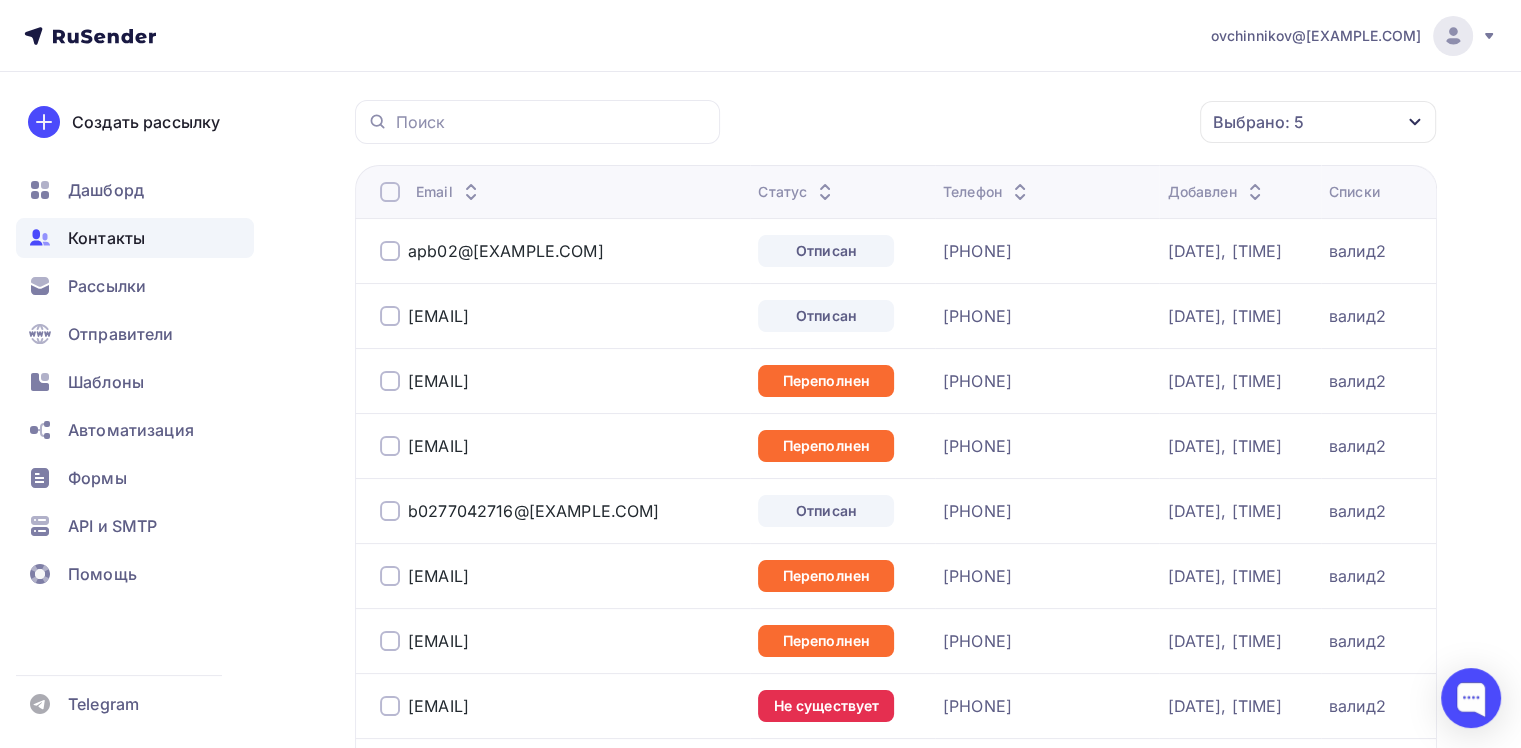 click at bounding box center (390, 192) 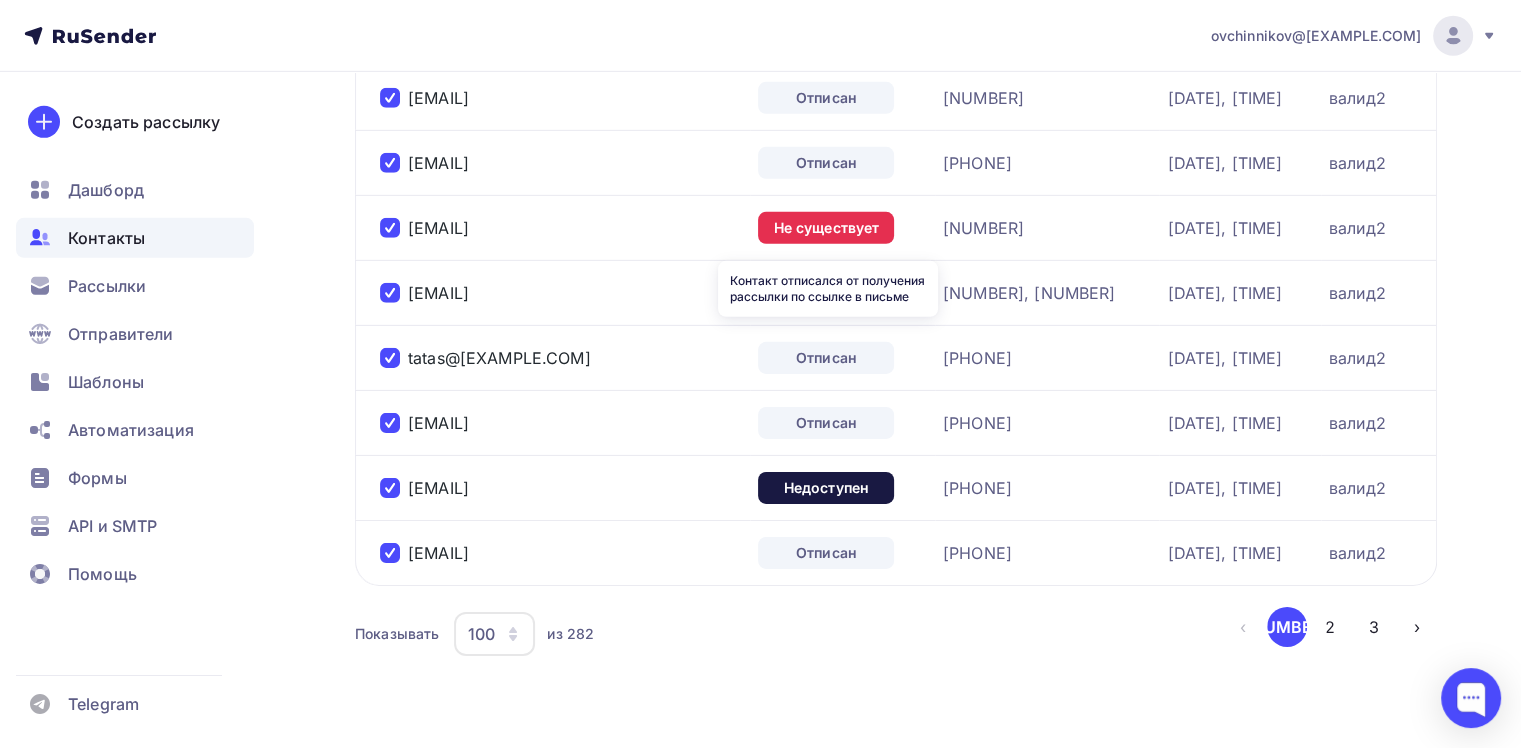 scroll, scrollTop: 6327, scrollLeft: 0, axis: vertical 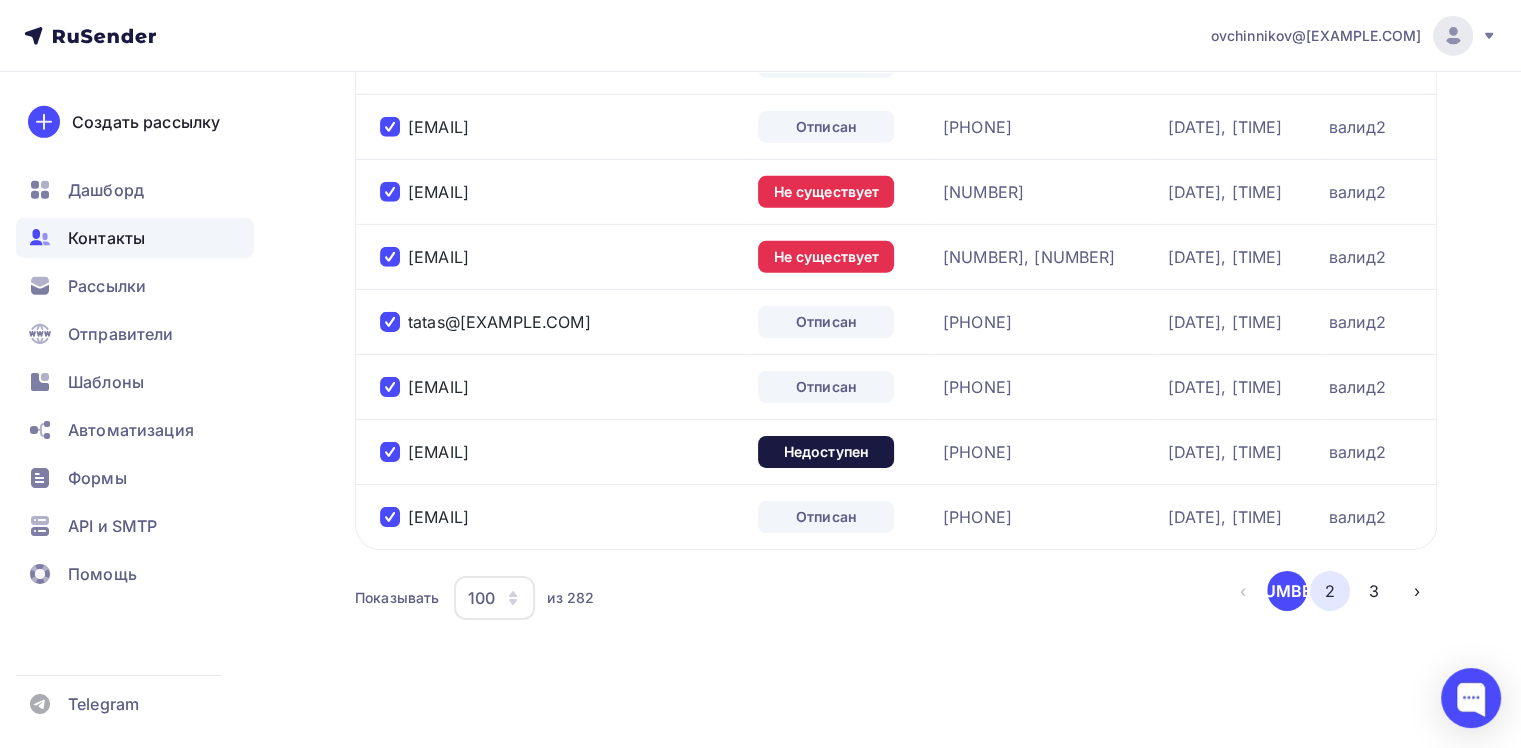 click on "2" at bounding box center [1330, 591] 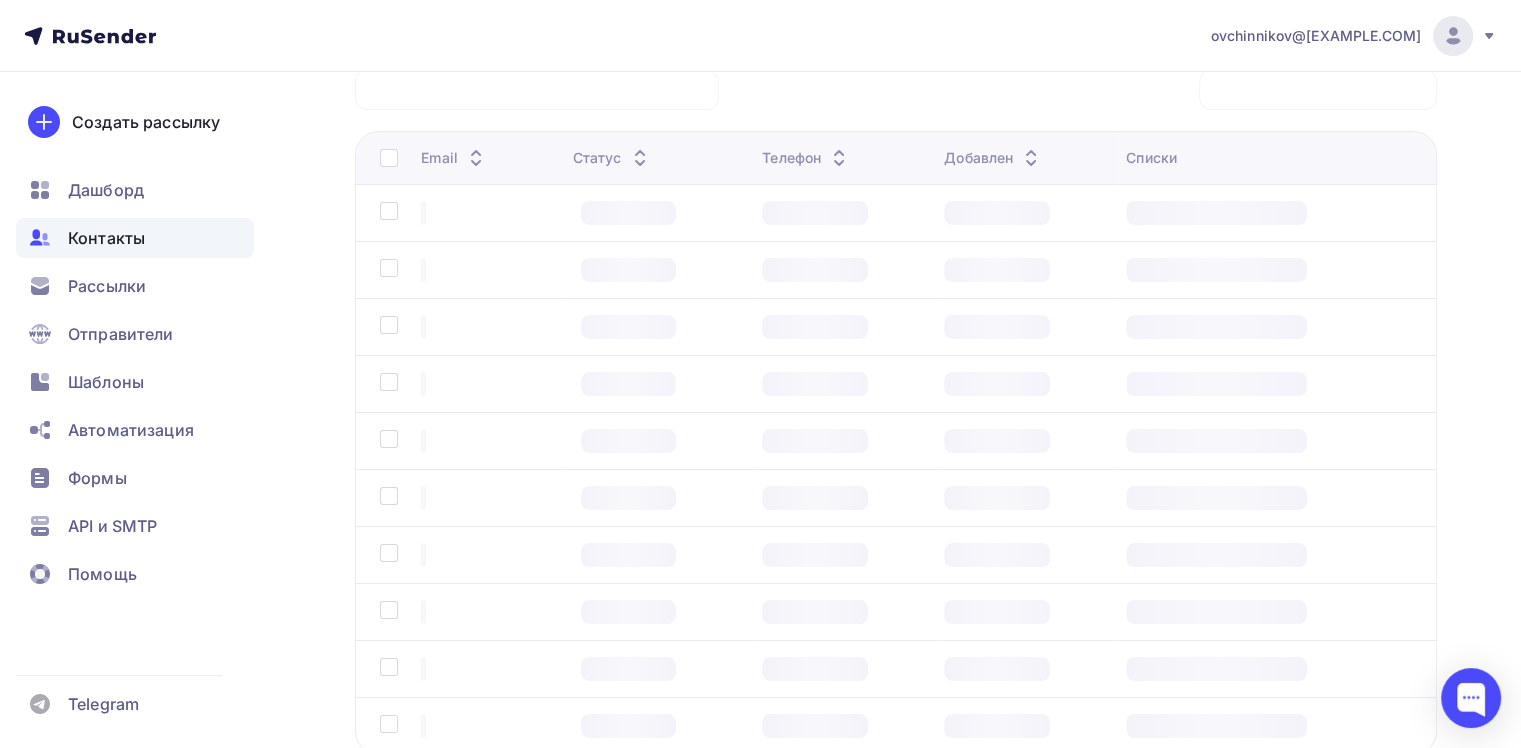scroll, scrollTop: 158, scrollLeft: 0, axis: vertical 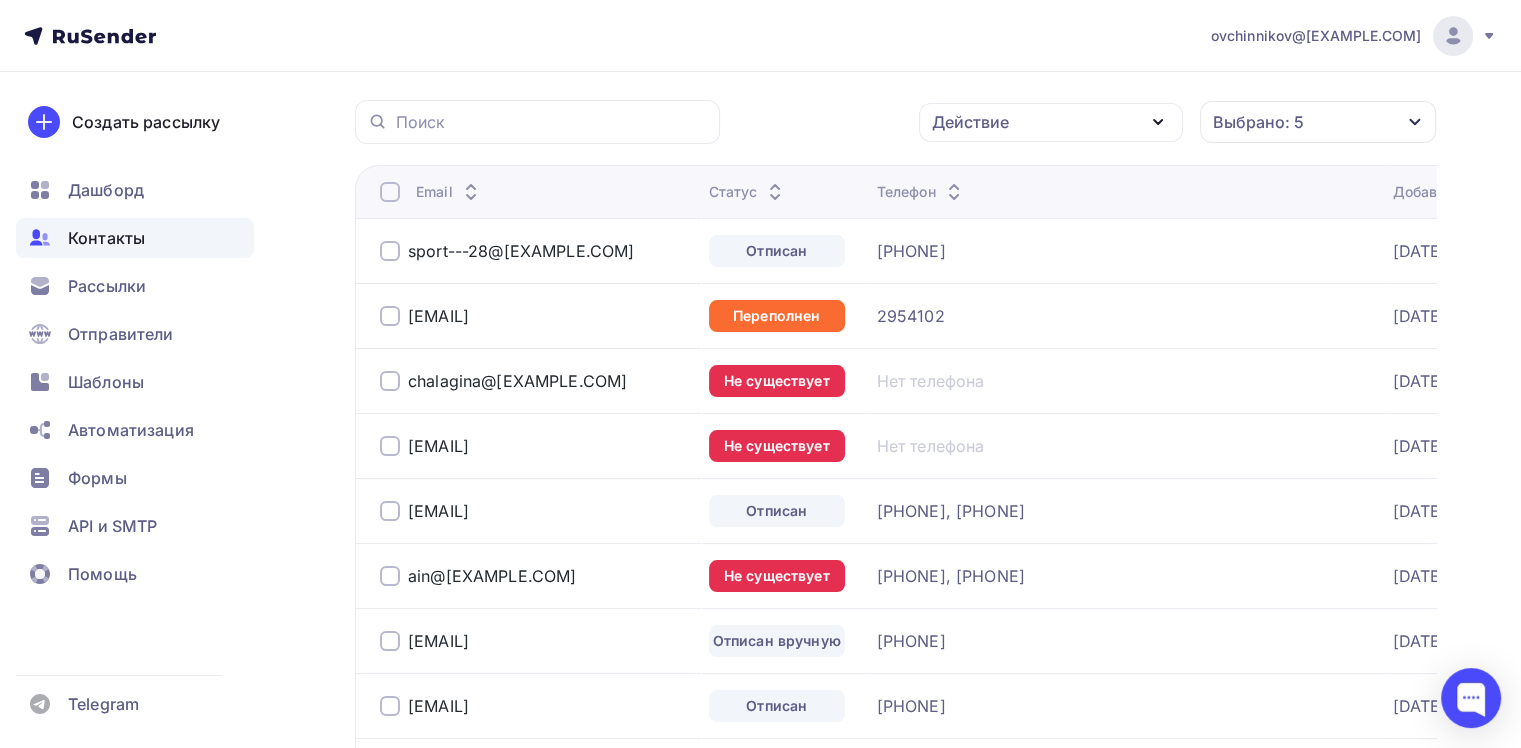 click at bounding box center [390, 192] 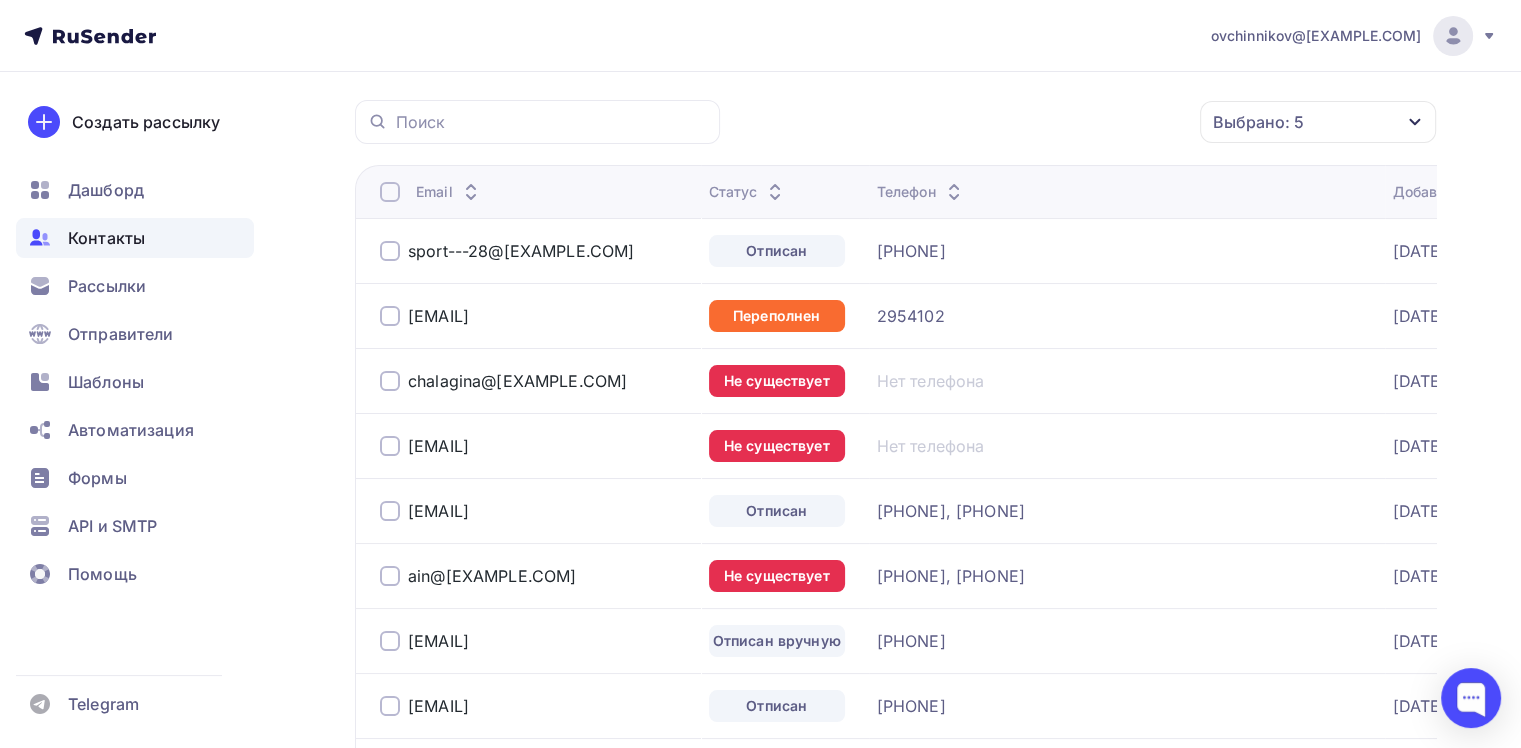 click at bounding box center (390, 192) 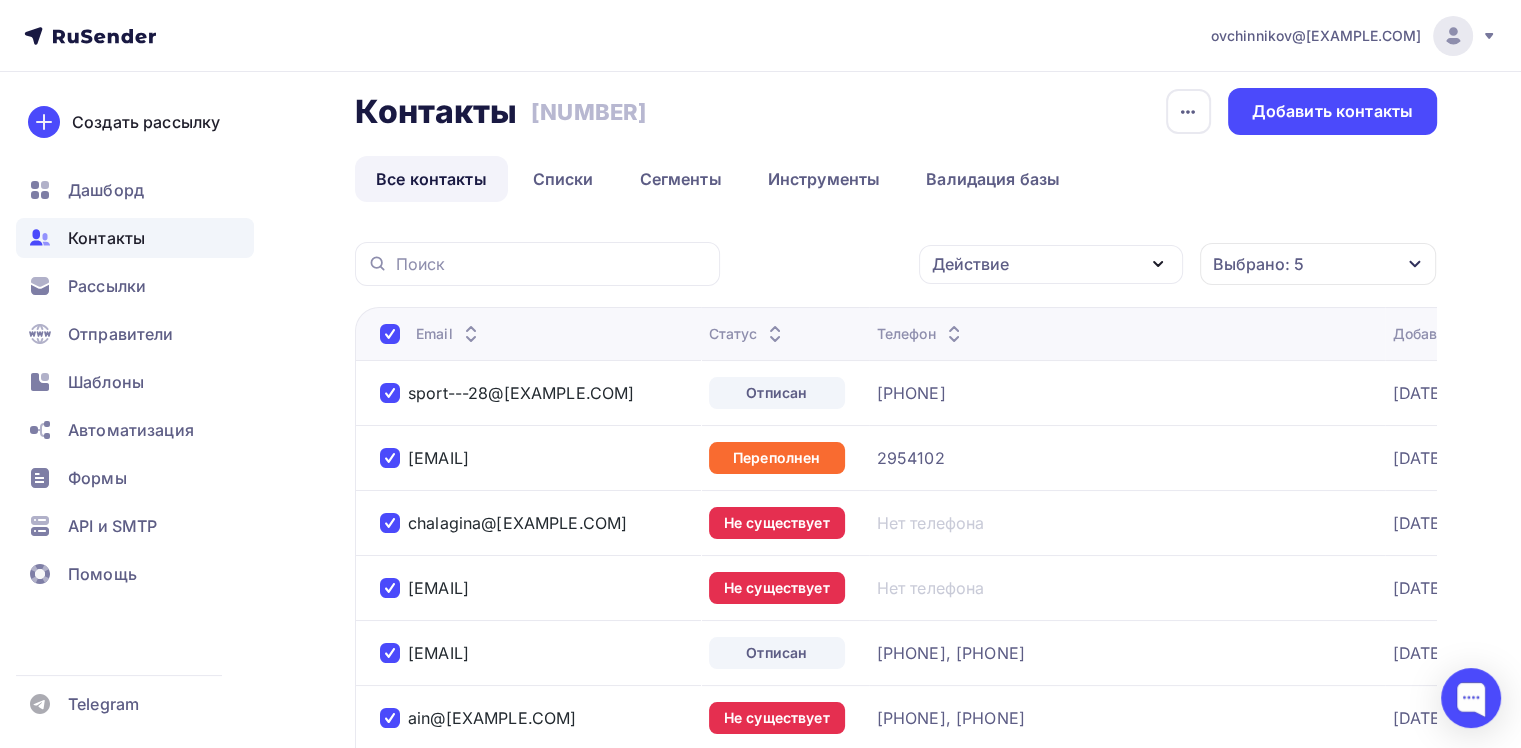 scroll, scrollTop: 0, scrollLeft: 0, axis: both 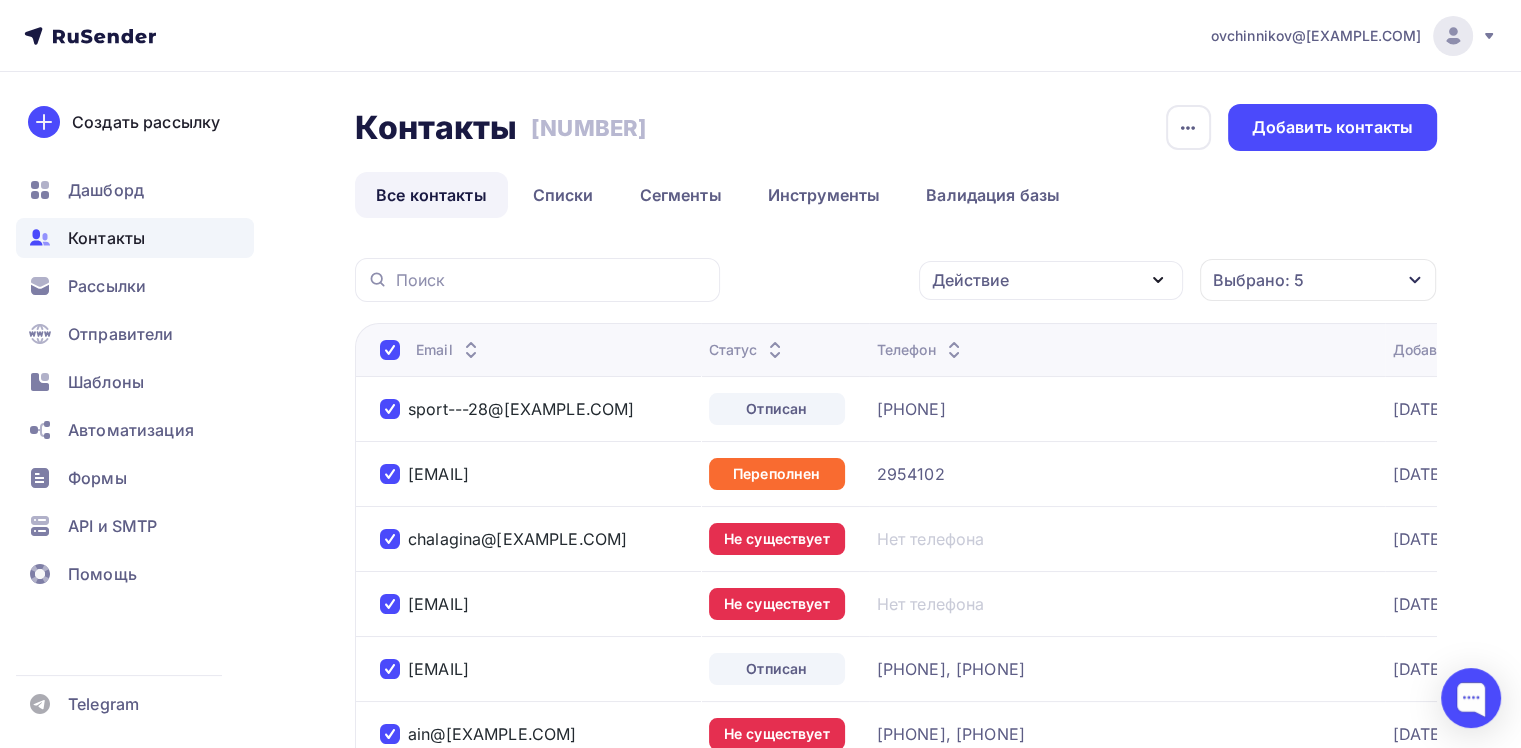 click on "Действие" at bounding box center (1051, 280) 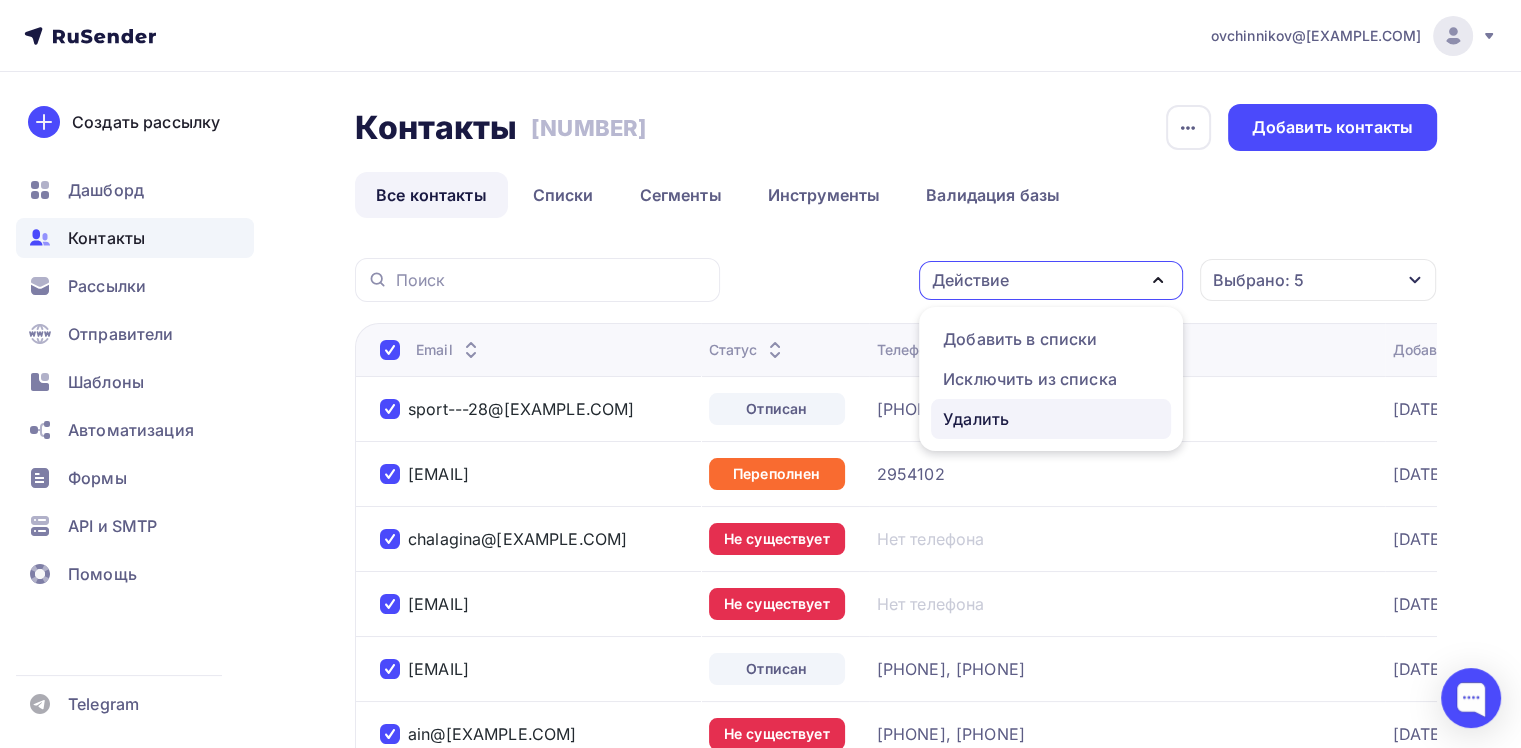 click on "Удалить" at bounding box center (1051, 339) 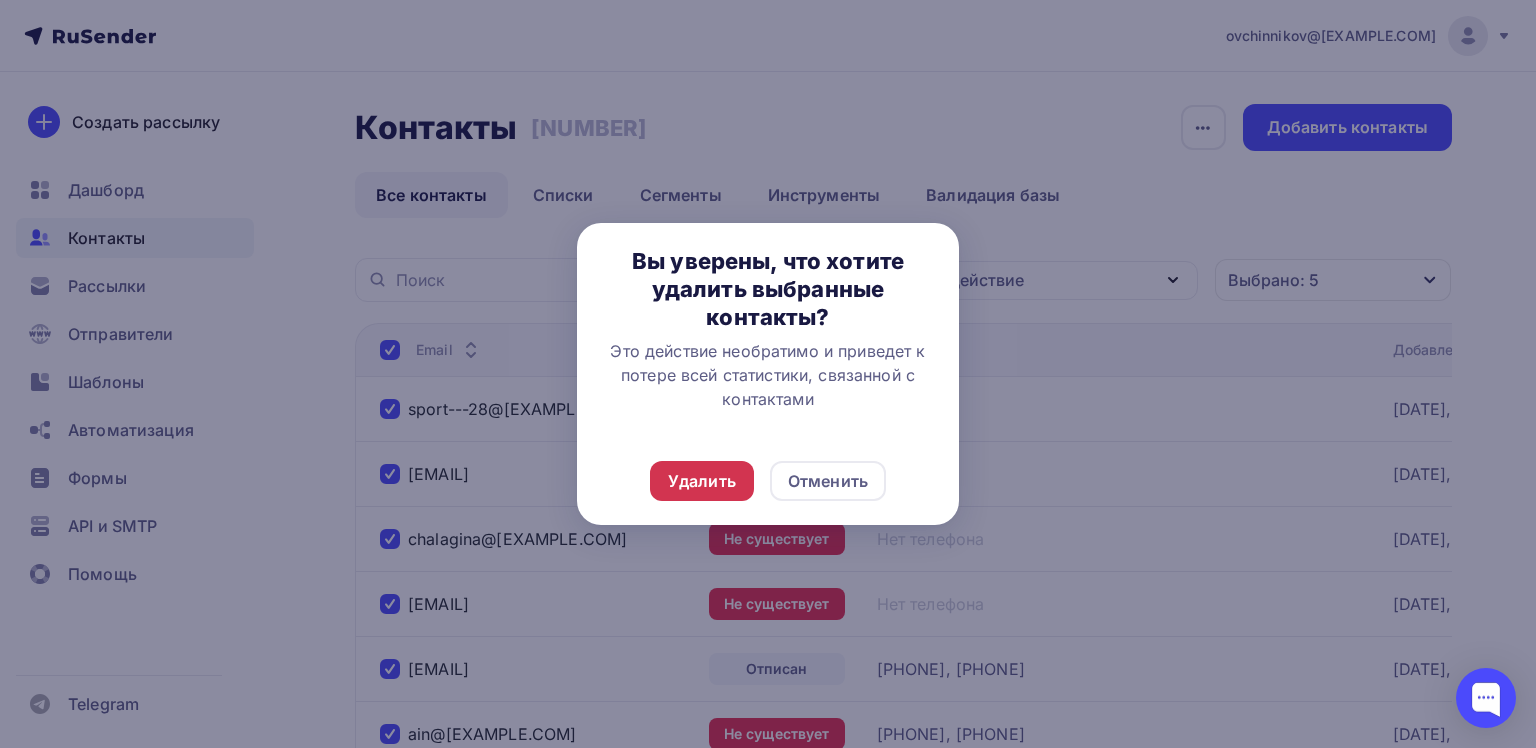 click on "Удалить" at bounding box center (702, 481) 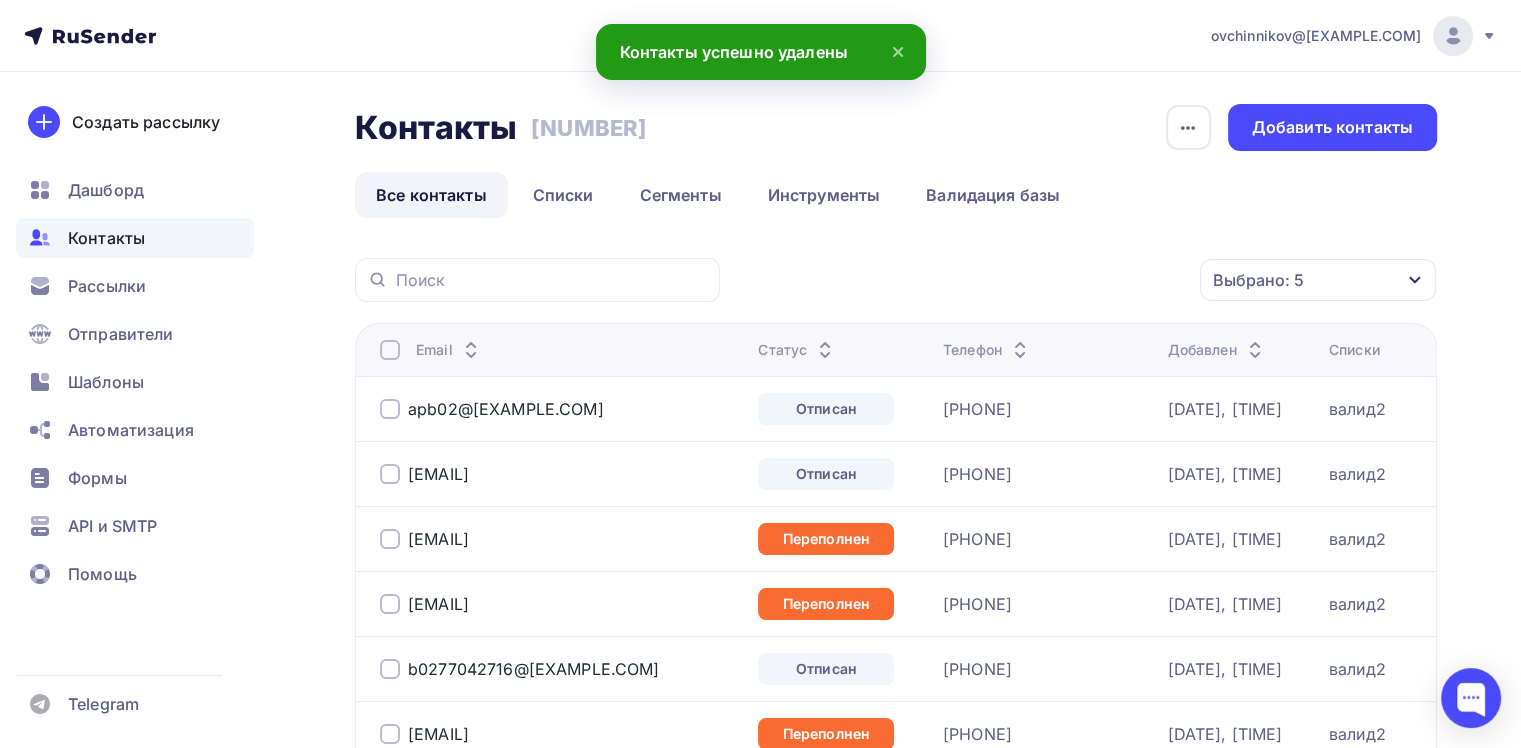 click on "Email" at bounding box center (552, 349) 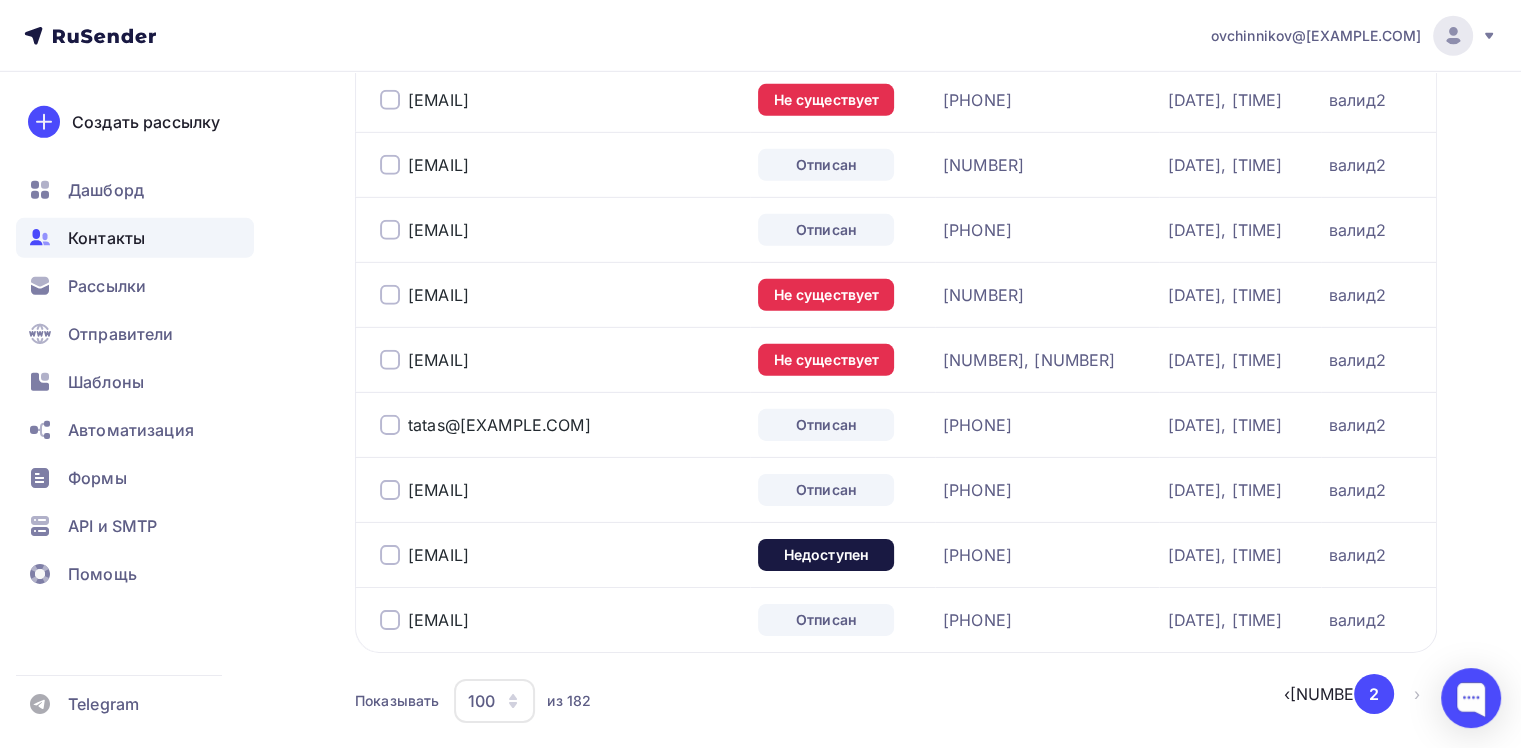 scroll, scrollTop: 6327, scrollLeft: 0, axis: vertical 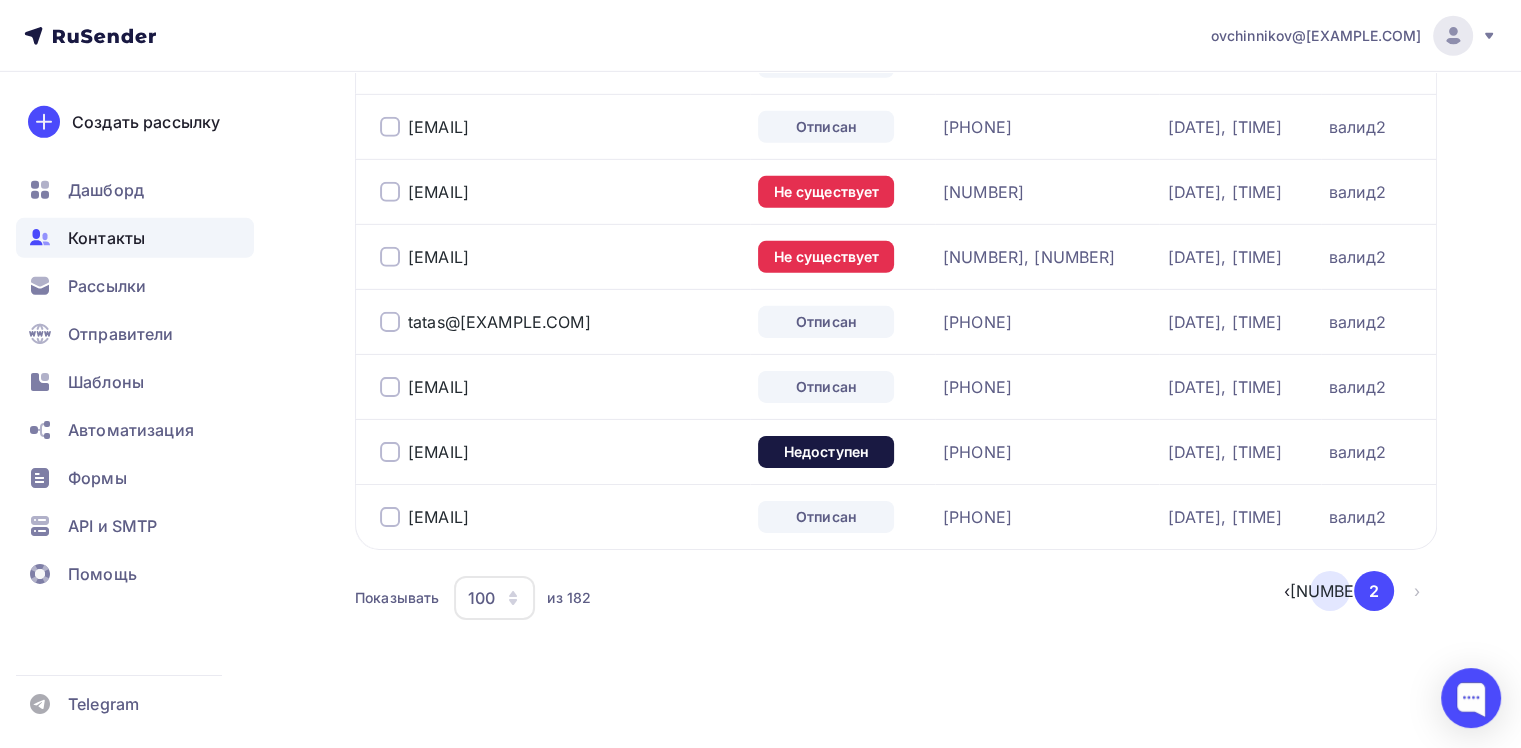 click on "1" at bounding box center [1330, 591] 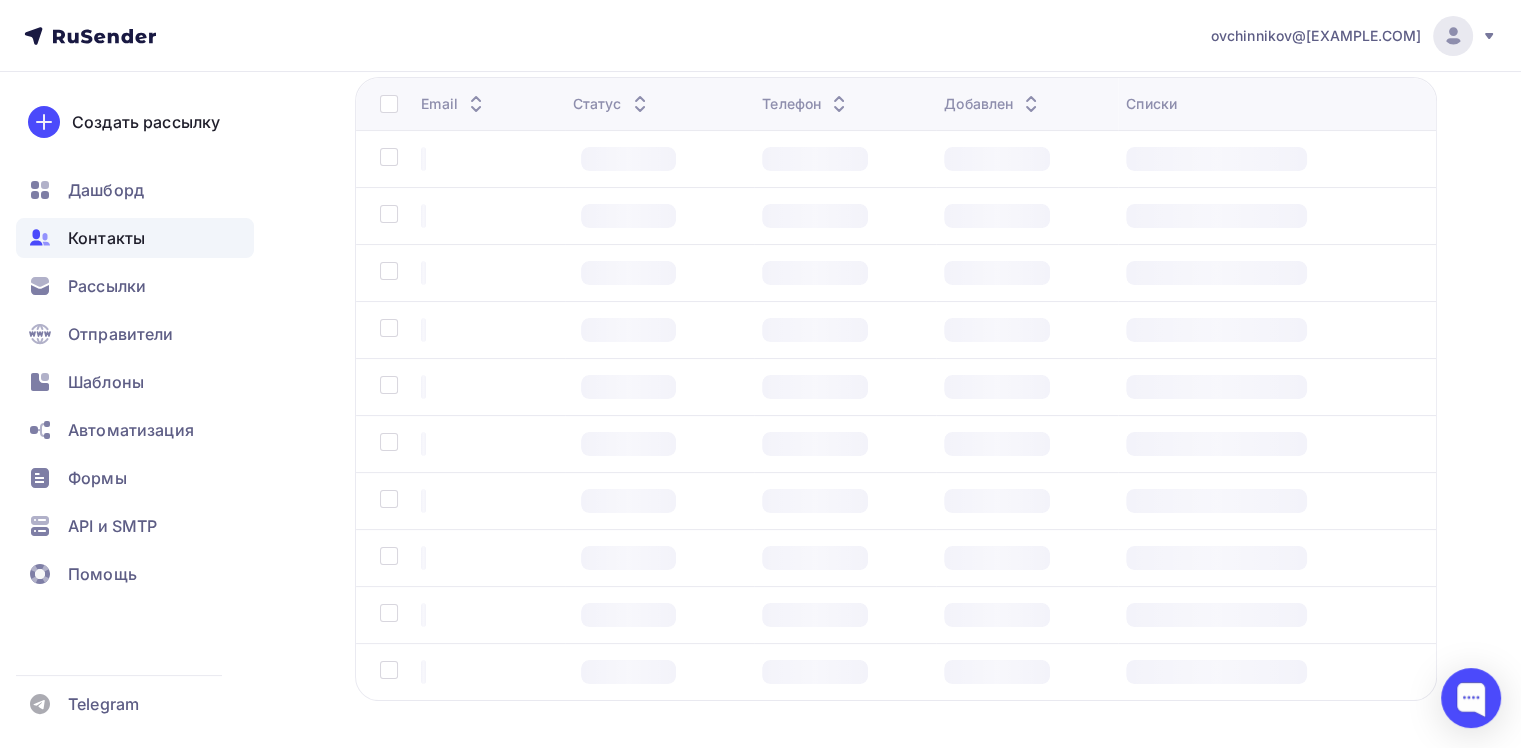 scroll, scrollTop: 158, scrollLeft: 0, axis: vertical 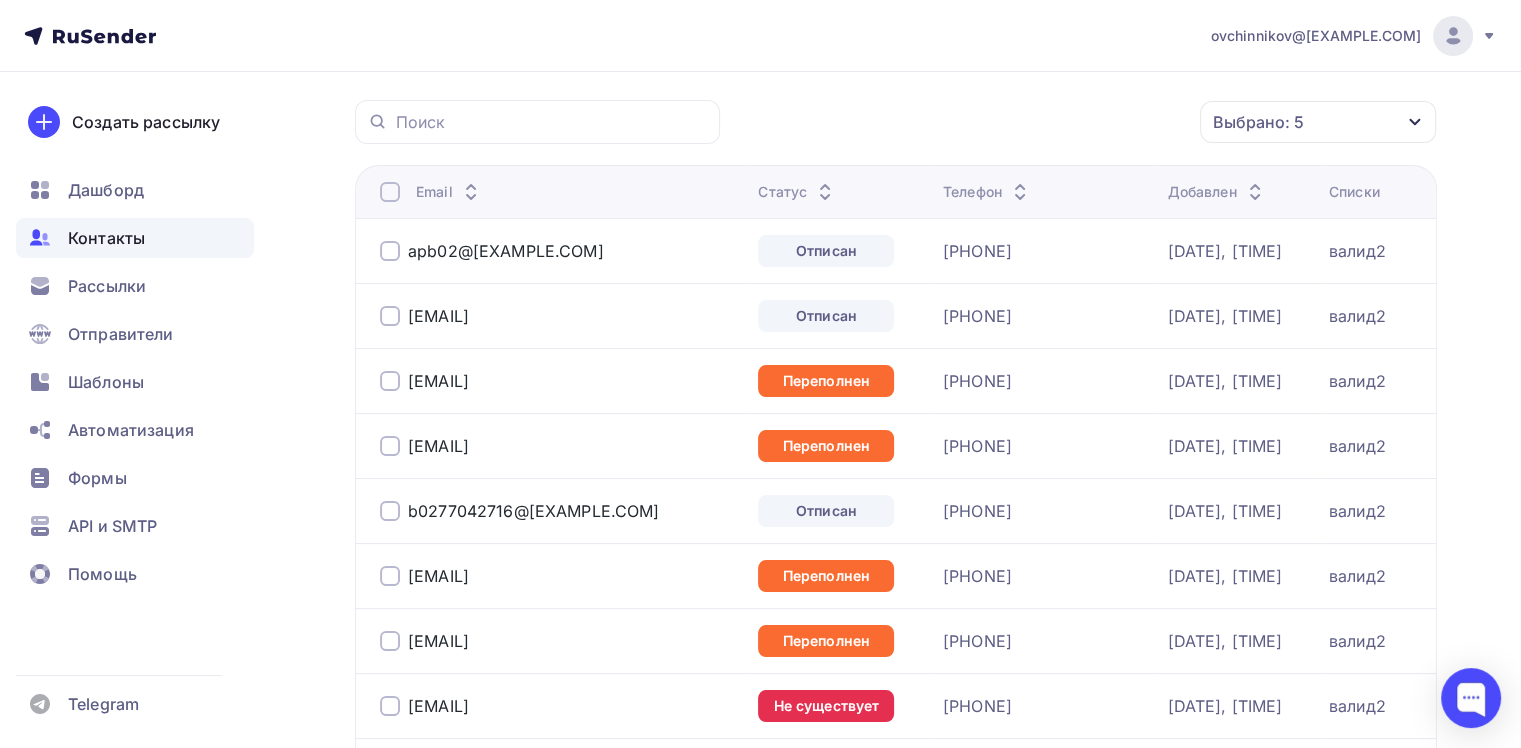 click at bounding box center [390, 192] 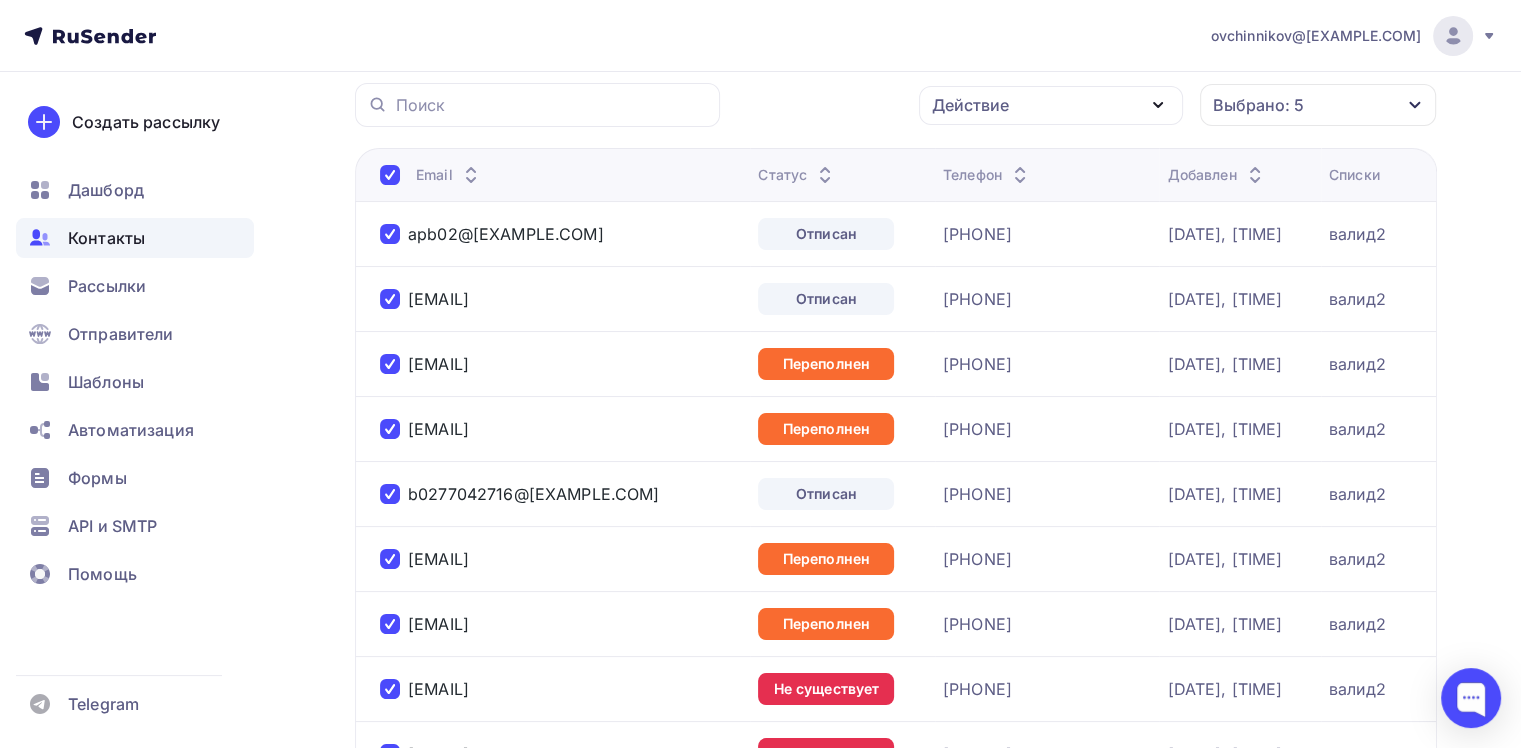 scroll, scrollTop: 0, scrollLeft: 0, axis: both 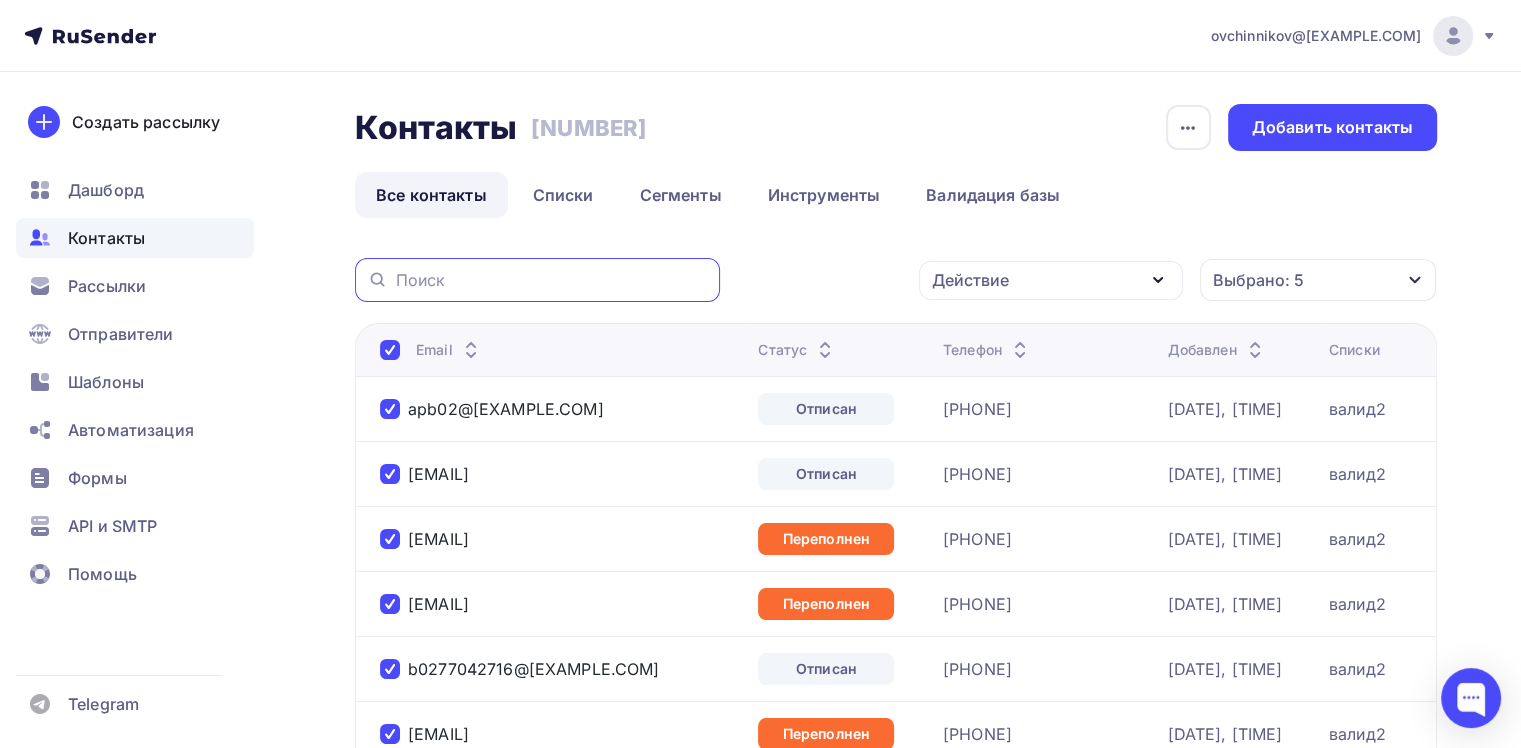 click at bounding box center (552, 280) 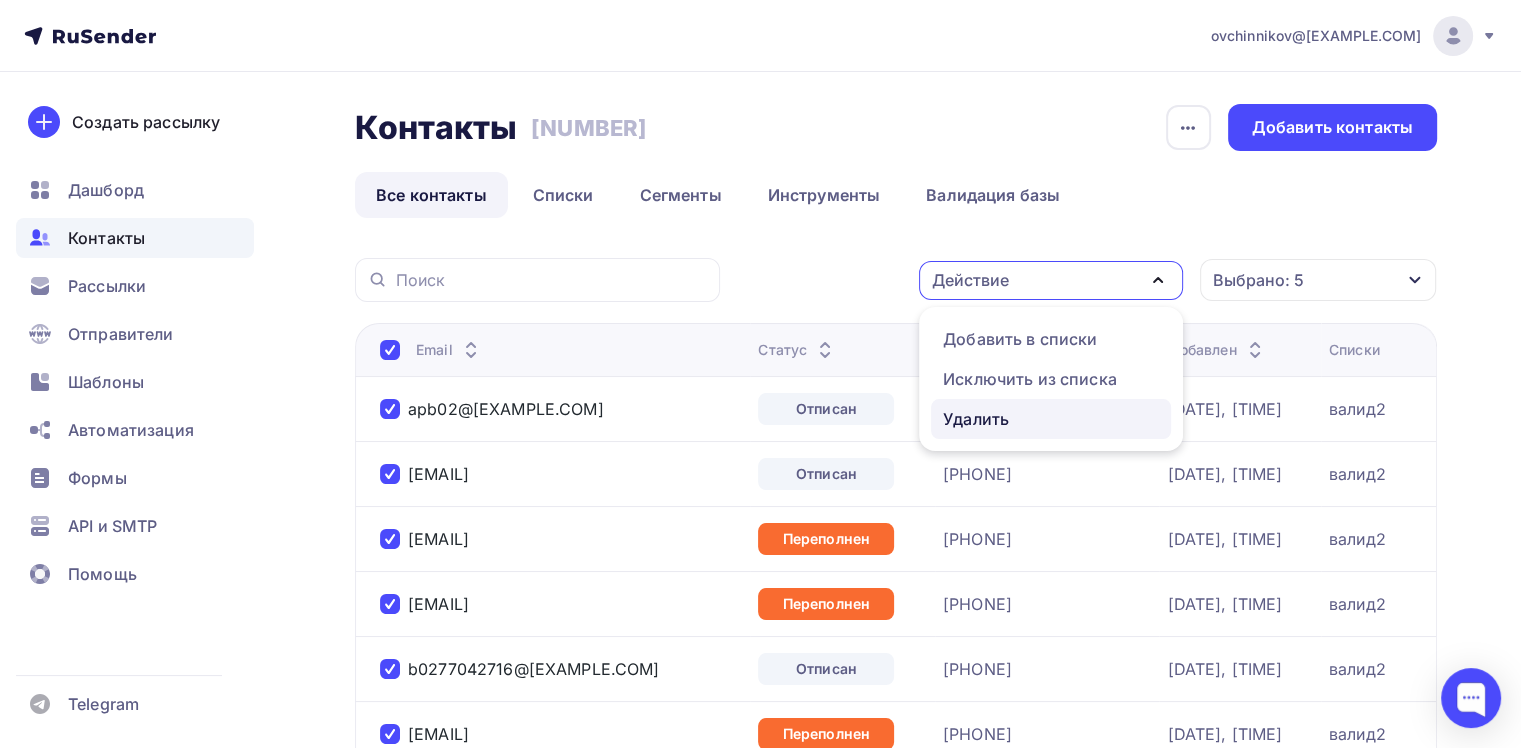 click on "Удалить" at bounding box center (1051, 339) 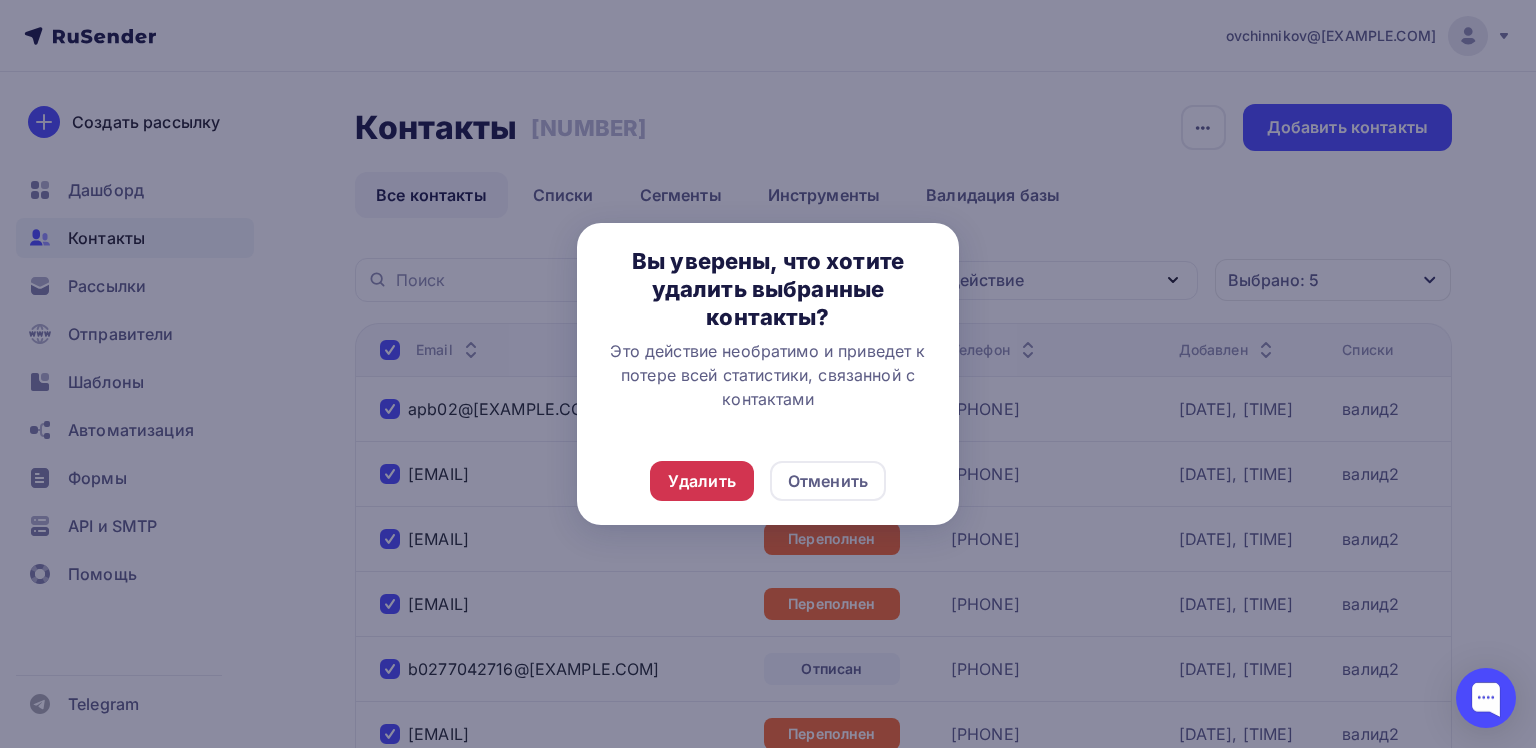 drag, startPoint x: 708, startPoint y: 471, endPoint x: 717, endPoint y: 464, distance: 11.401754 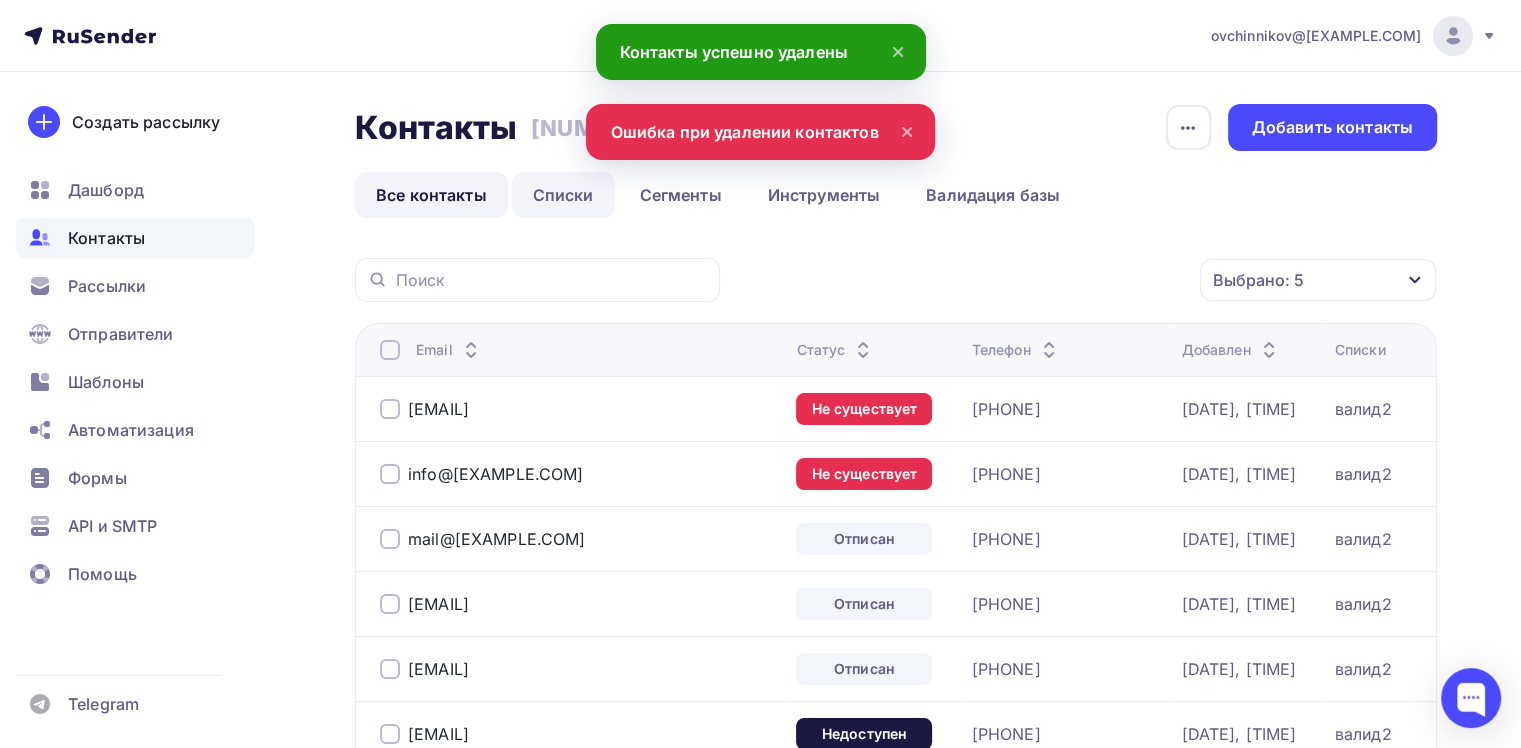 click on "Списки" at bounding box center [563, 195] 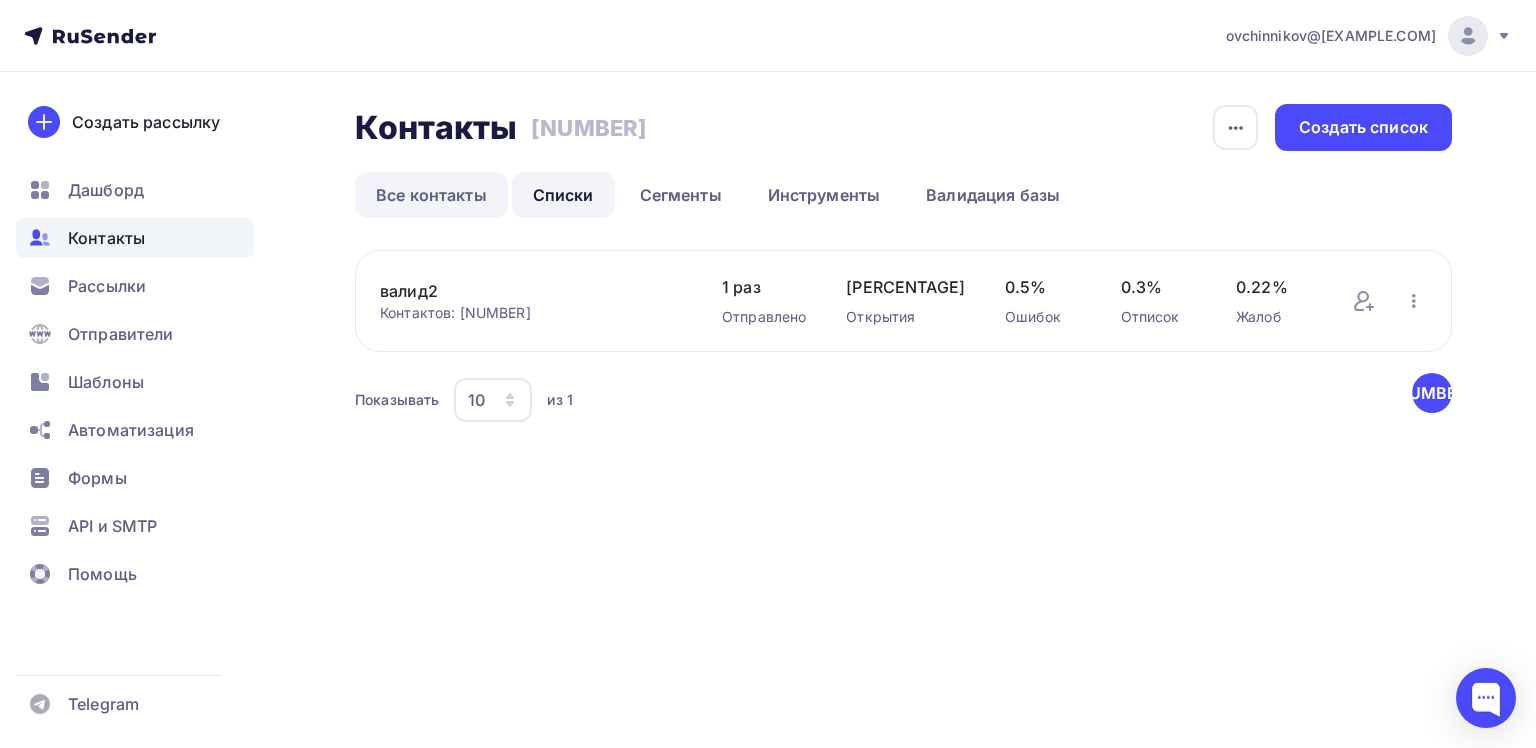 click on "Все контакты" at bounding box center [431, 195] 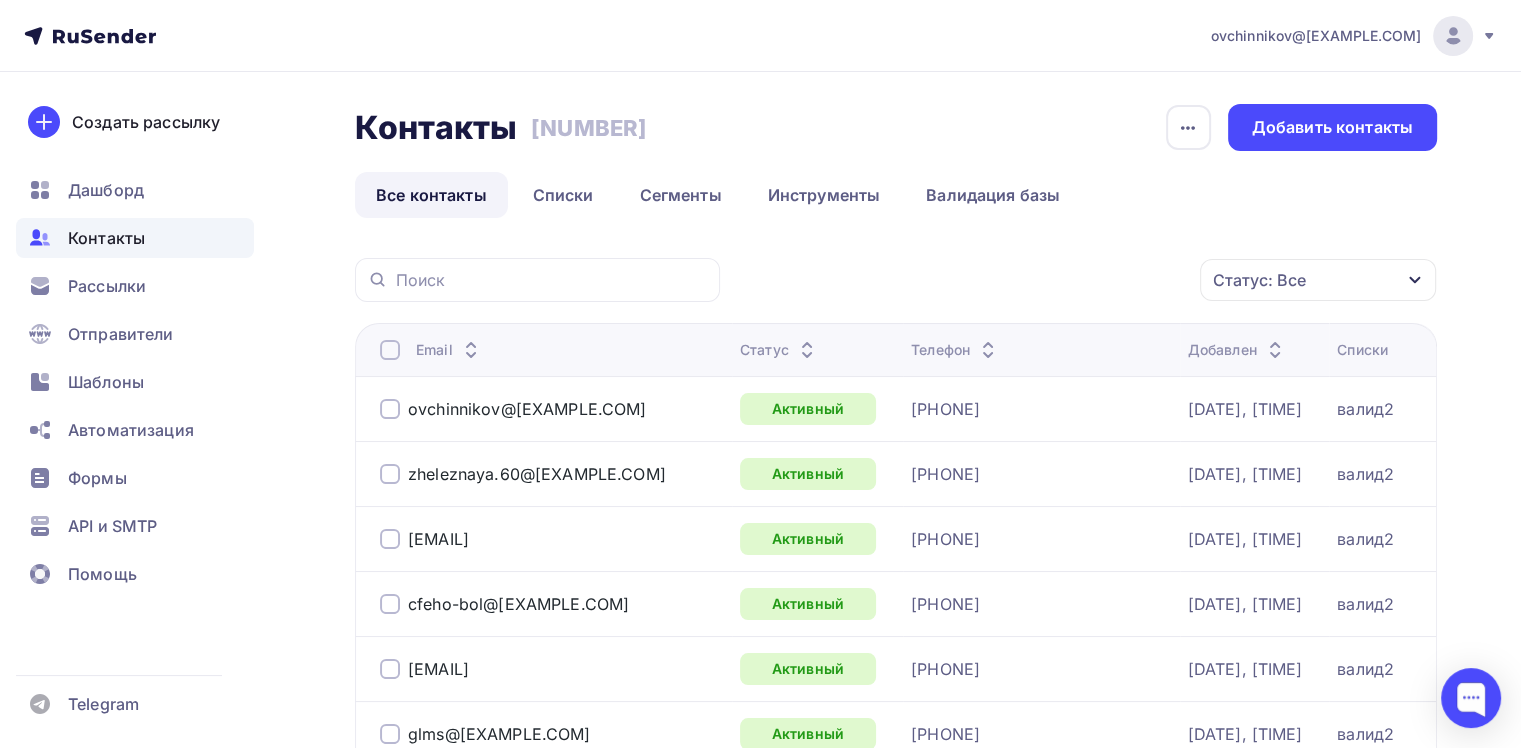 click on "Статус: Все" at bounding box center (1259, 280) 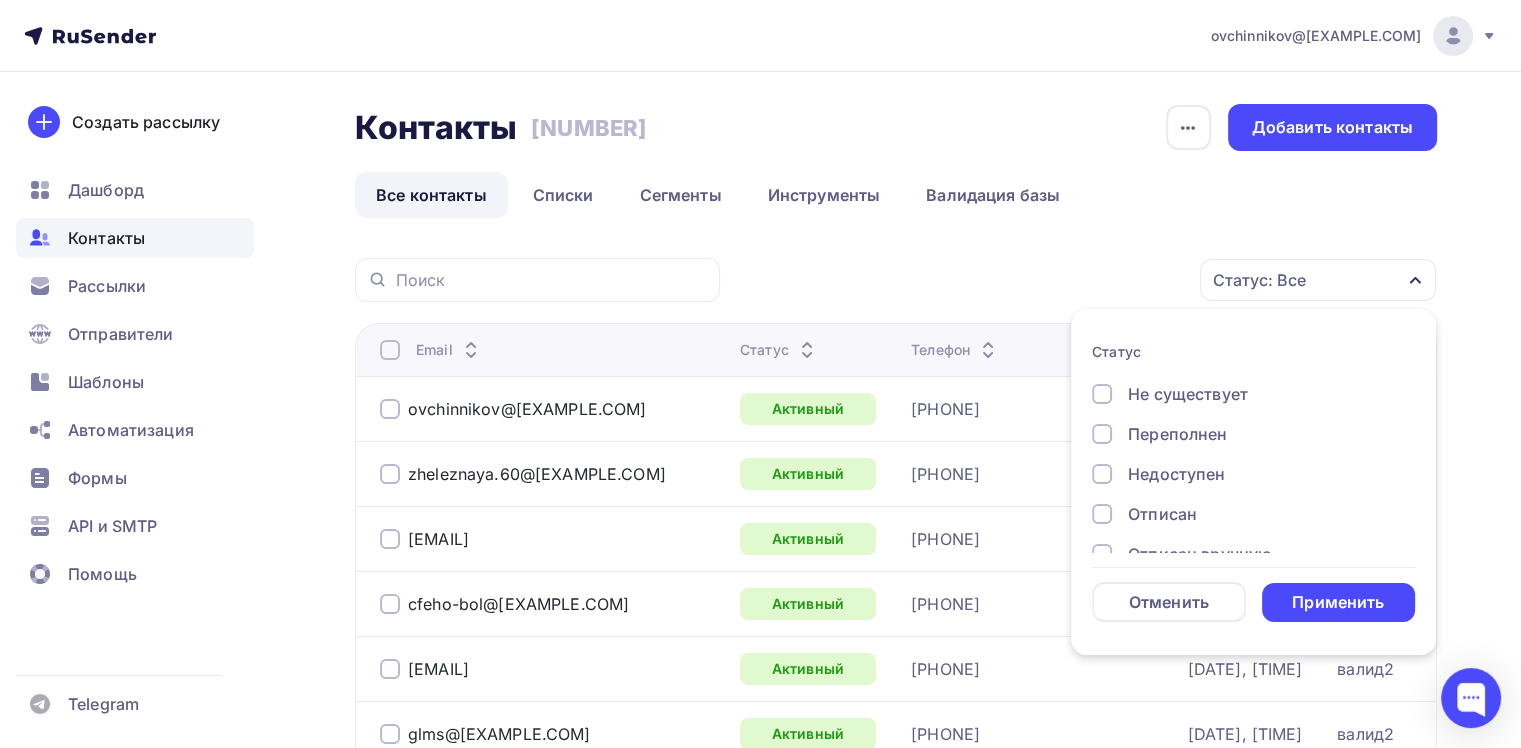 scroll, scrollTop: 144, scrollLeft: 0, axis: vertical 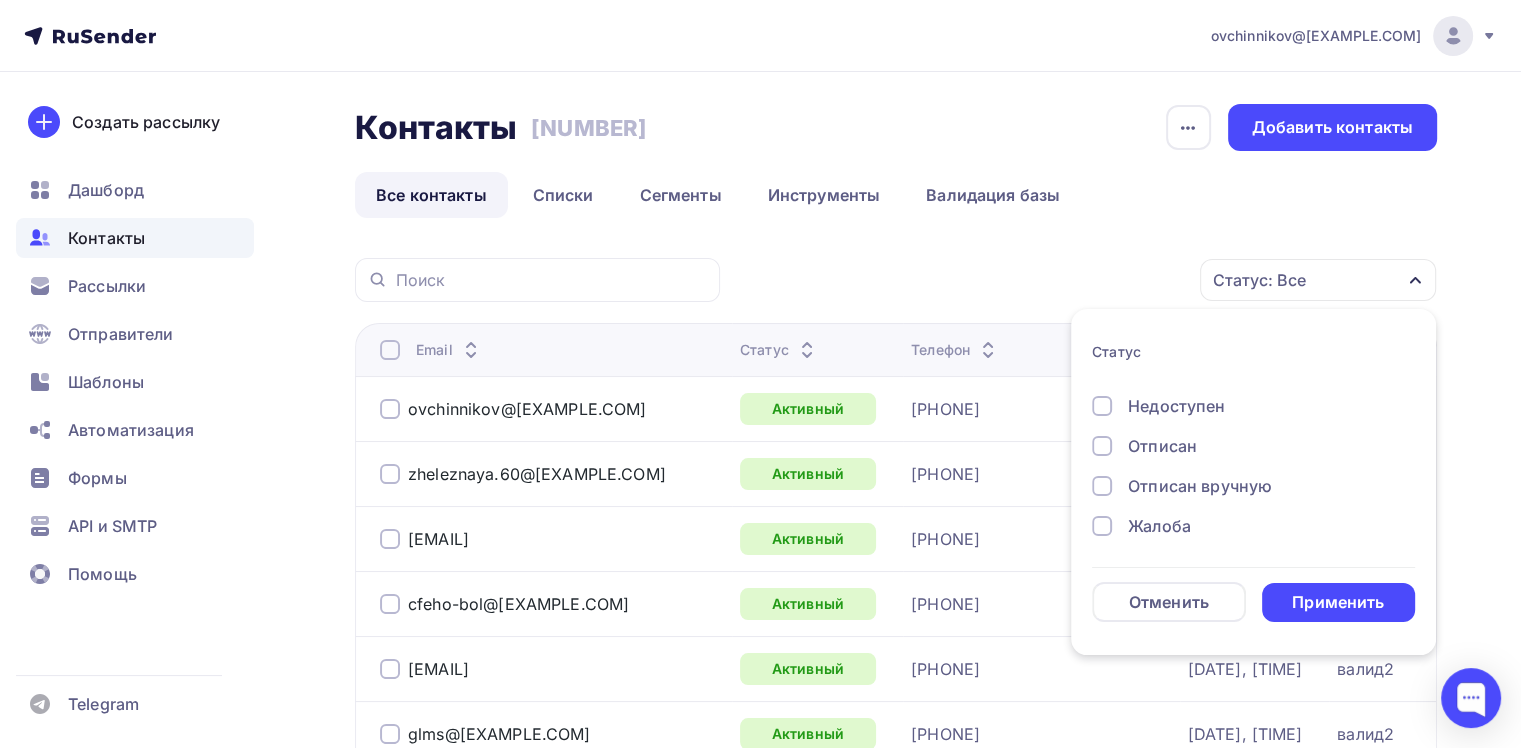 drag, startPoint x: 1160, startPoint y: 515, endPoint x: 1171, endPoint y: 476, distance: 40.5216 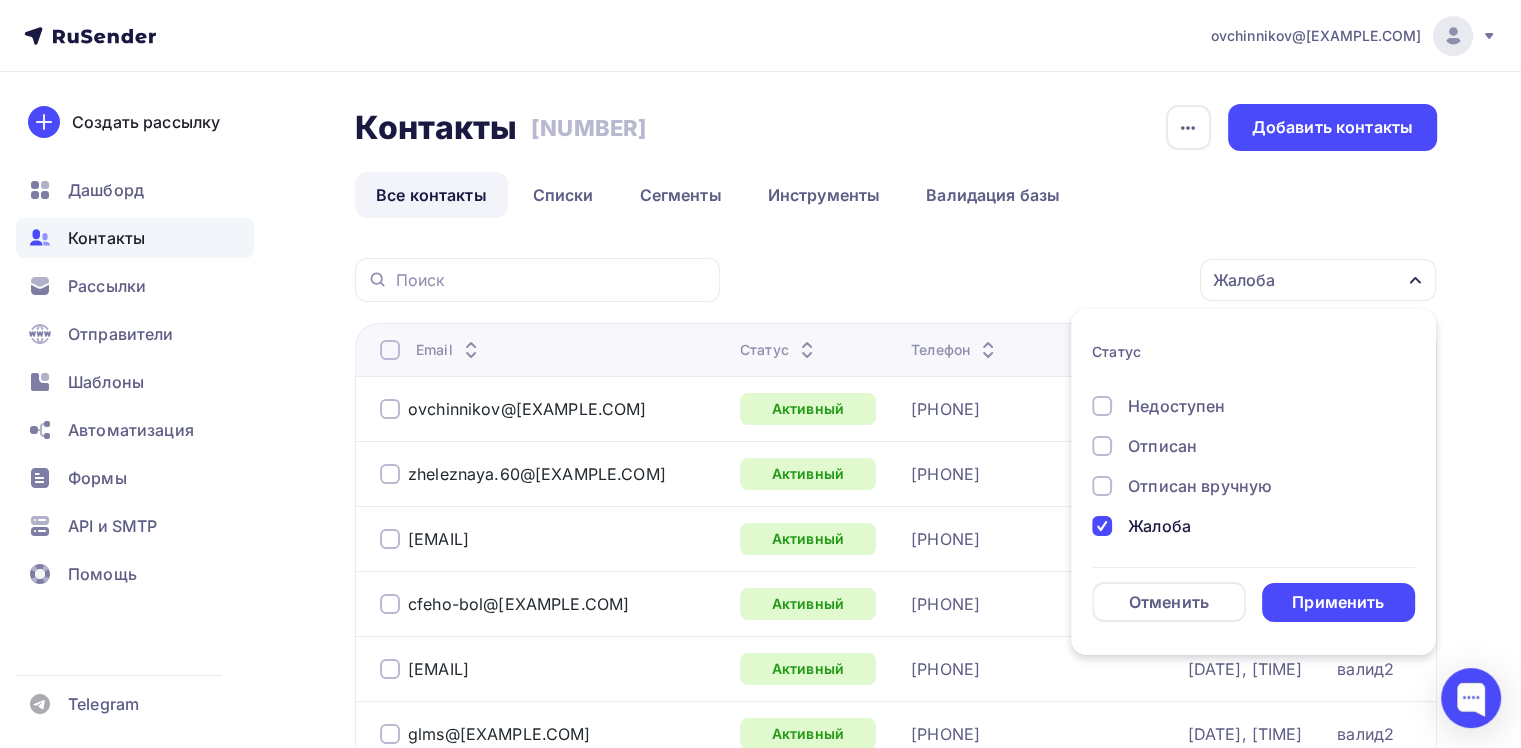 click on "Отписан вручную" at bounding box center (1155, 246) 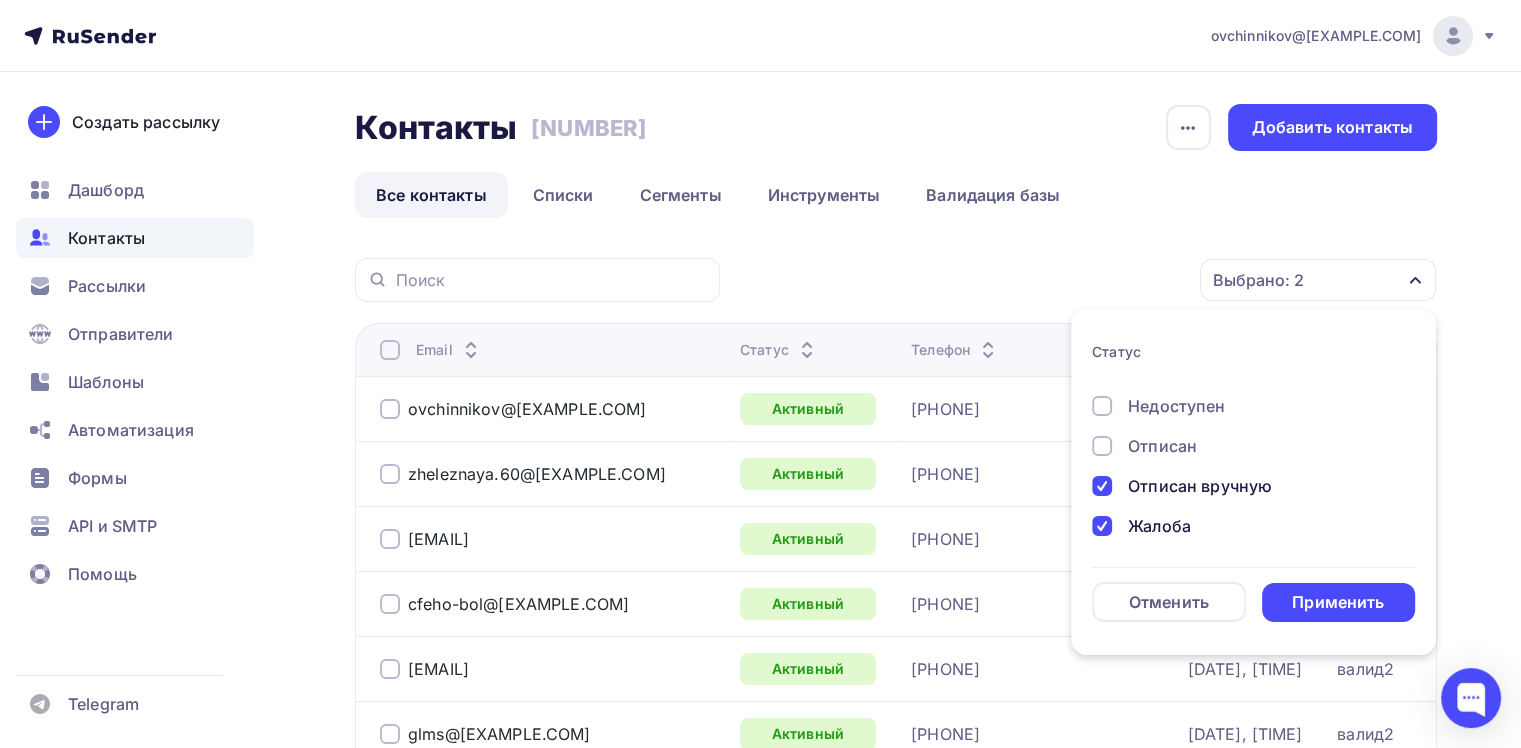 drag, startPoint x: 1170, startPoint y: 444, endPoint x: 1166, endPoint y: 417, distance: 27.294687 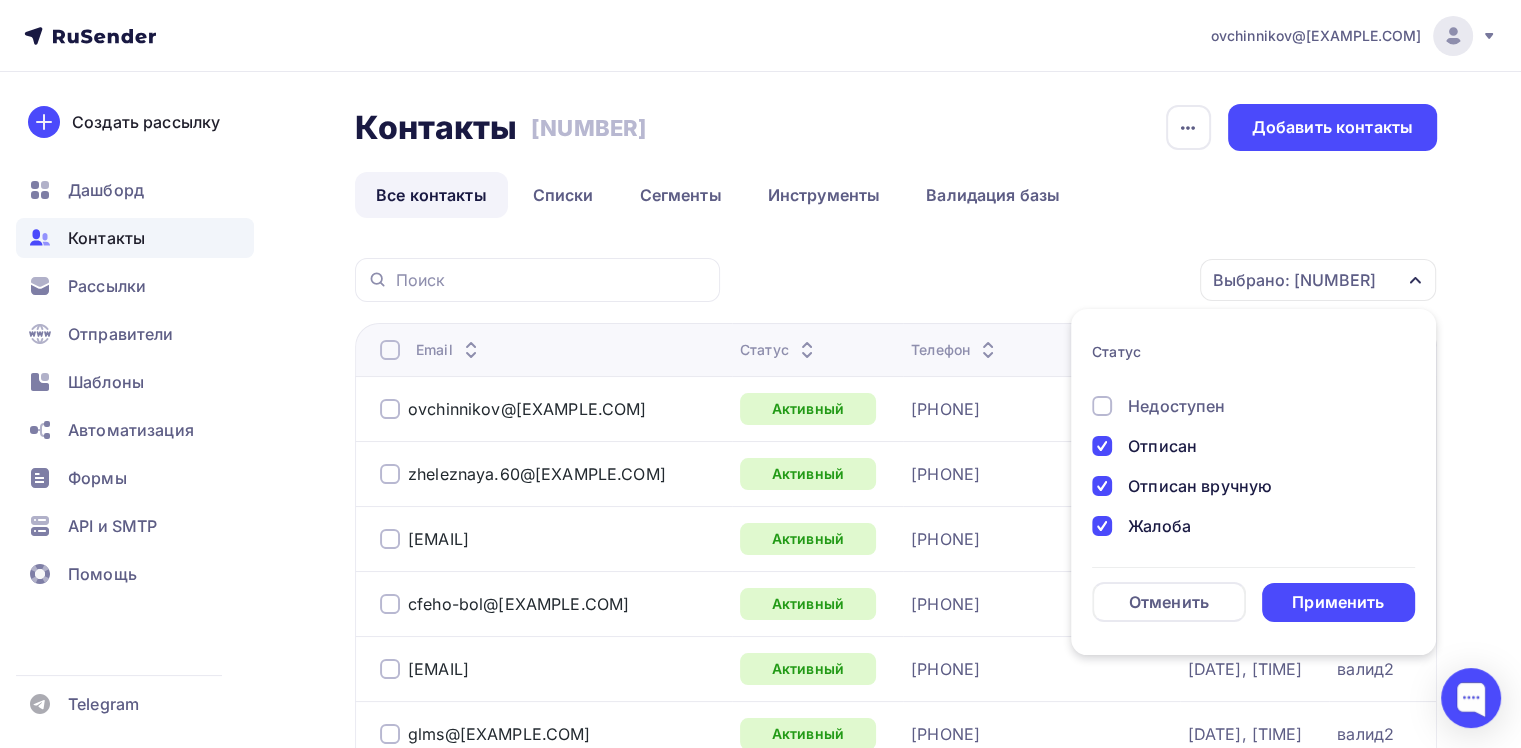 click on "Недоступен" at bounding box center [1155, 246] 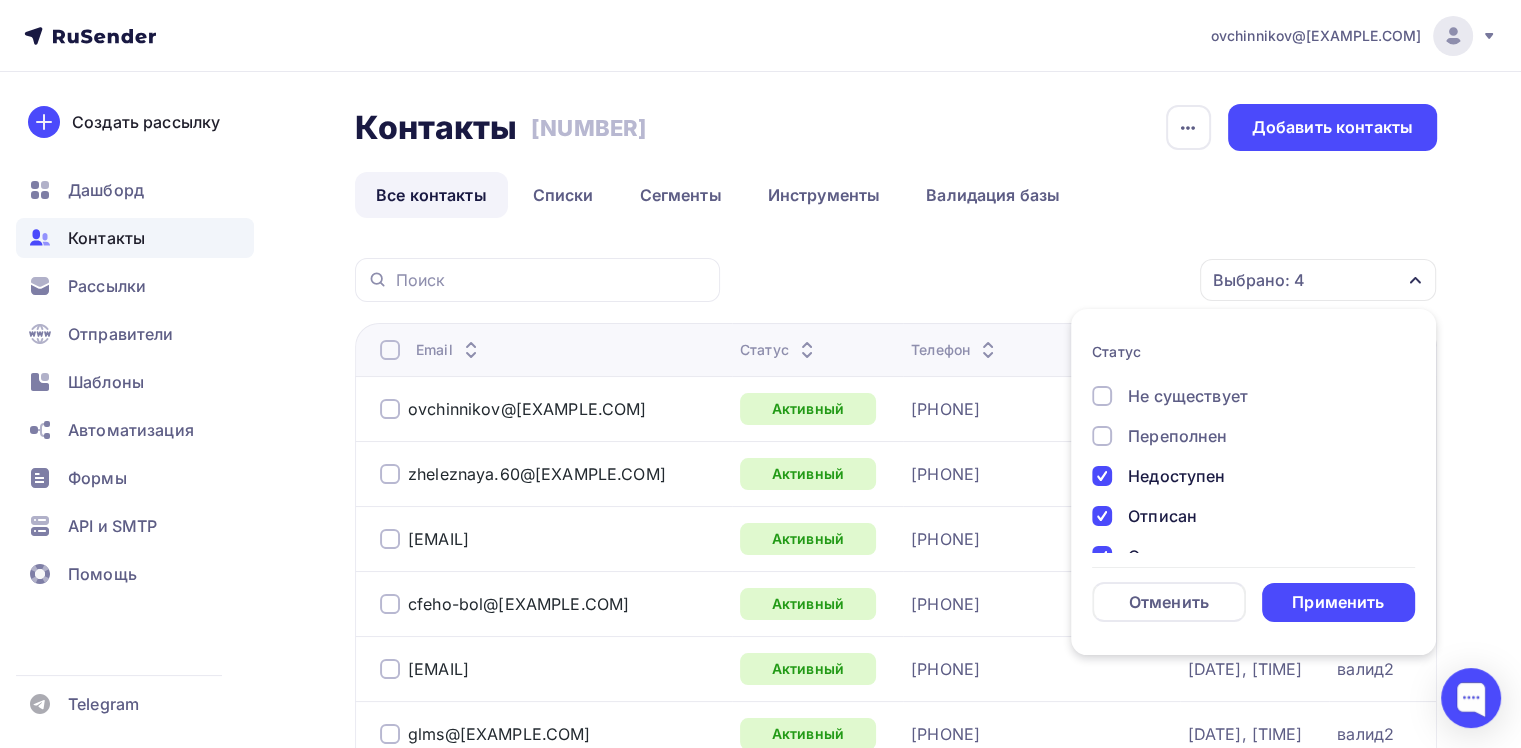 scroll, scrollTop: 44, scrollLeft: 0, axis: vertical 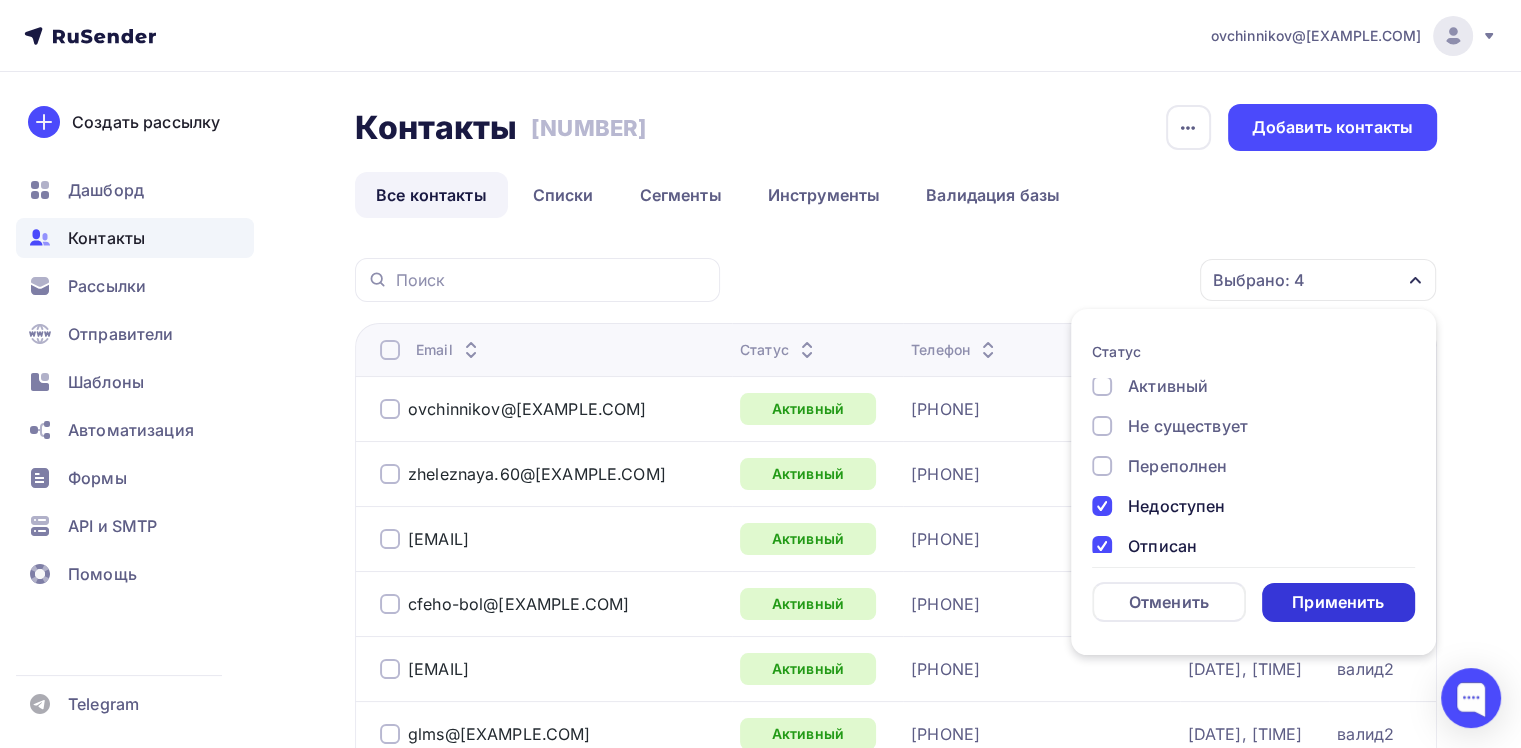 click on "Применить" at bounding box center [1338, 602] 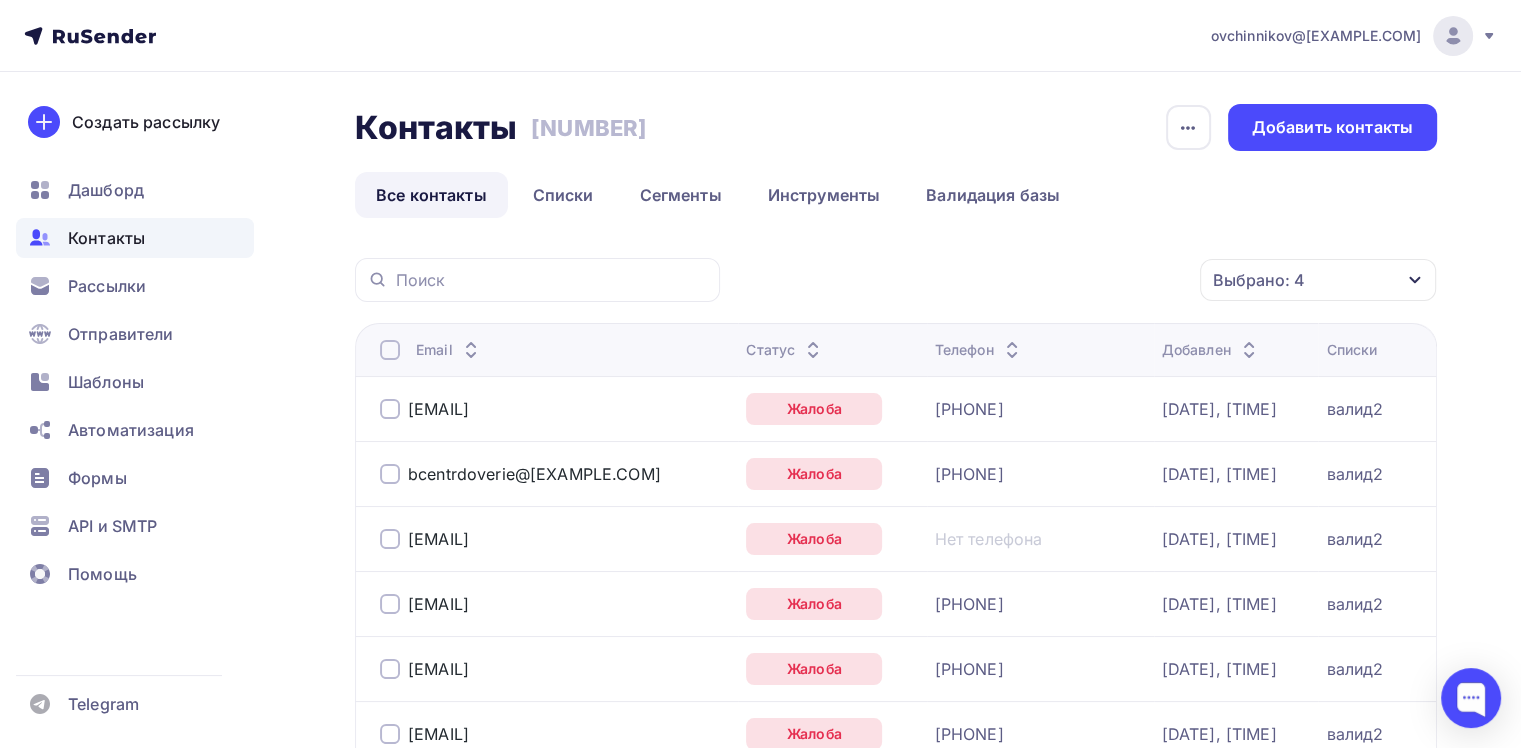 click at bounding box center [390, 350] 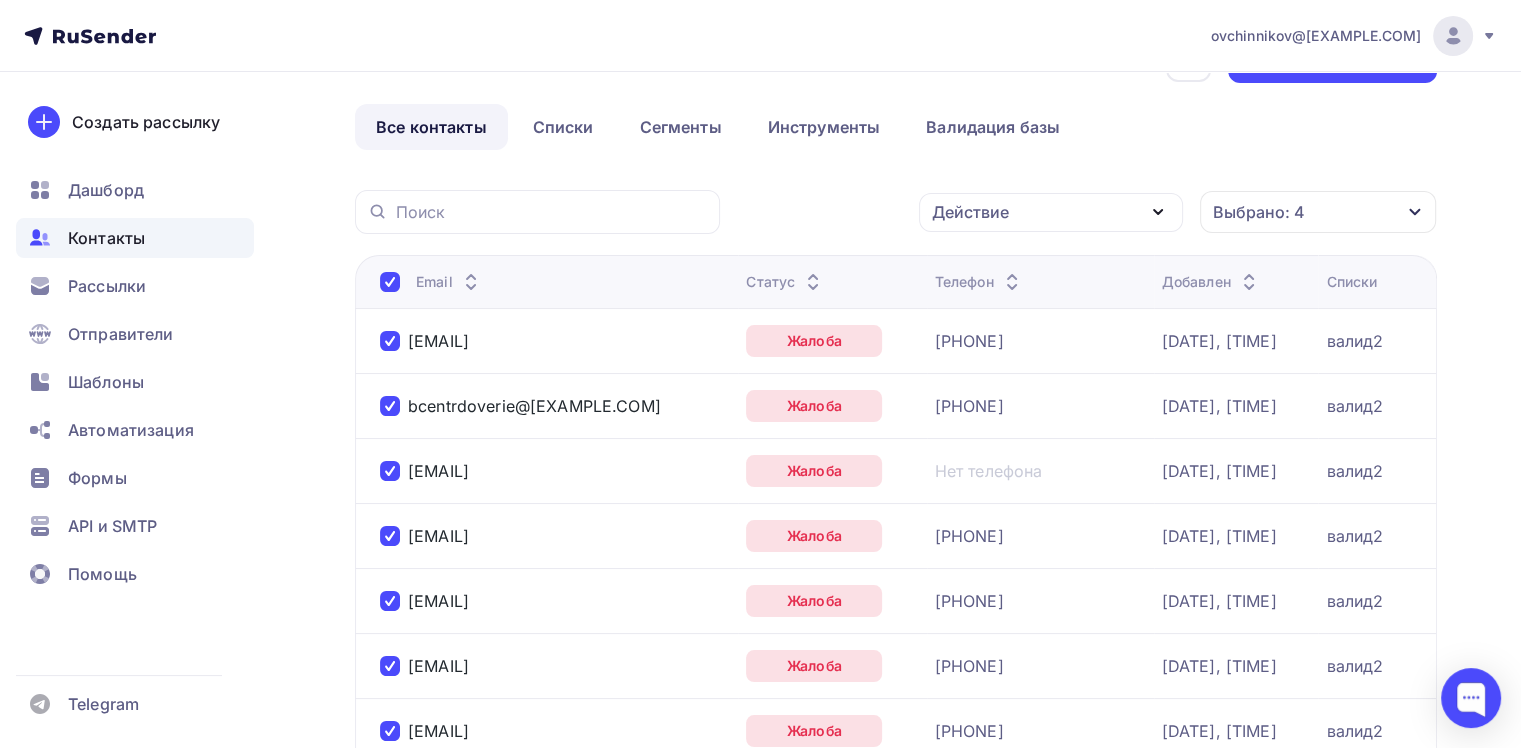 scroll, scrollTop: 0, scrollLeft: 0, axis: both 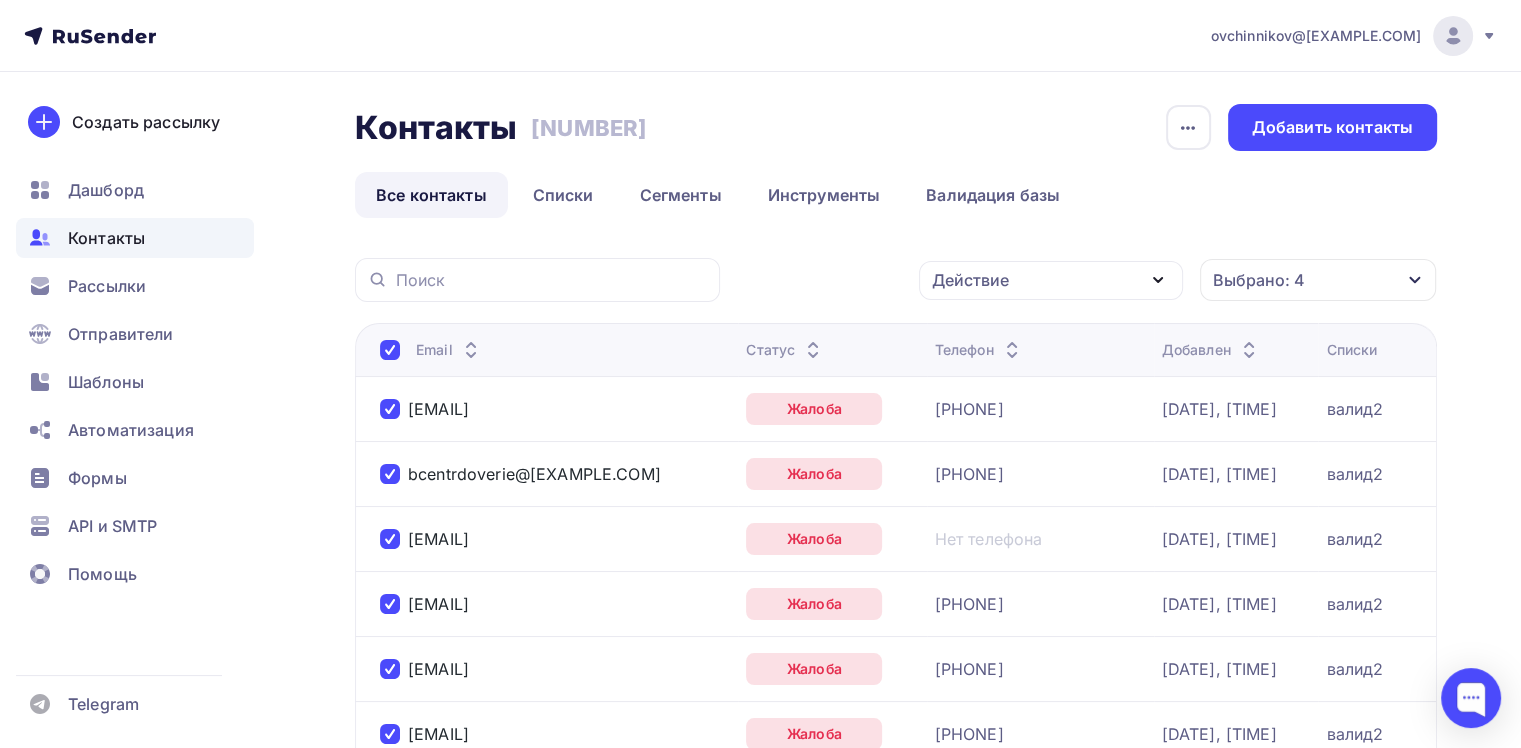 click on "Действие" at bounding box center (1051, 280) 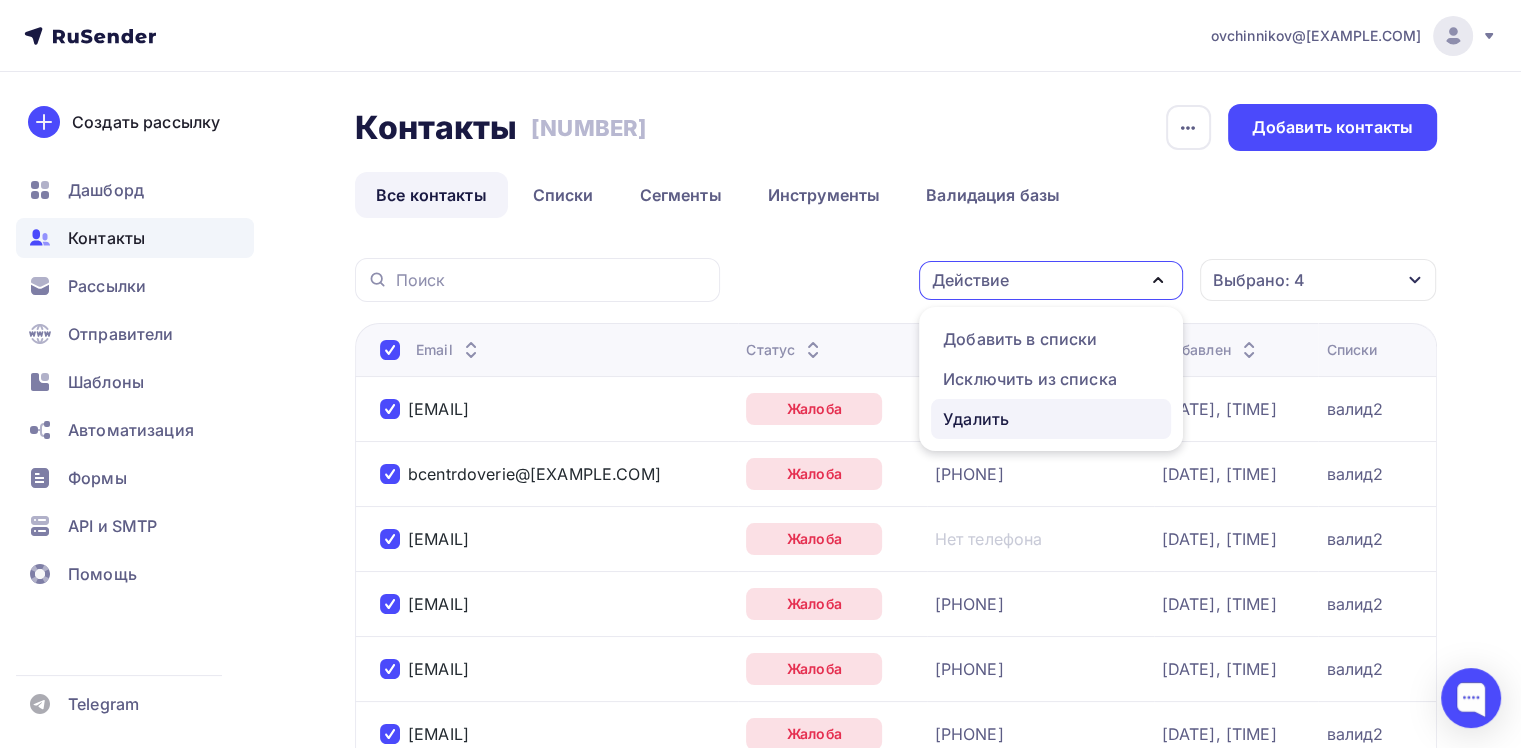 click on "Удалить" at bounding box center [1051, 339] 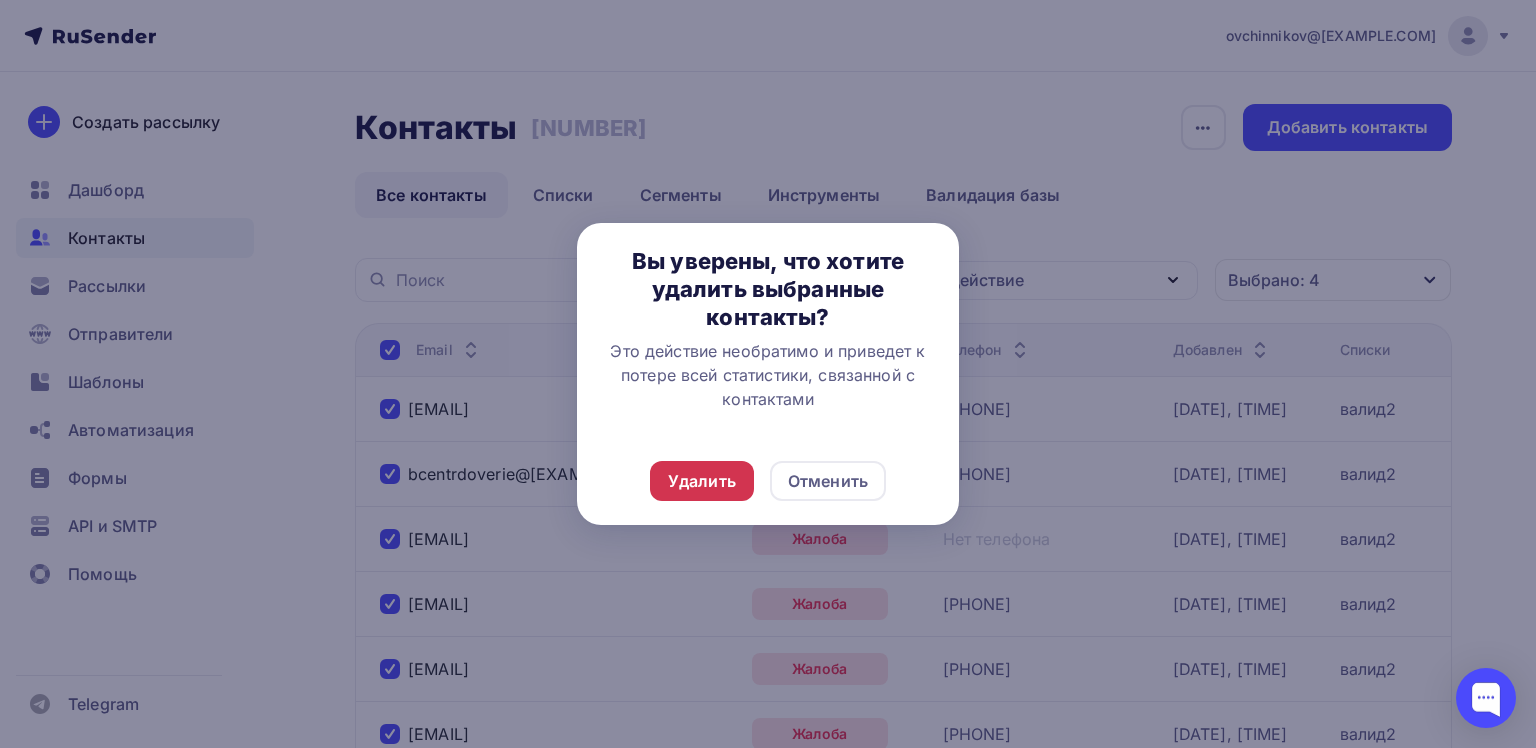click on "Удалить" at bounding box center [702, 481] 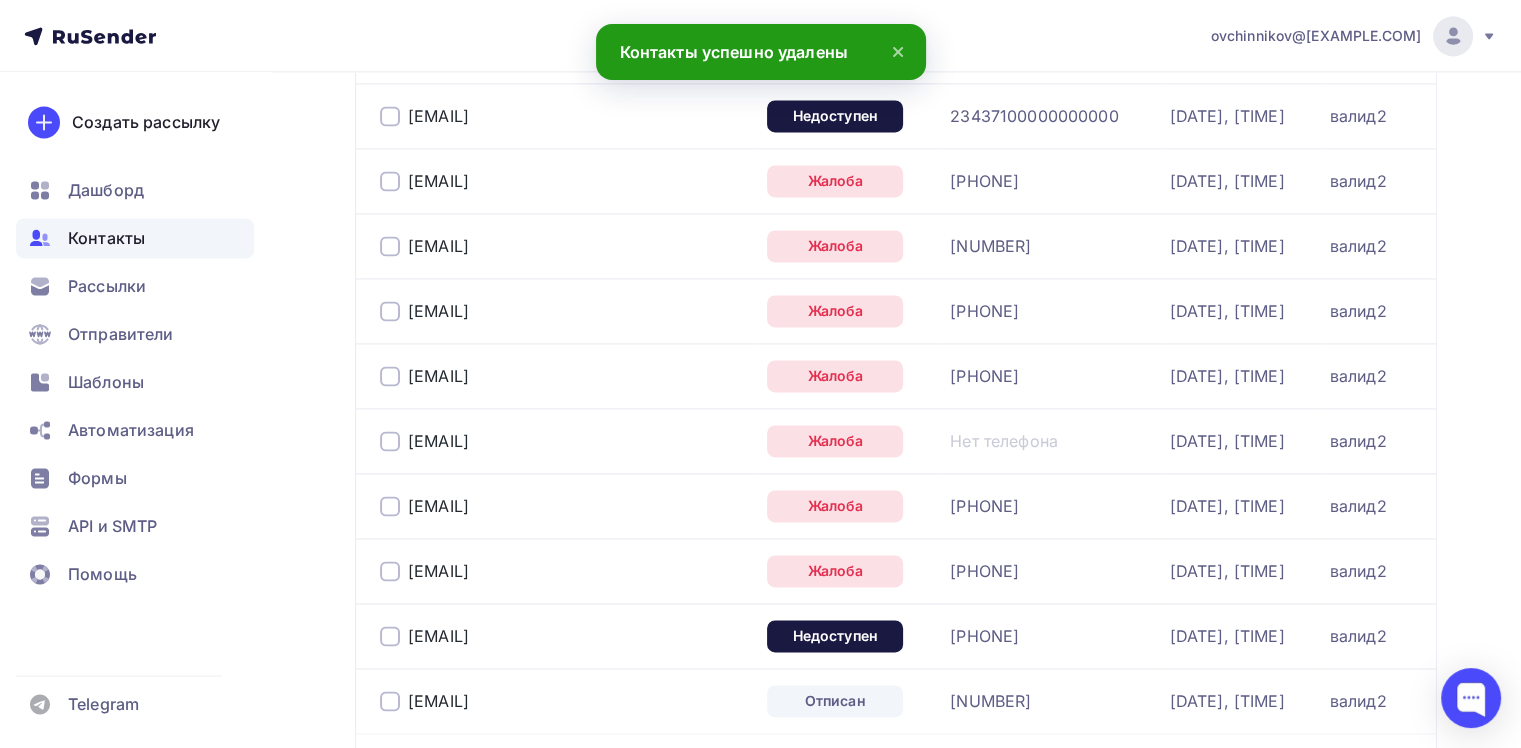 scroll, scrollTop: 3087, scrollLeft: 0, axis: vertical 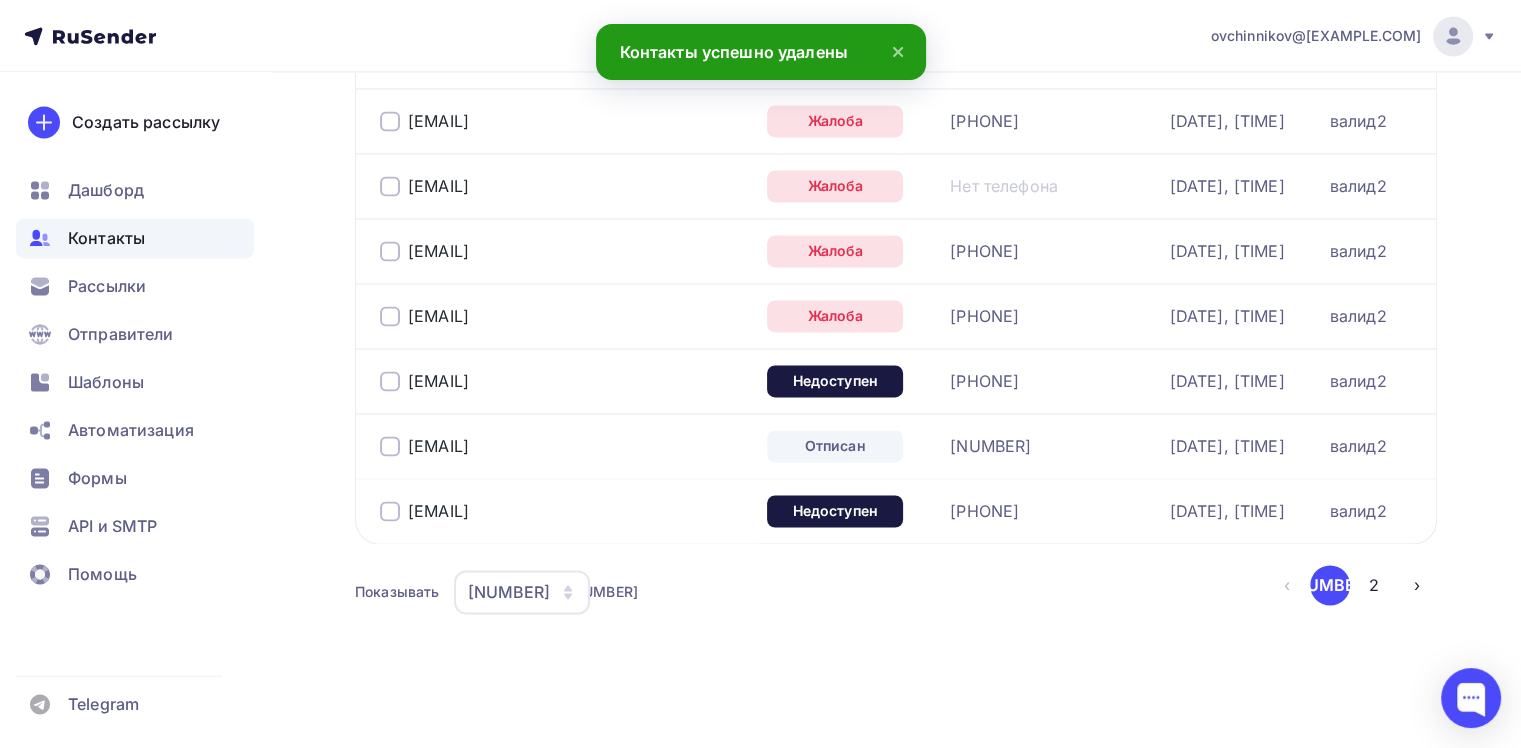 click on "Показывать
50
10
20
50
100
из 89" at bounding box center (811, 592) 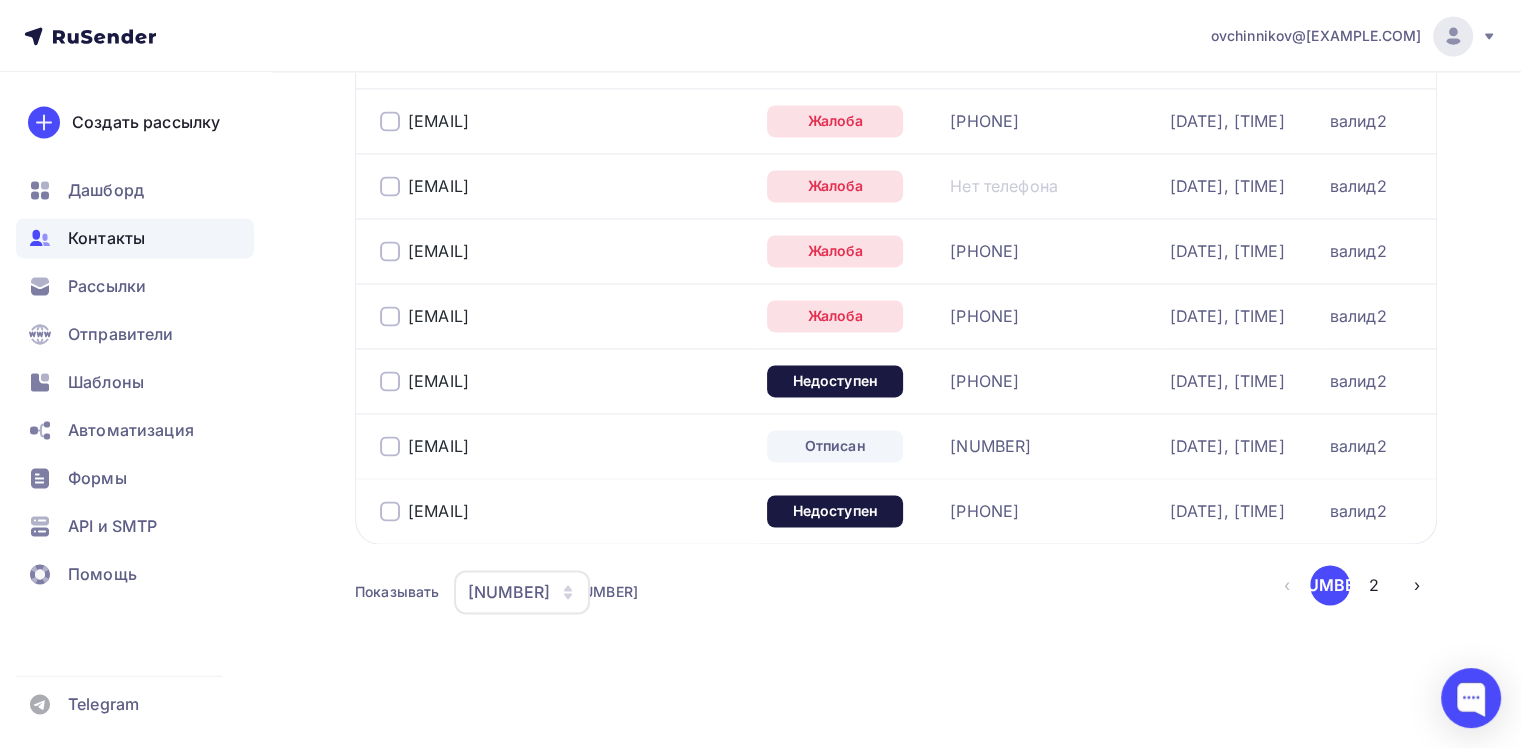 click on "50" at bounding box center (522, 592) 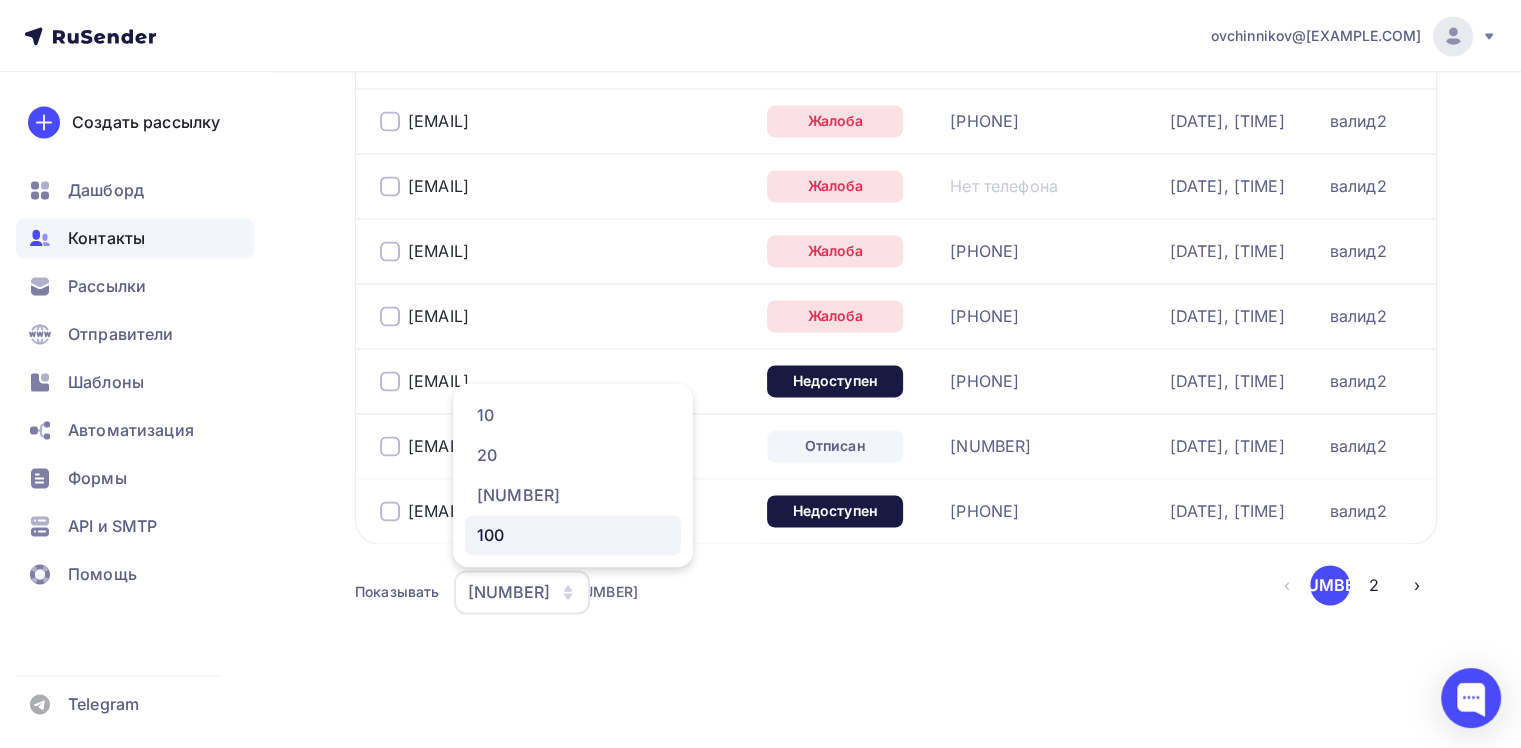 click on "100" at bounding box center (573, 415) 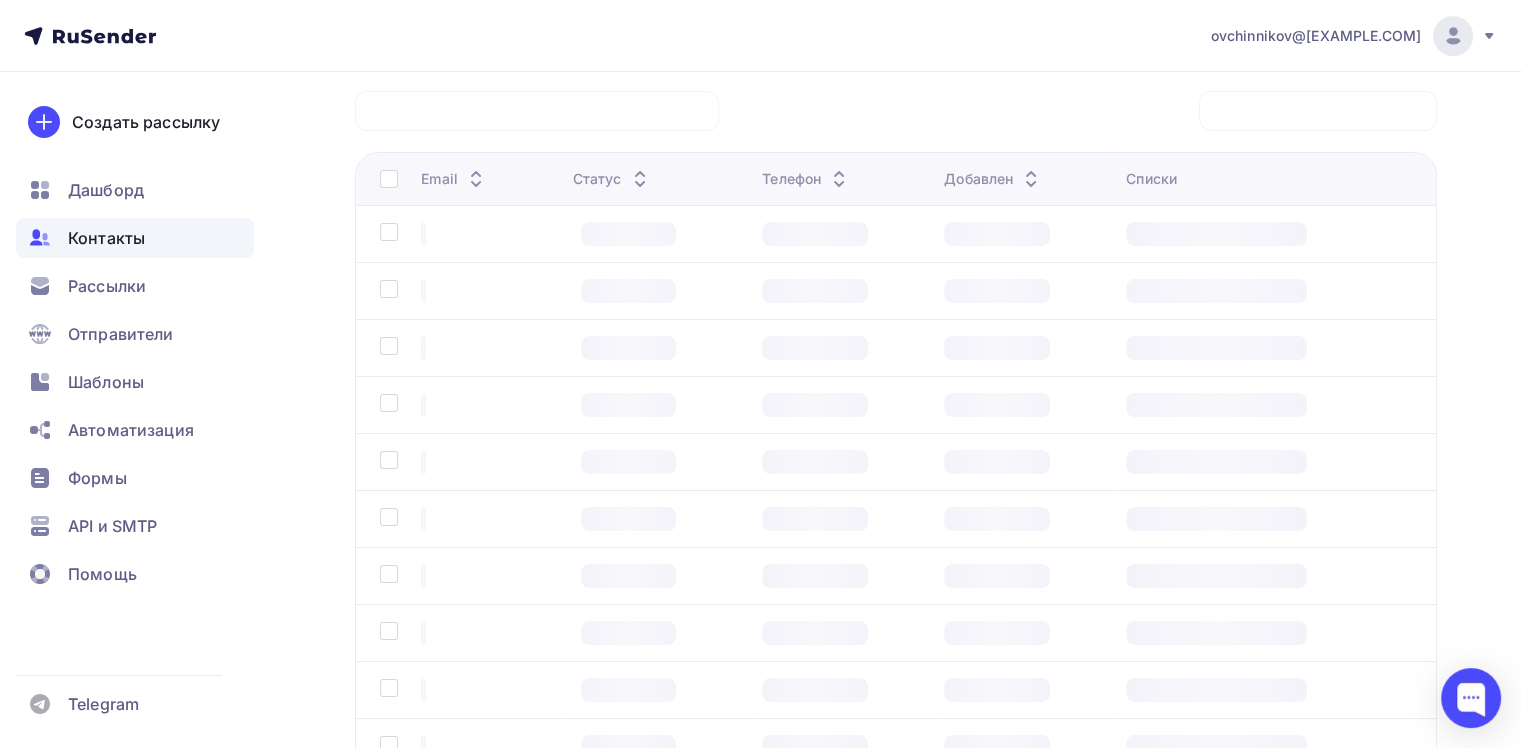 scroll, scrollTop: 158, scrollLeft: 0, axis: vertical 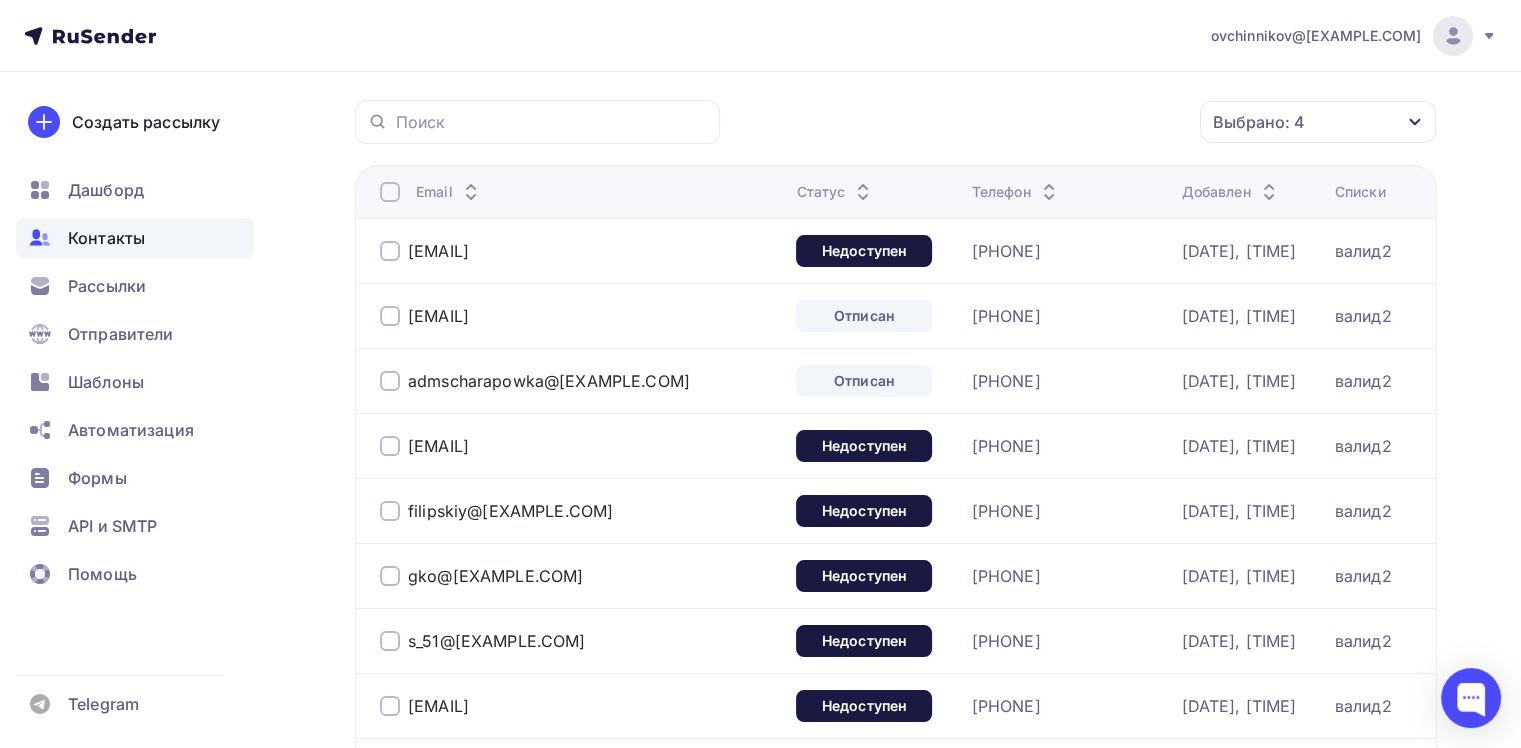 click at bounding box center (390, 192) 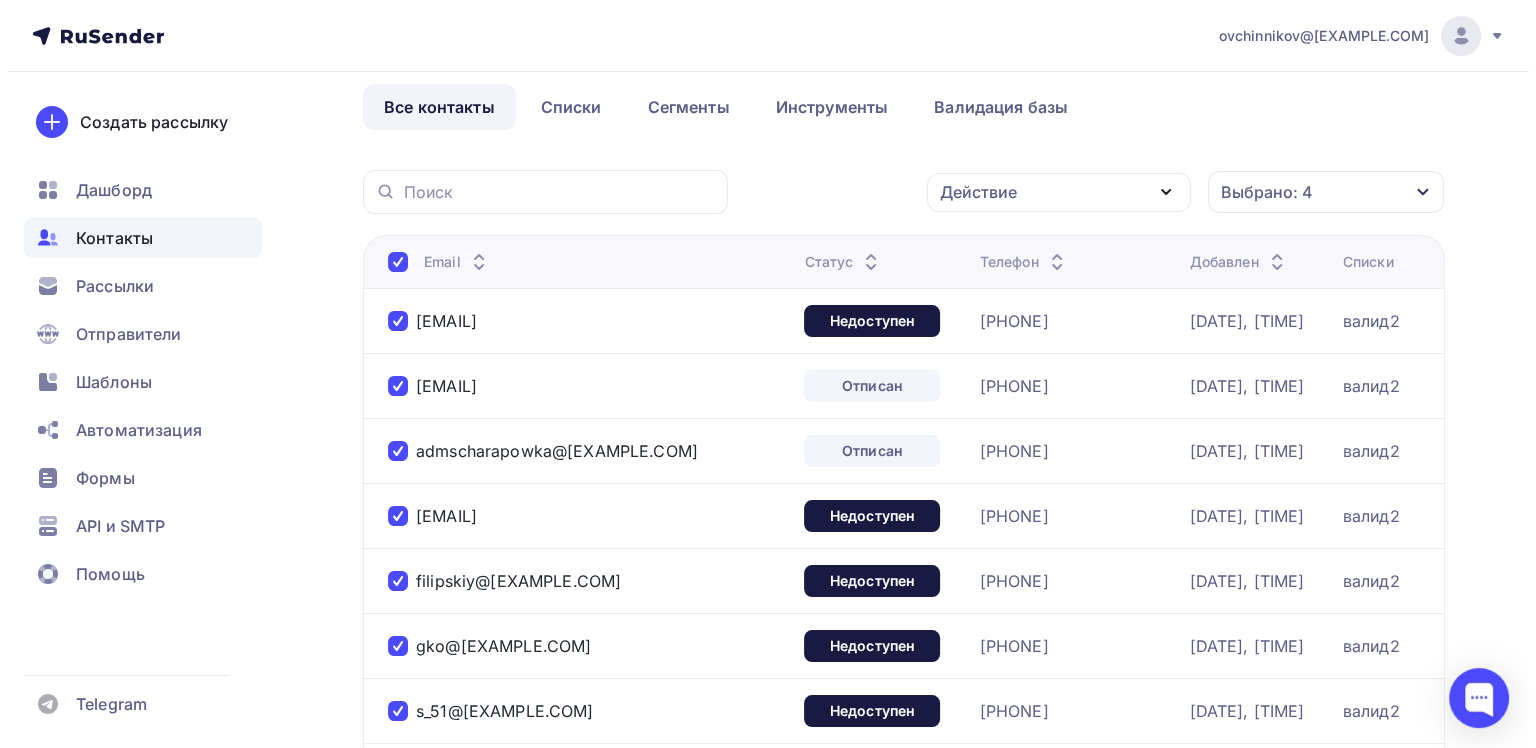 scroll, scrollTop: 0, scrollLeft: 0, axis: both 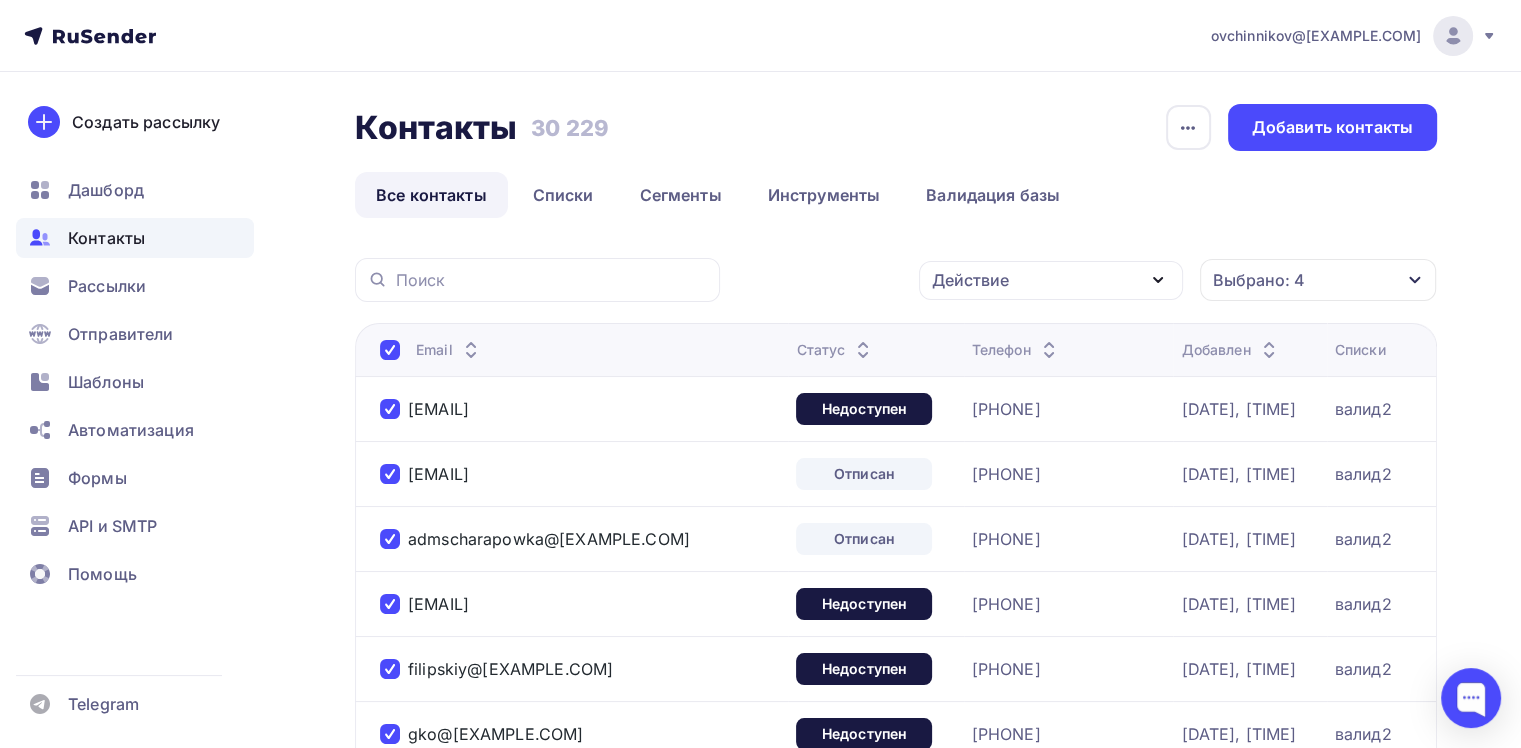 click on "Действие" at bounding box center [1051, 280] 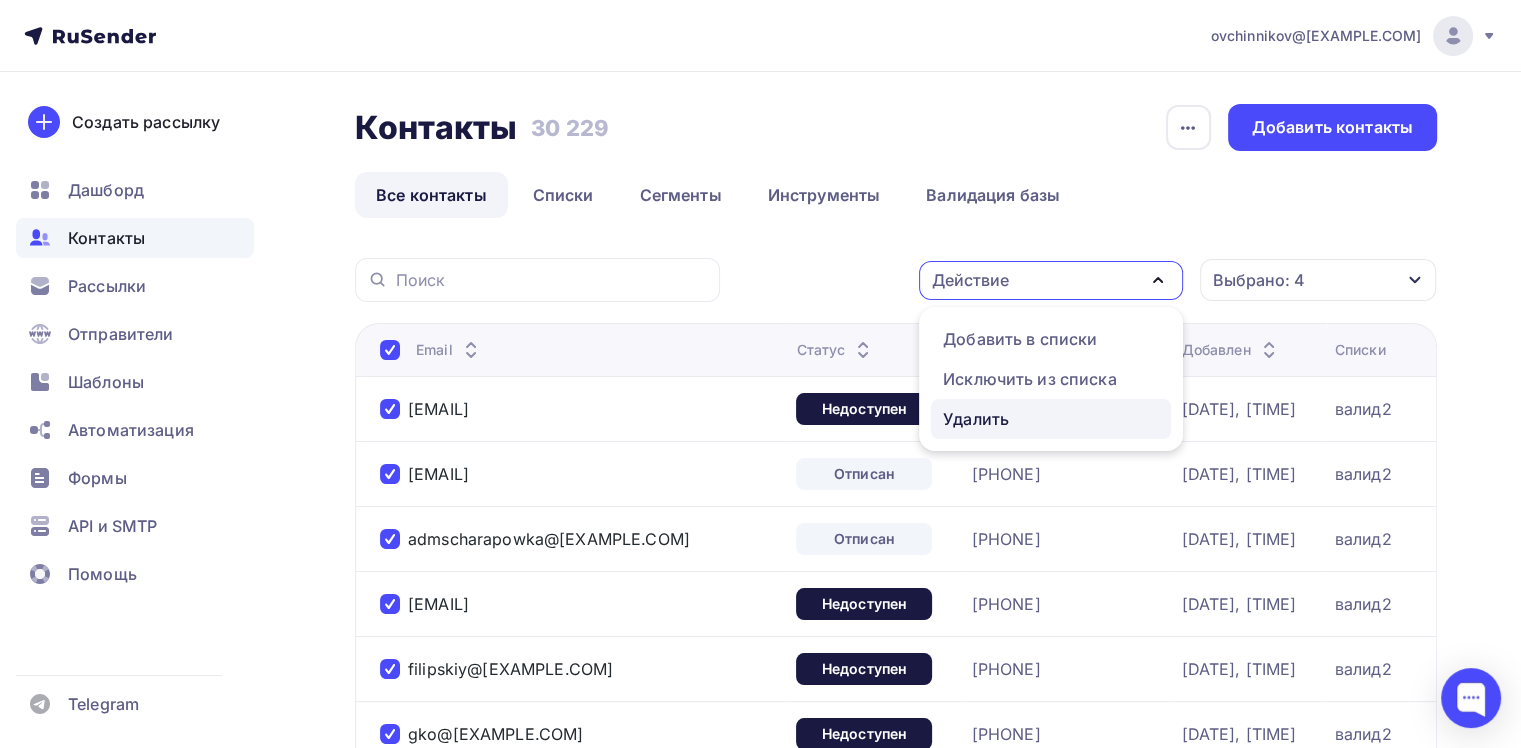 click on "Удалить" at bounding box center [1020, 339] 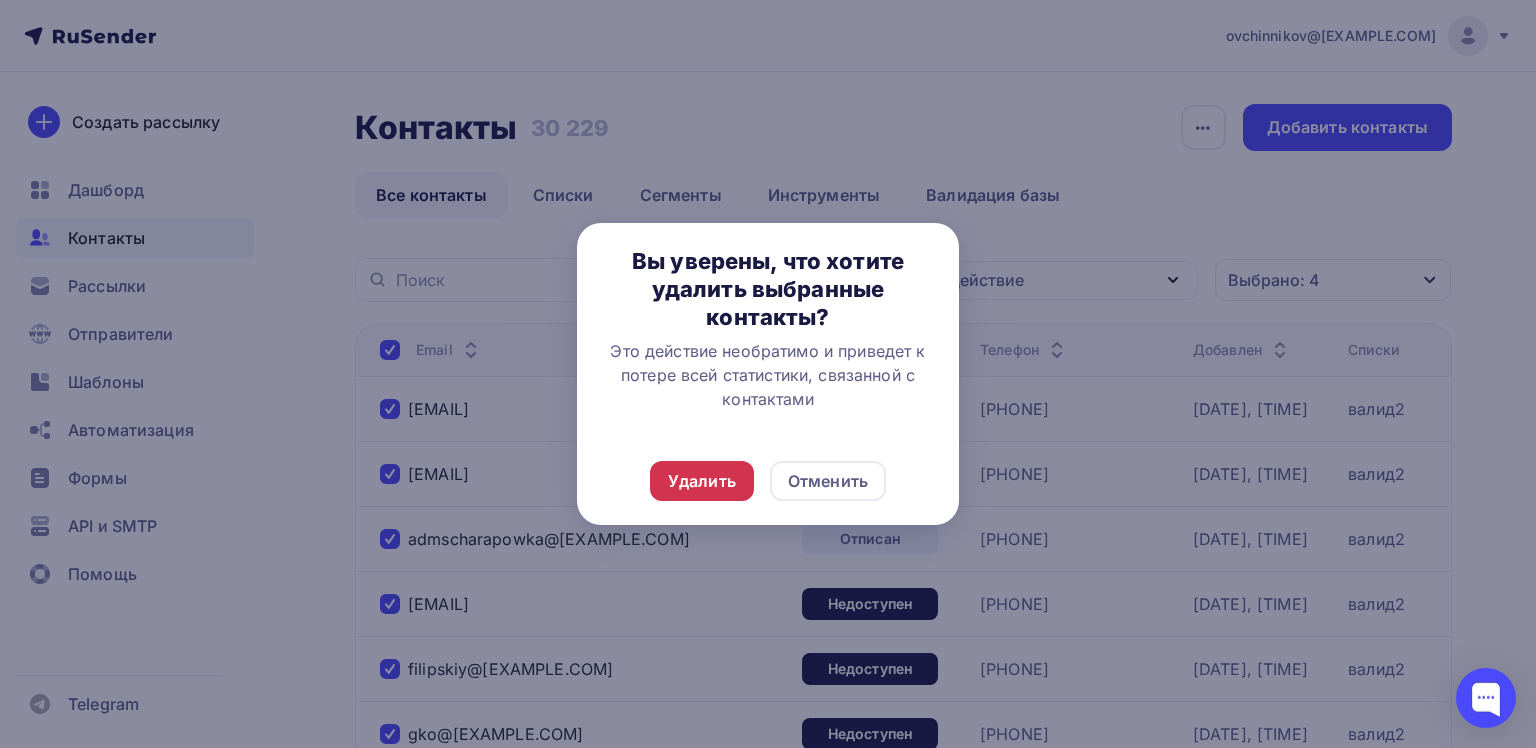 click on "Удалить" at bounding box center [702, 481] 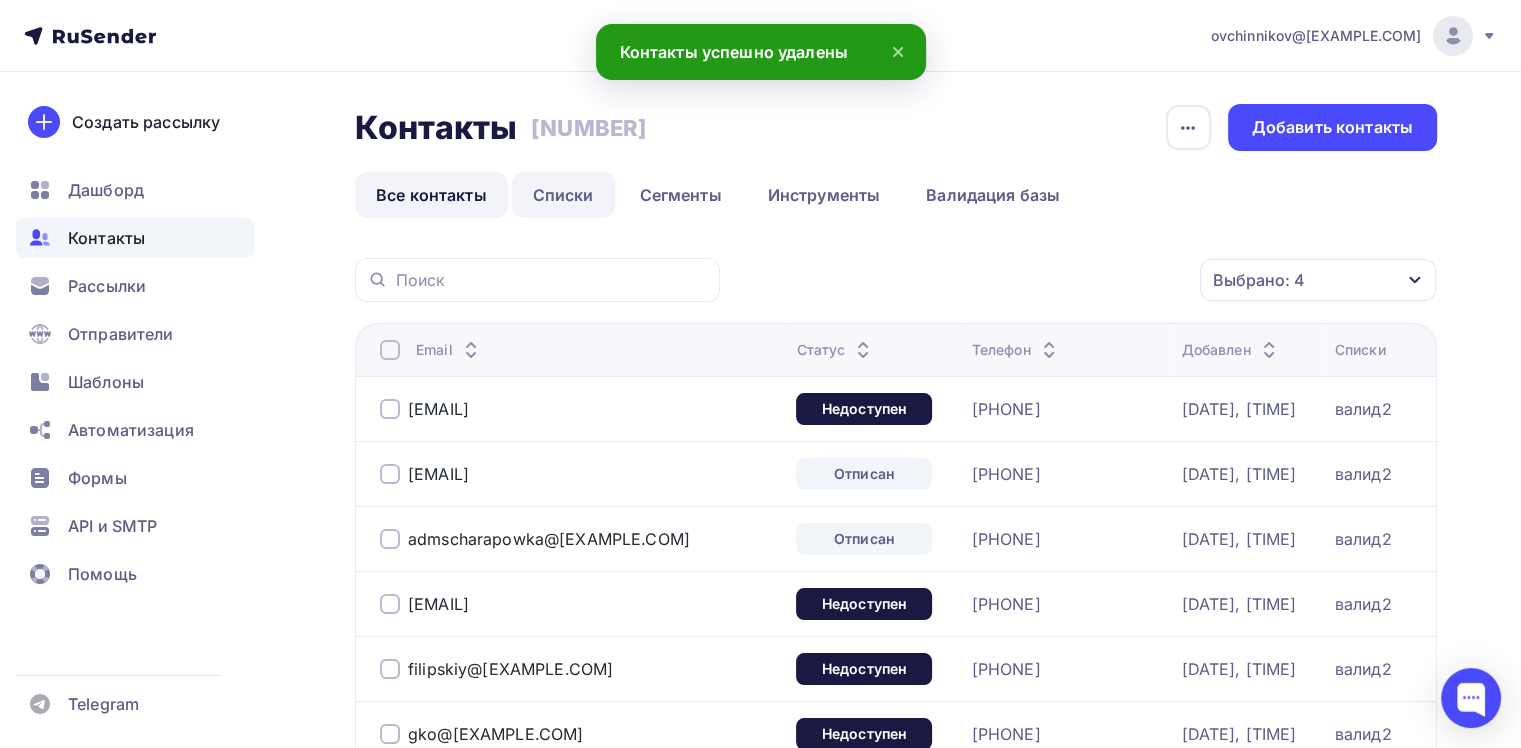 click on "Списки" at bounding box center [563, 195] 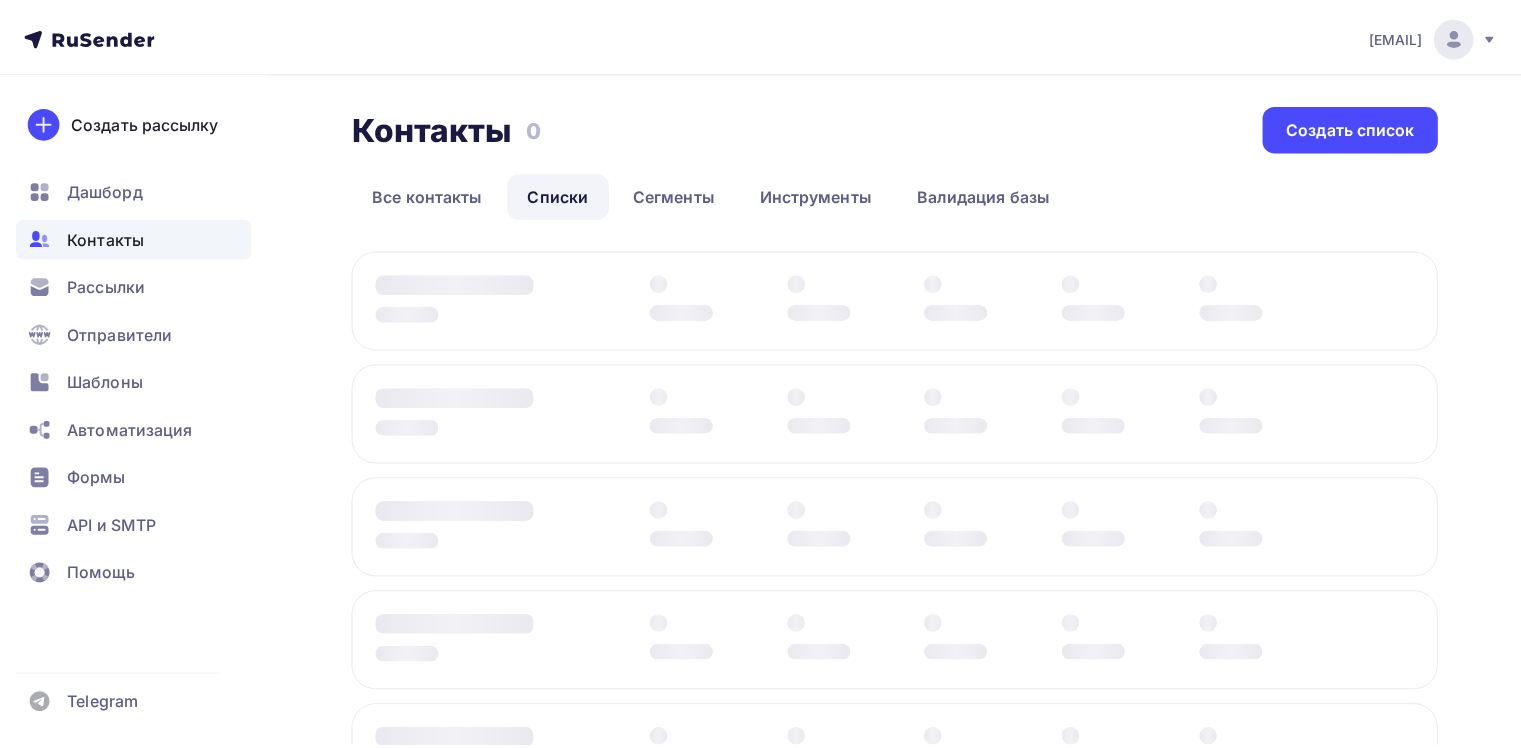 scroll, scrollTop: 0, scrollLeft: 0, axis: both 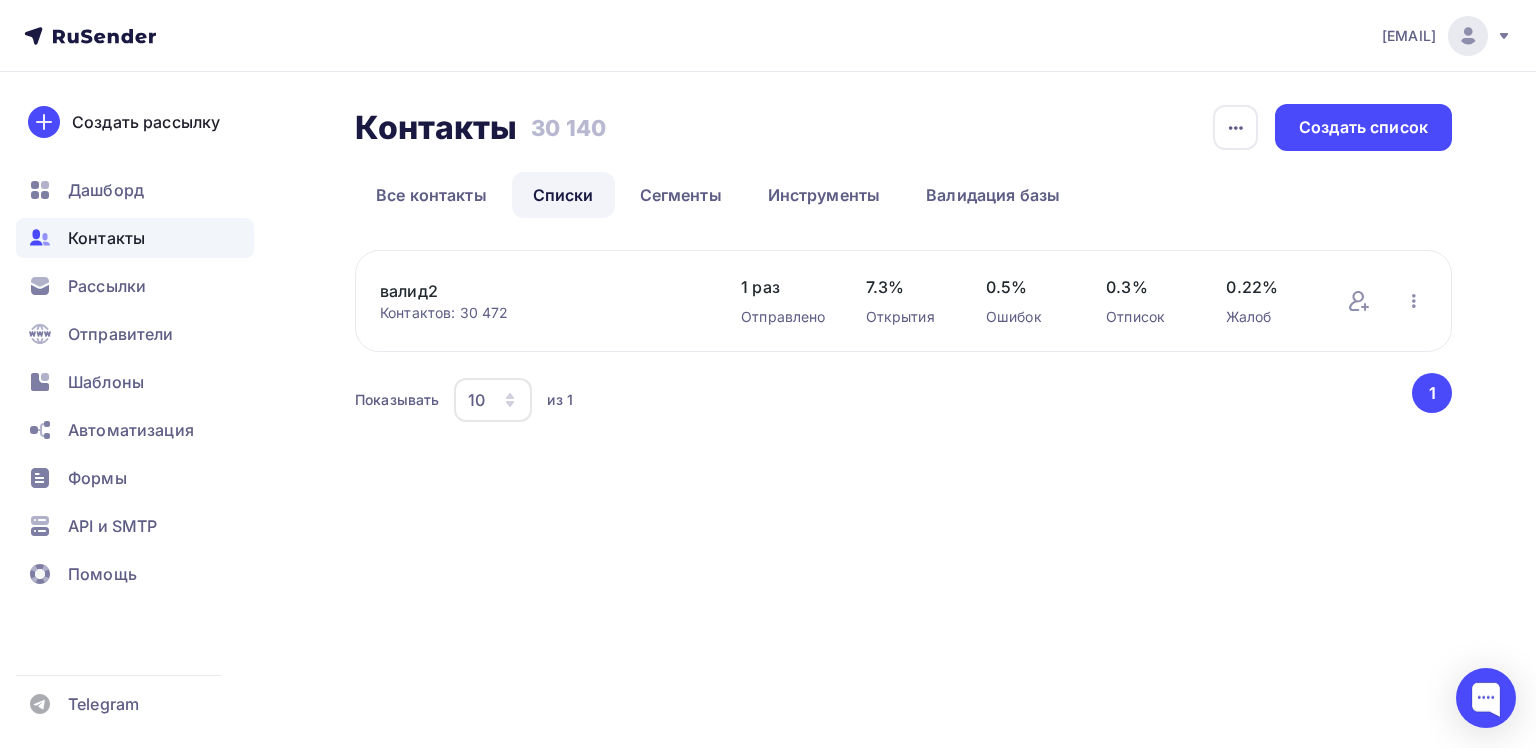 click on "валид2" at bounding box center (540, 291) 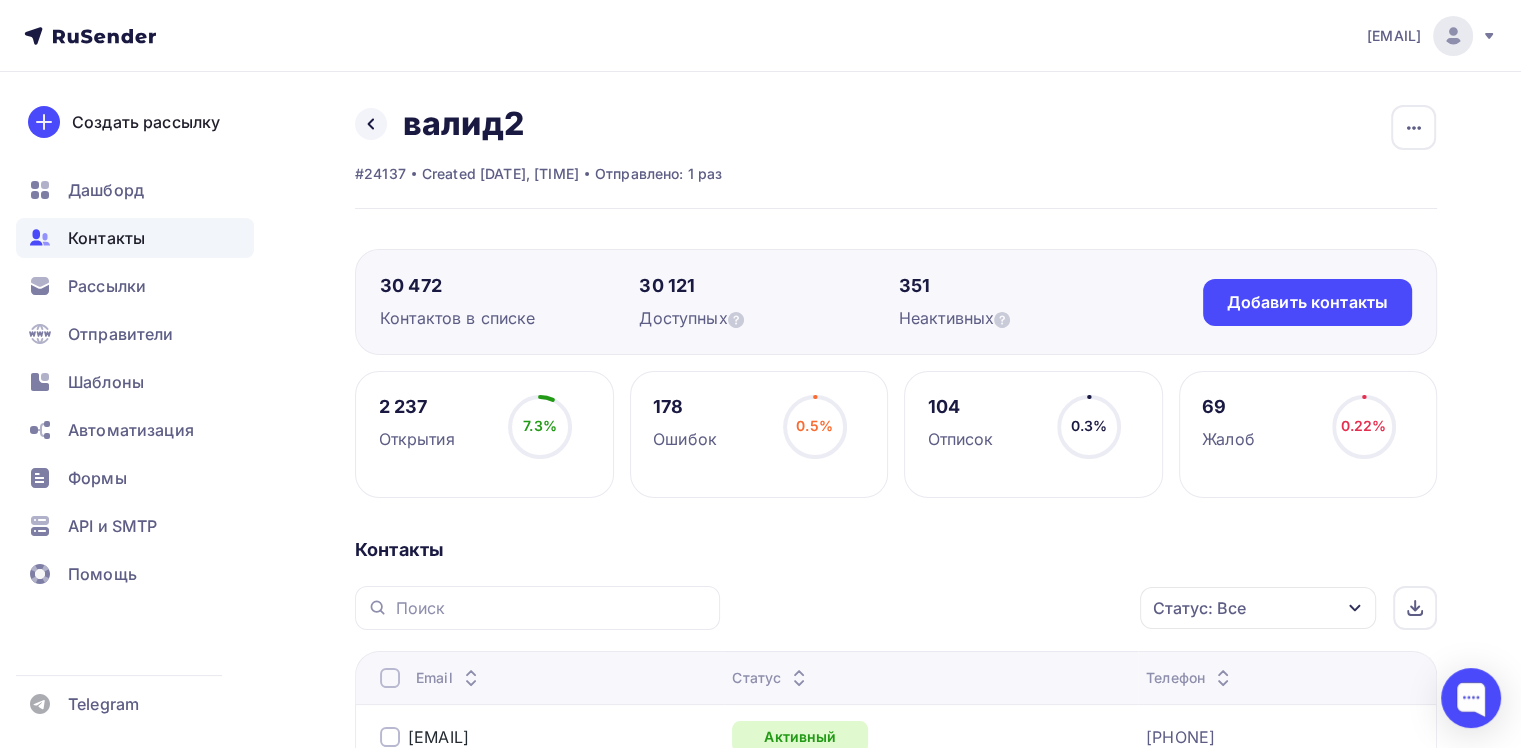 click on "Контакты" at bounding box center [106, 238] 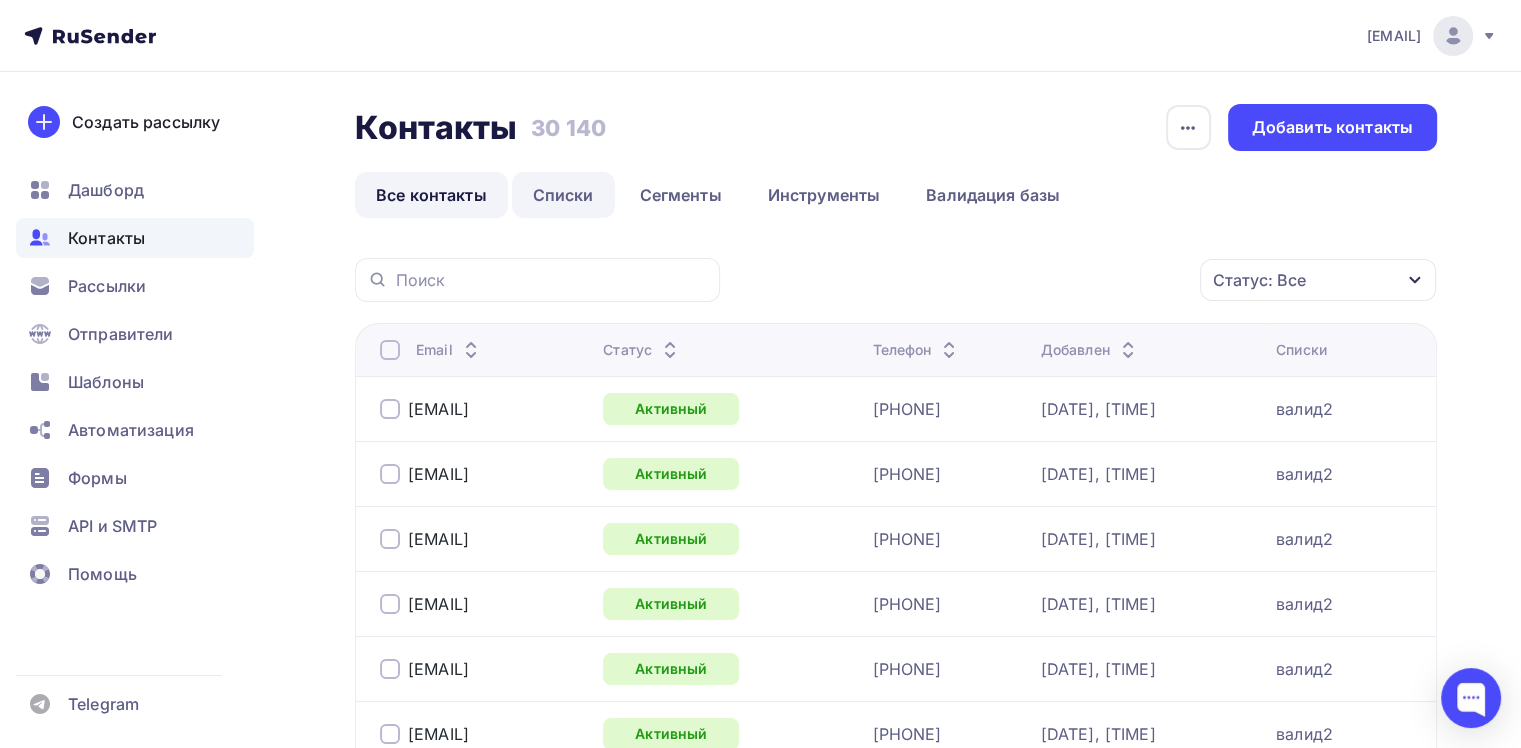 click on "Списки" at bounding box center (563, 195) 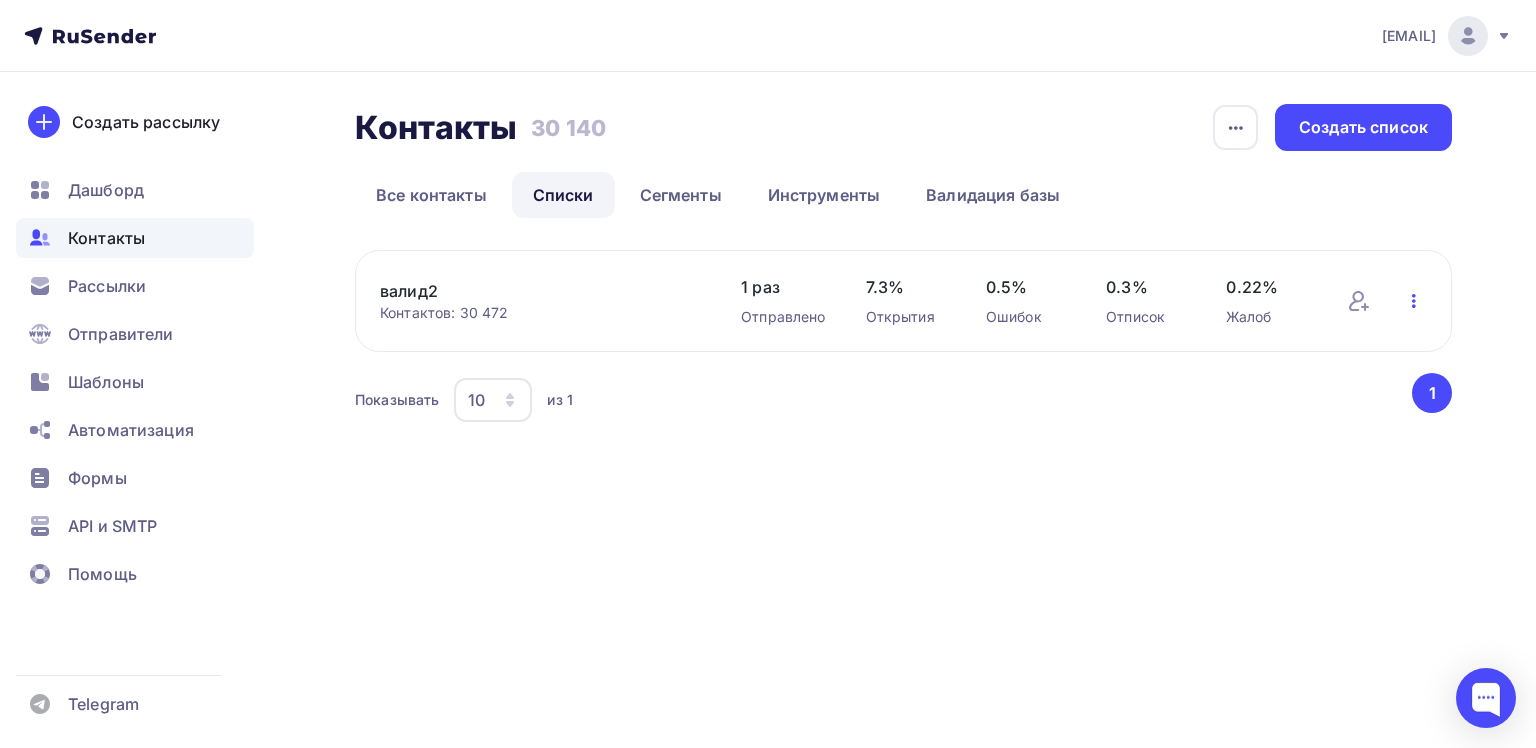 click at bounding box center (1414, 301) 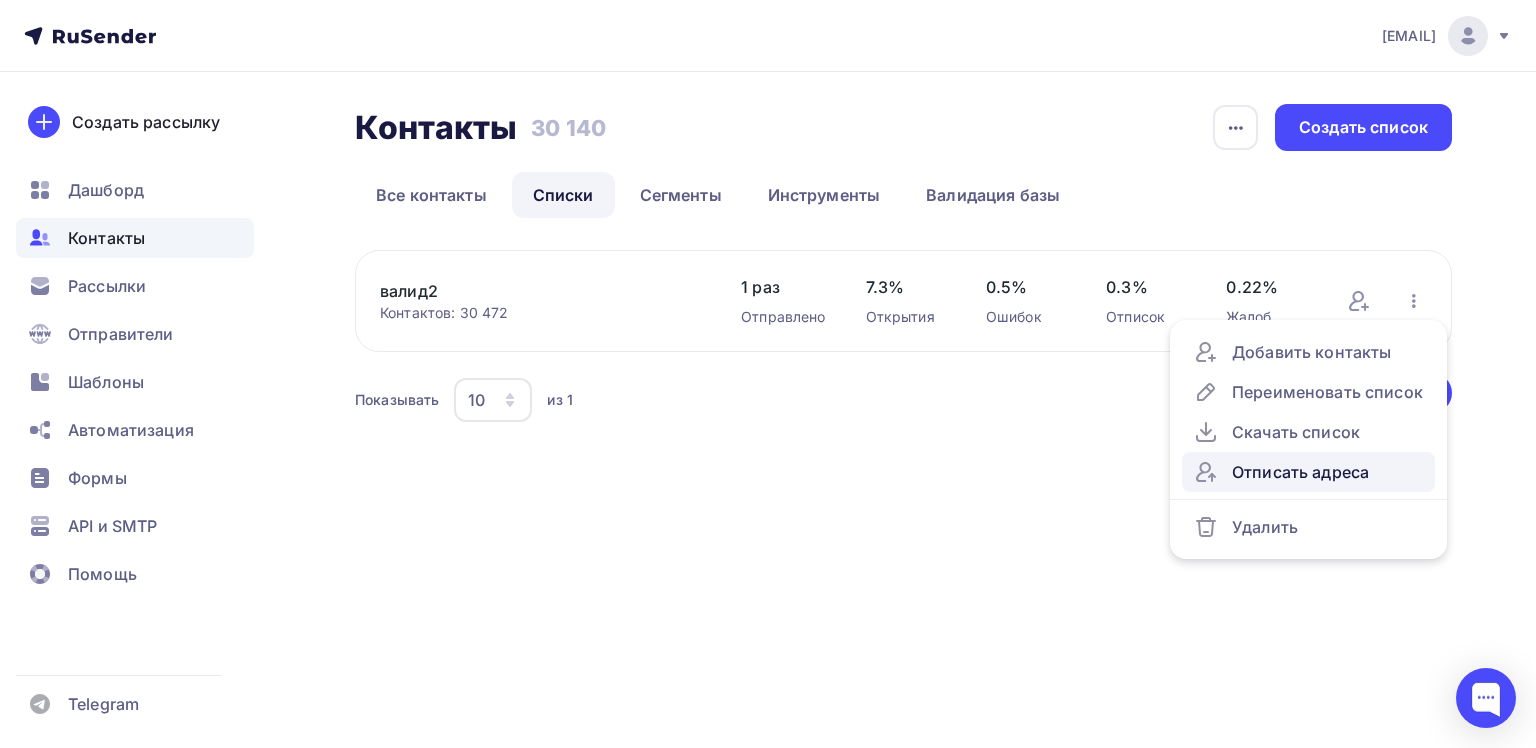 click on "Отписать адреса" at bounding box center (1308, 472) 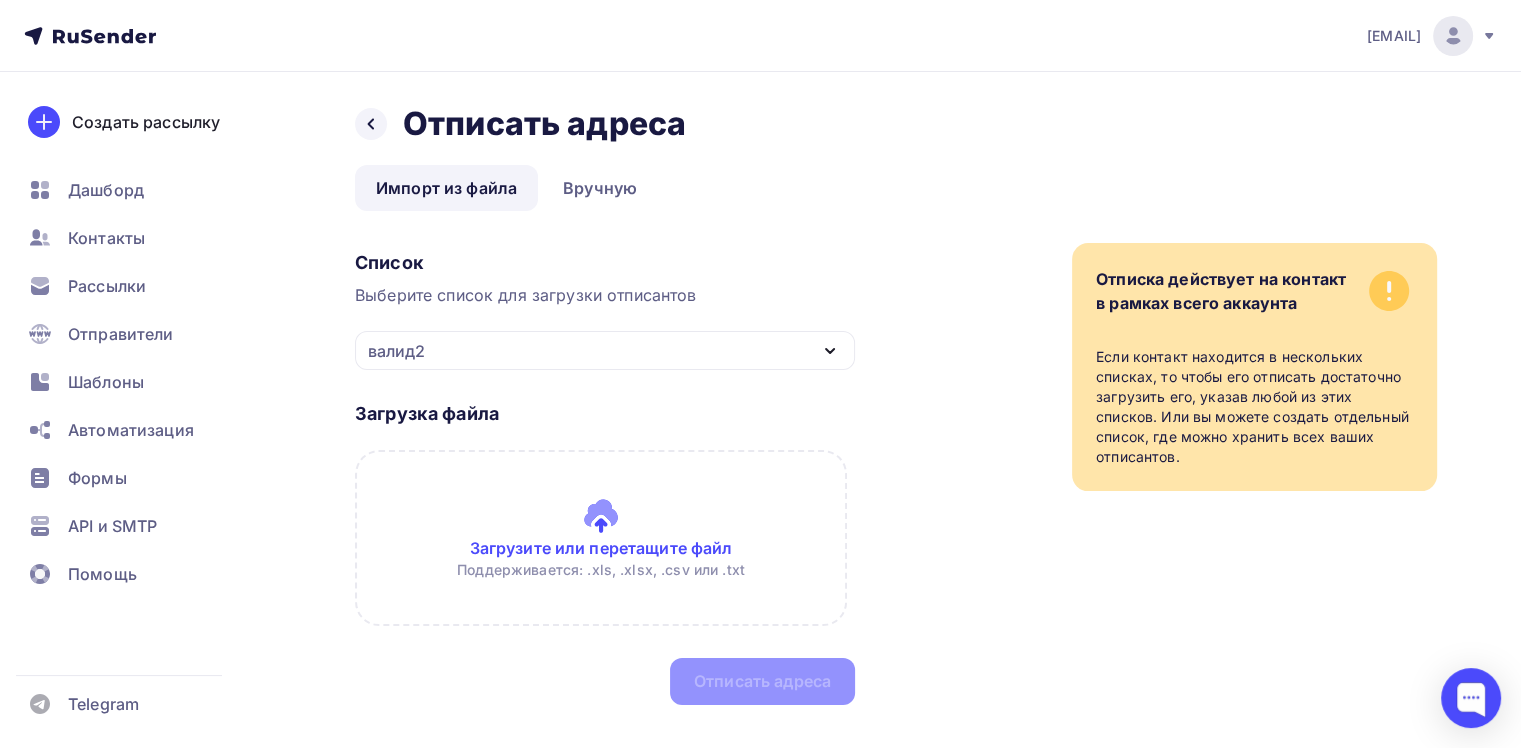 click at bounding box center (830, 351) 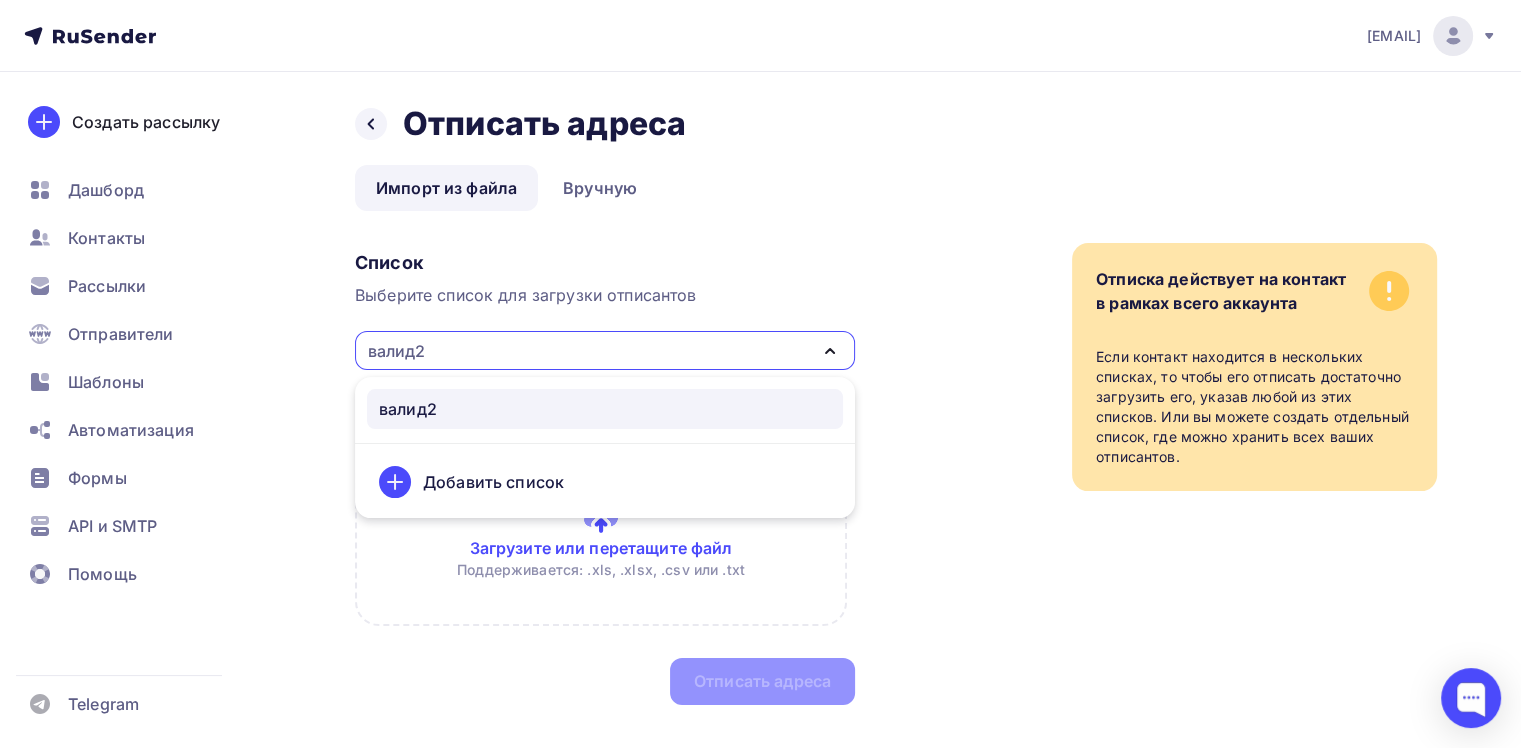 click at bounding box center [830, 351] 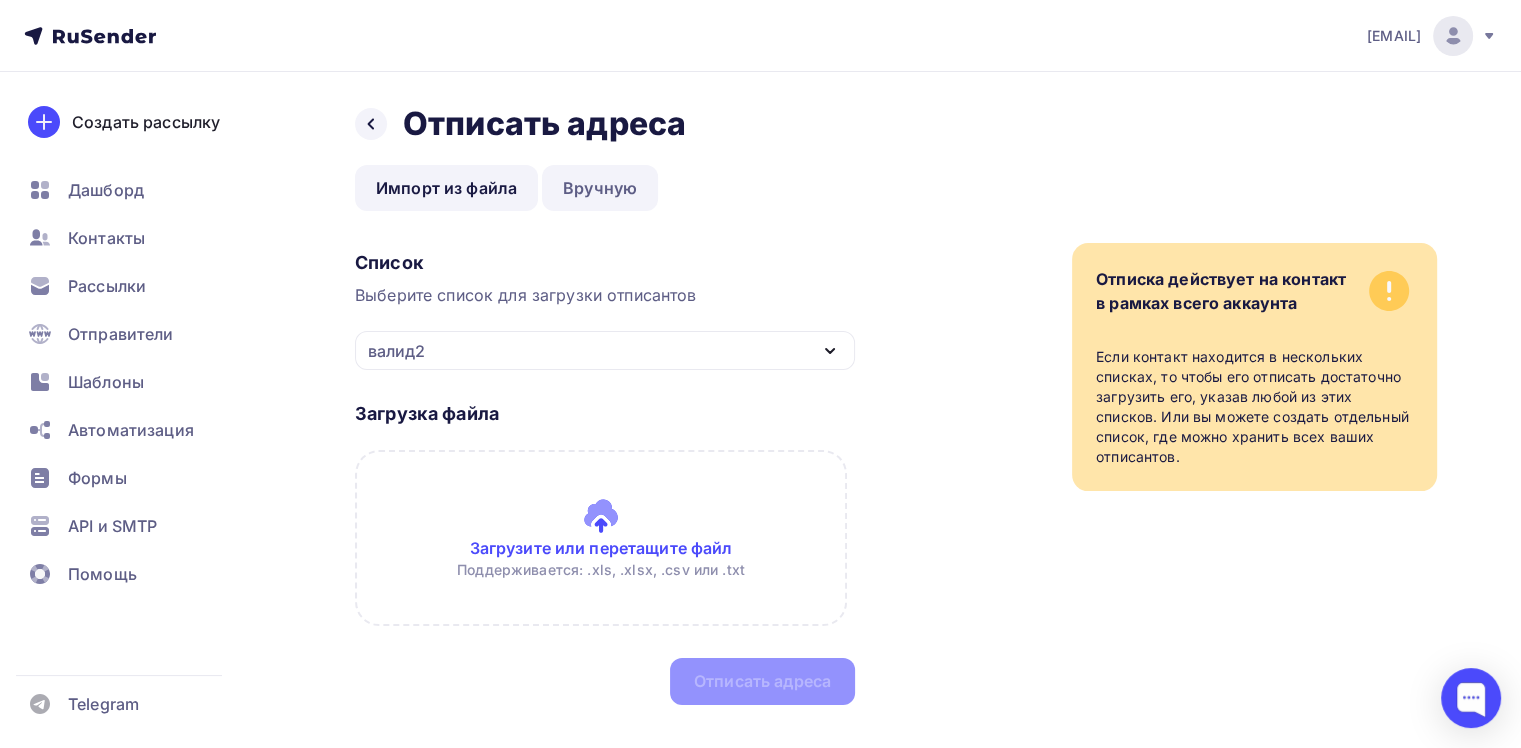 click on "Вручную" at bounding box center [600, 188] 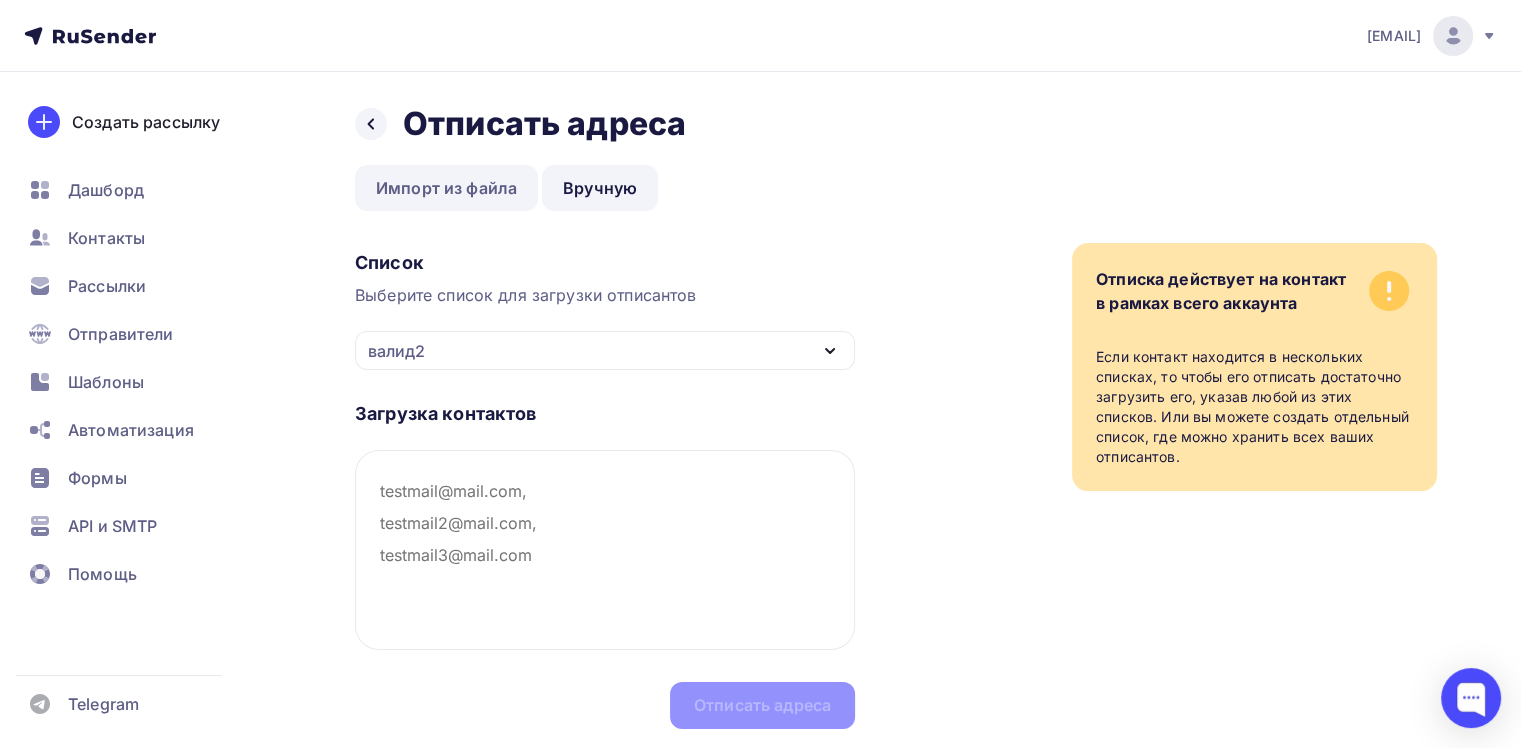 click on "Импорт из файла" at bounding box center [446, 188] 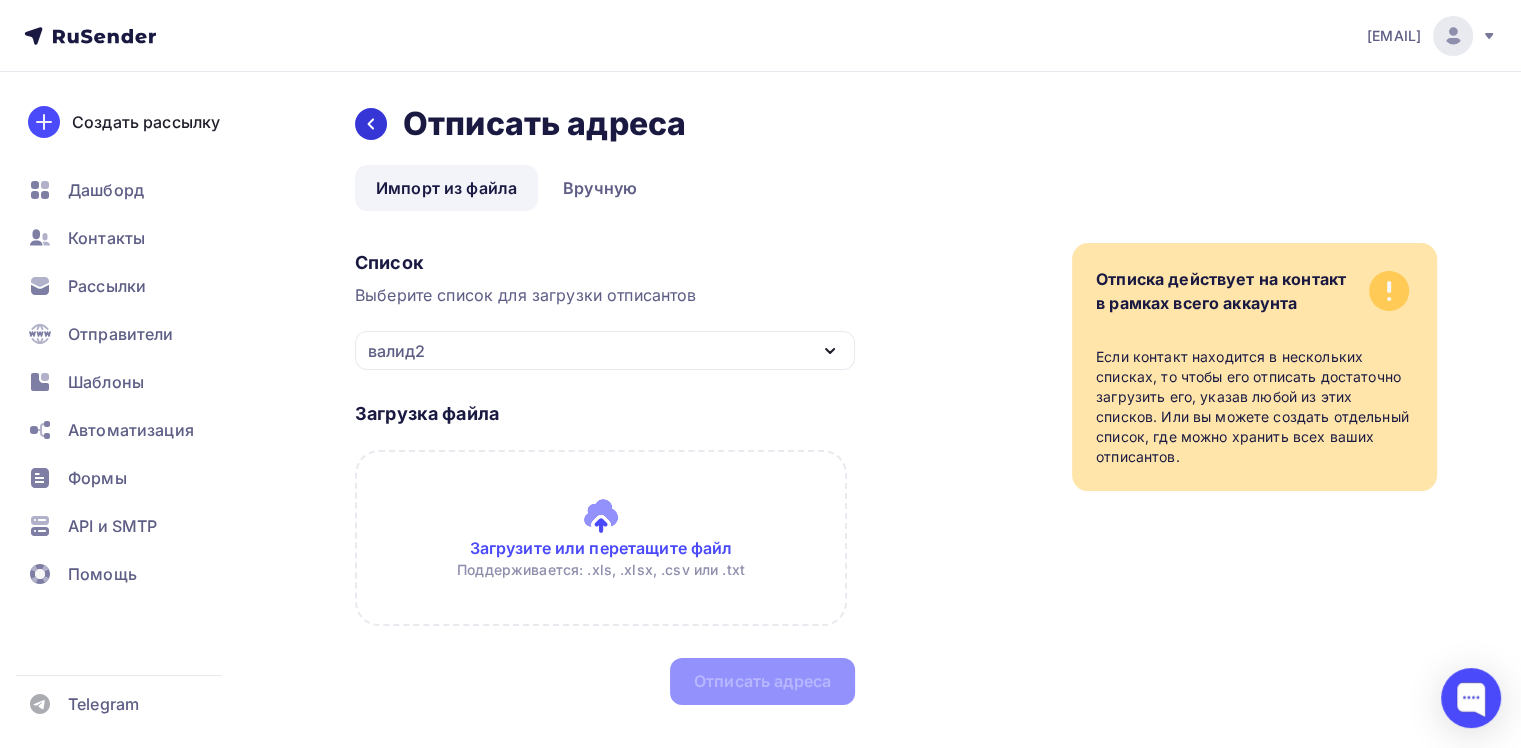 click at bounding box center (371, 124) 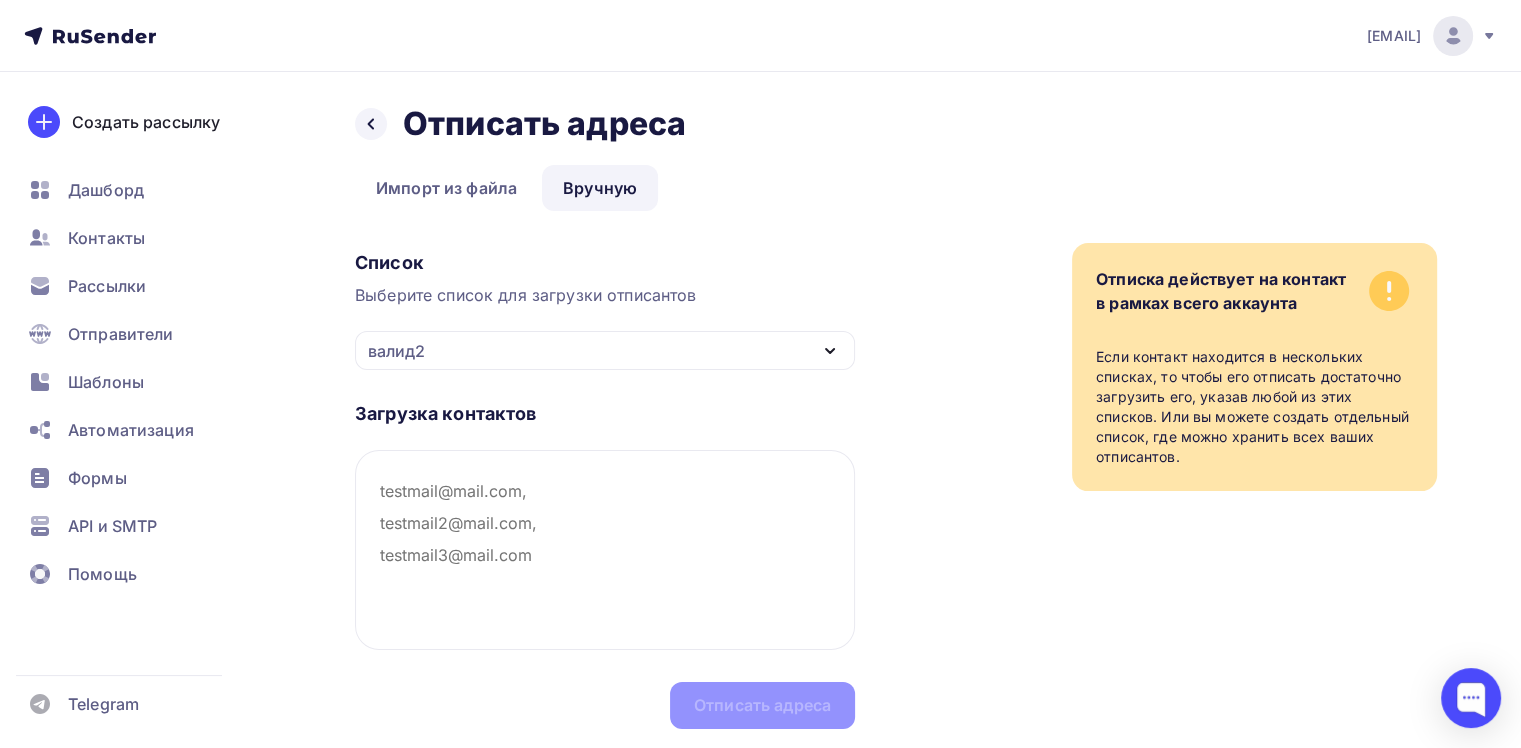 click at bounding box center (371, 124) 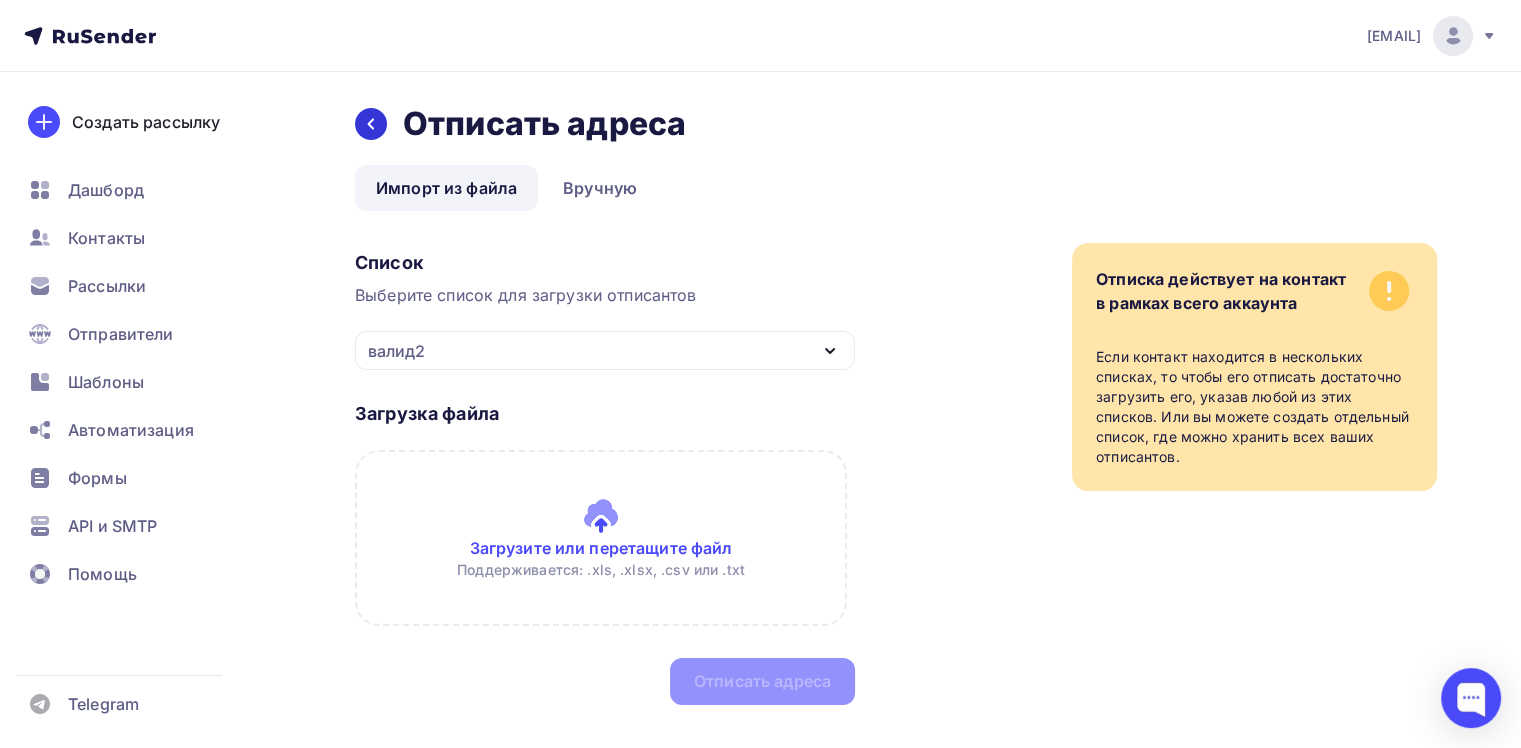 click at bounding box center [371, 124] 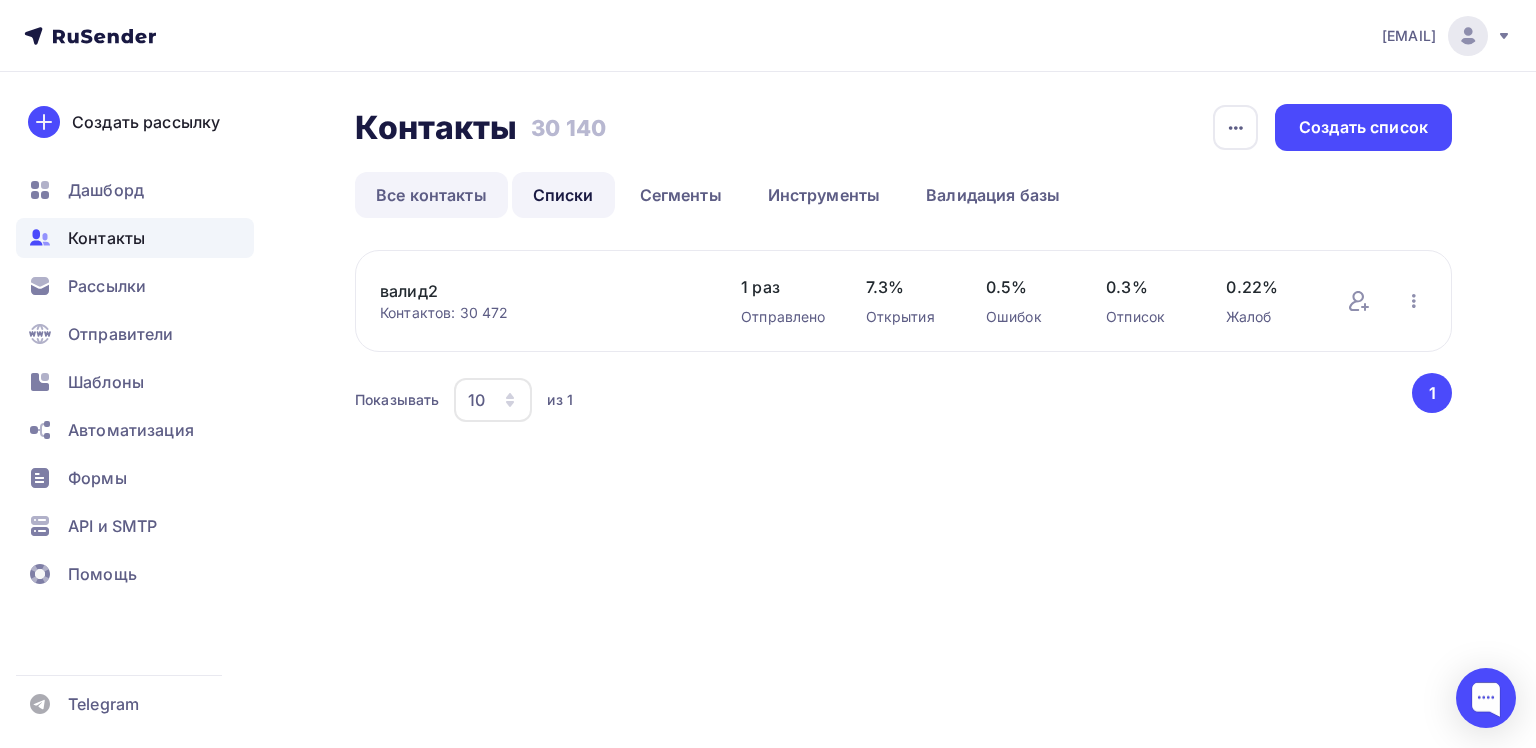 click on "Все контакты" at bounding box center (431, 195) 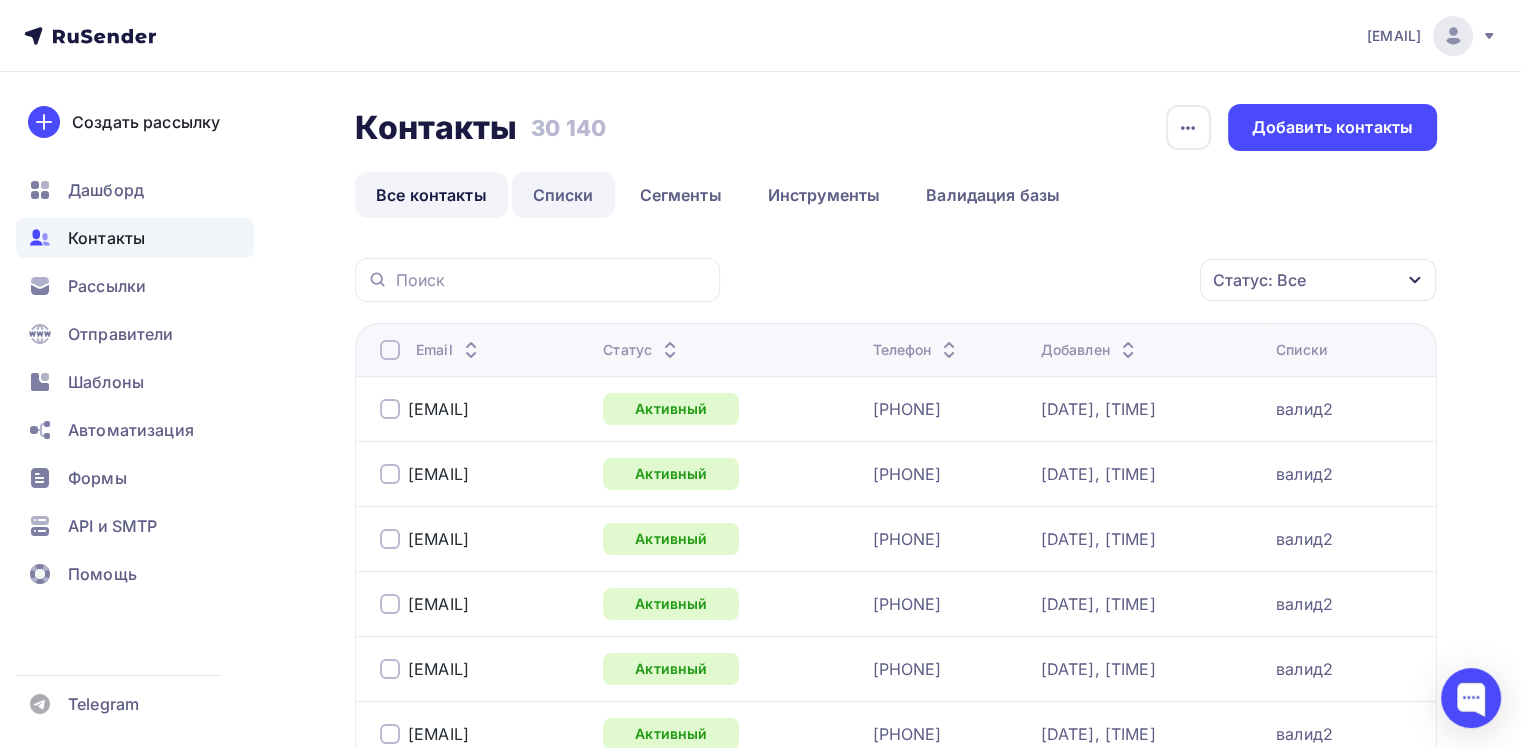 click on "Списки" at bounding box center [563, 195] 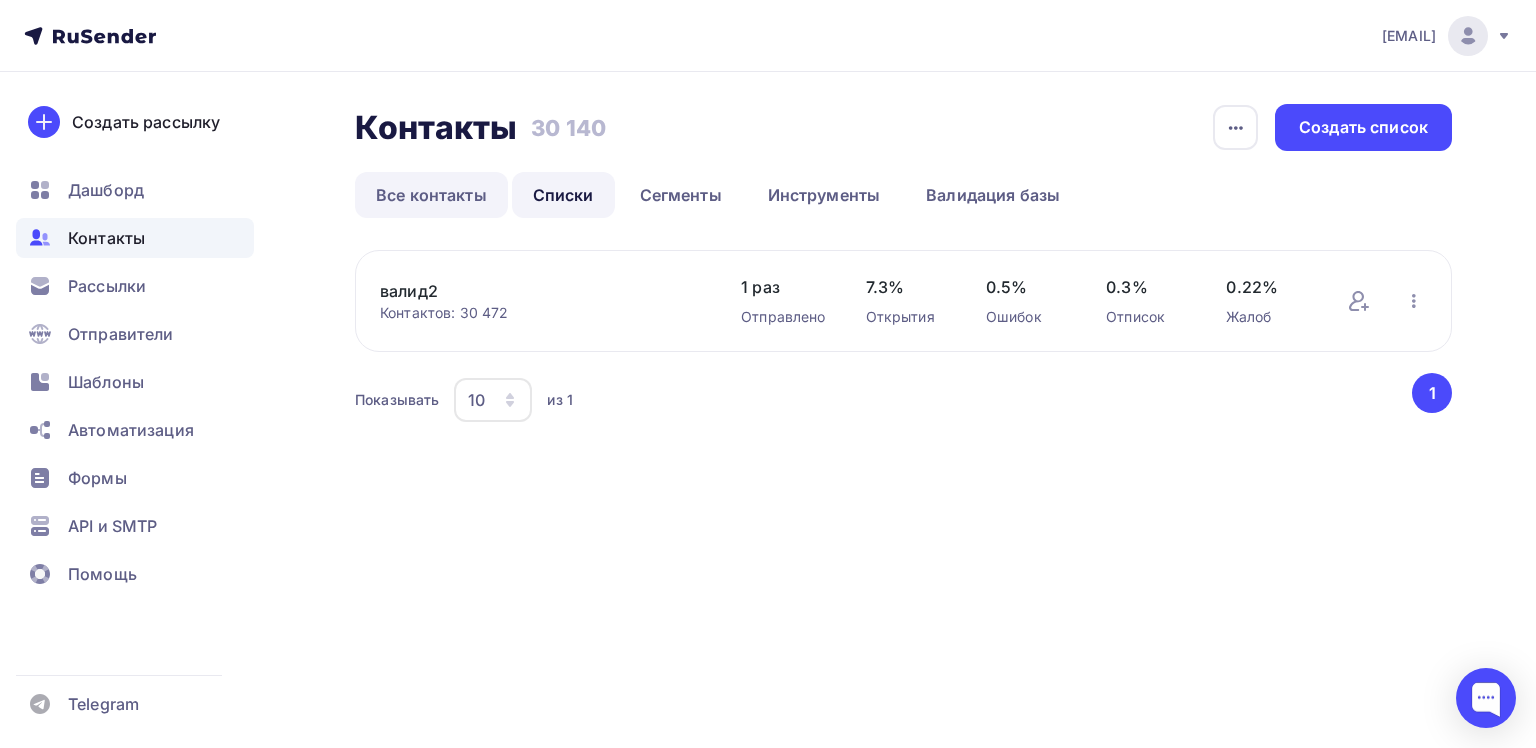 click on "Все контакты" at bounding box center (431, 195) 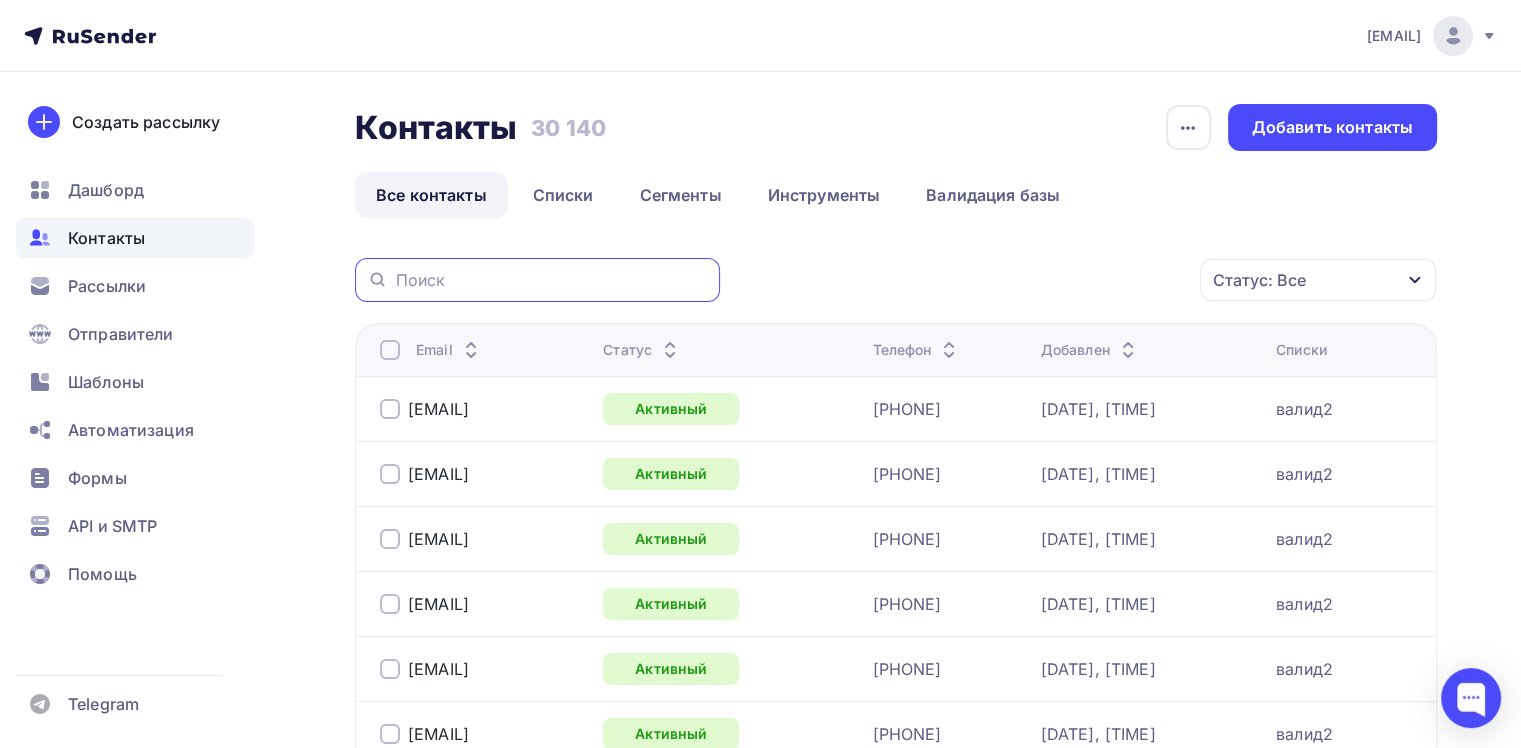 click at bounding box center (552, 280) 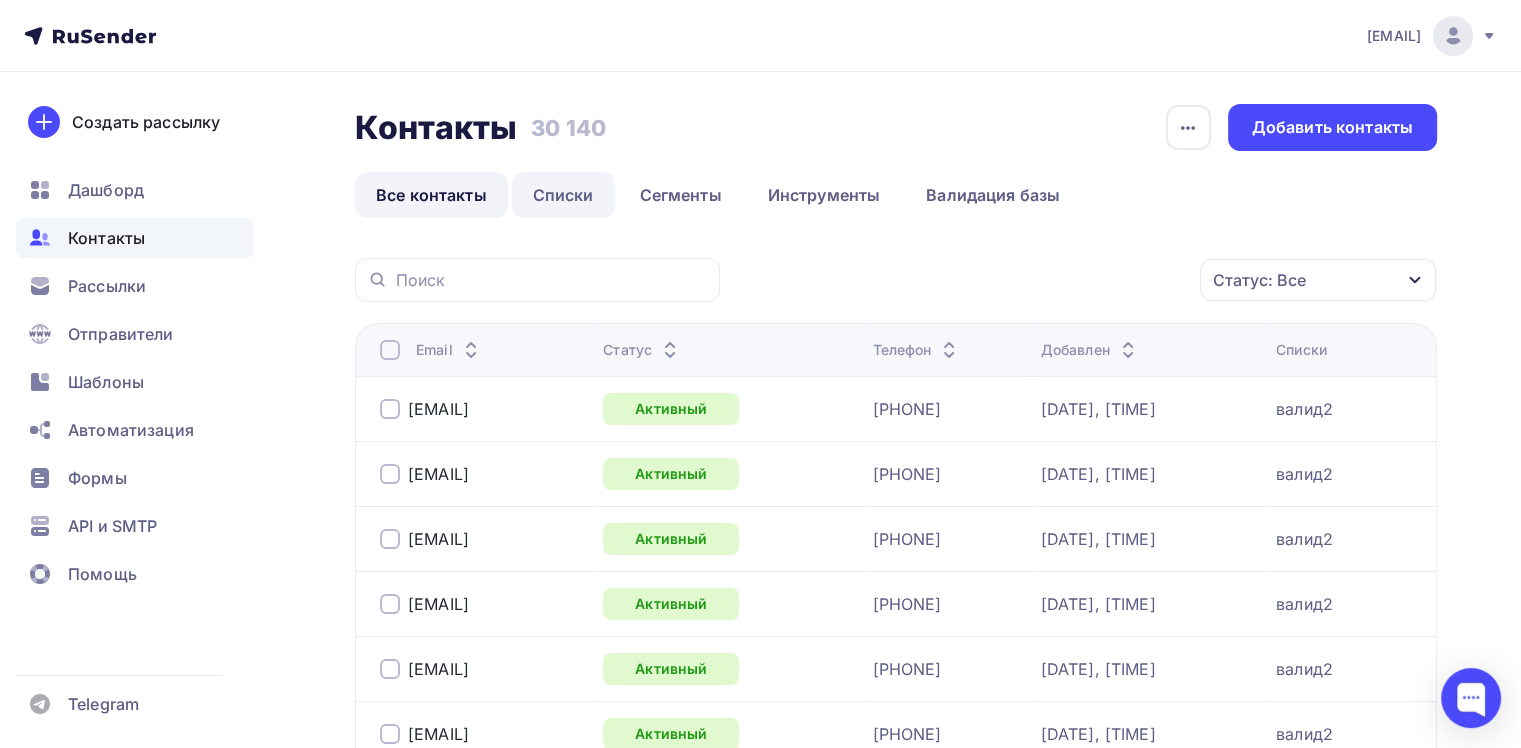 click on "Списки" at bounding box center (563, 195) 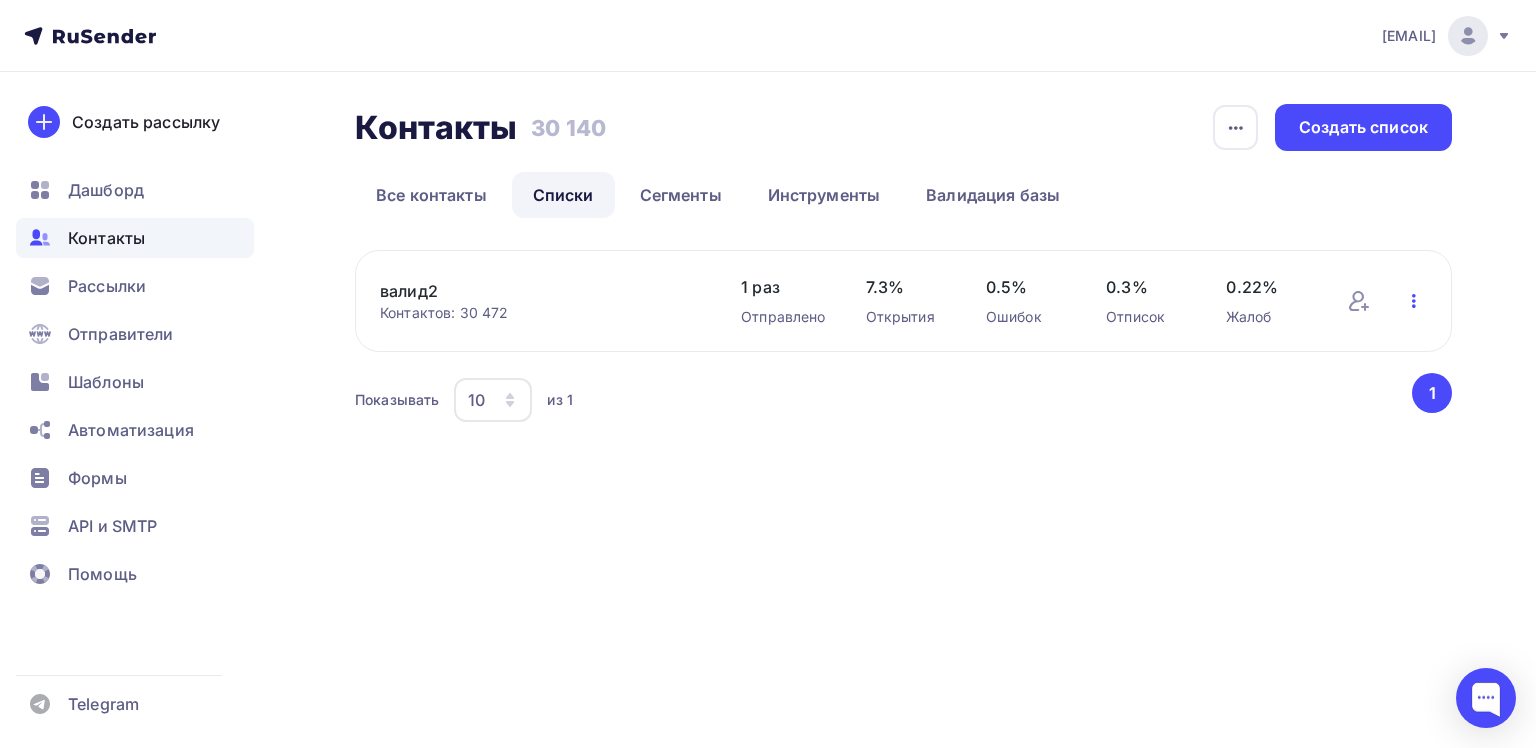 click at bounding box center [1414, 301] 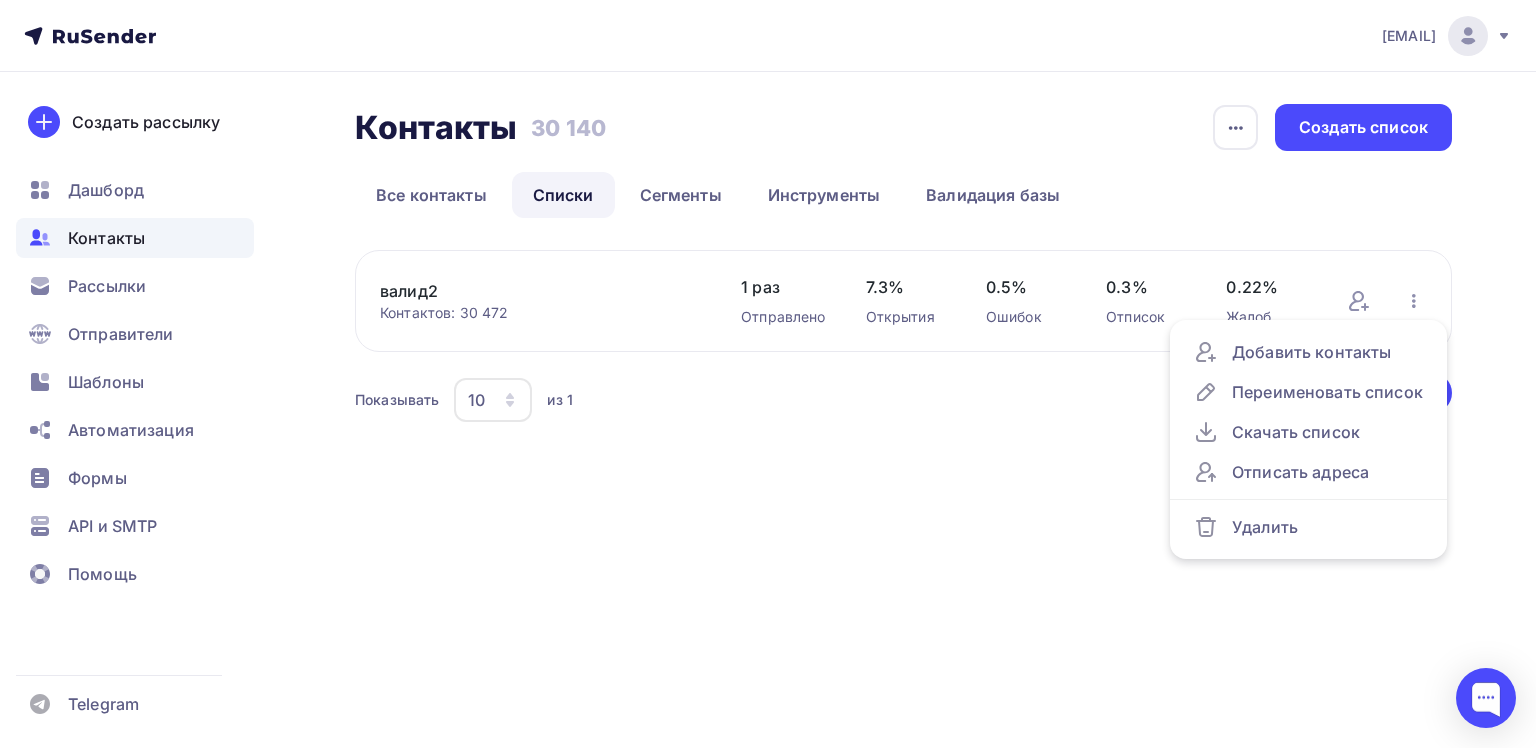 click on "Контакты   Контакты
30 140
30 140
История импорта
Создать список
Все контакты
Списки
Сегменты
Инструменты
Валидация базы
Все контакты
Списки
Сегменты
Инструменты
Валидация базы
валид2
Контактов: 30 472
Добавить контакты
Переименовать список
Скачать список
1 раз    Отправлено" at bounding box center (903, 265) 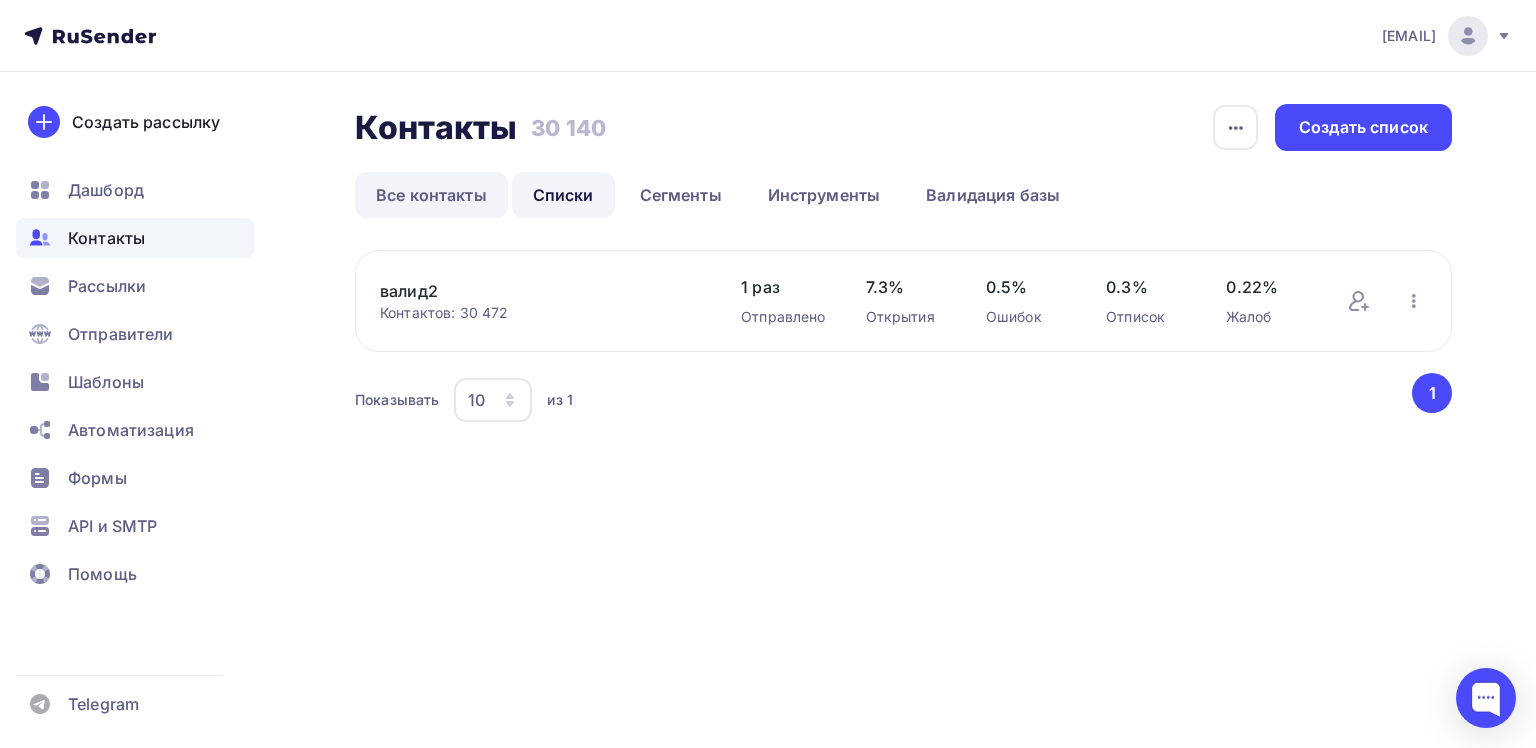 click on "Все контакты" at bounding box center [431, 195] 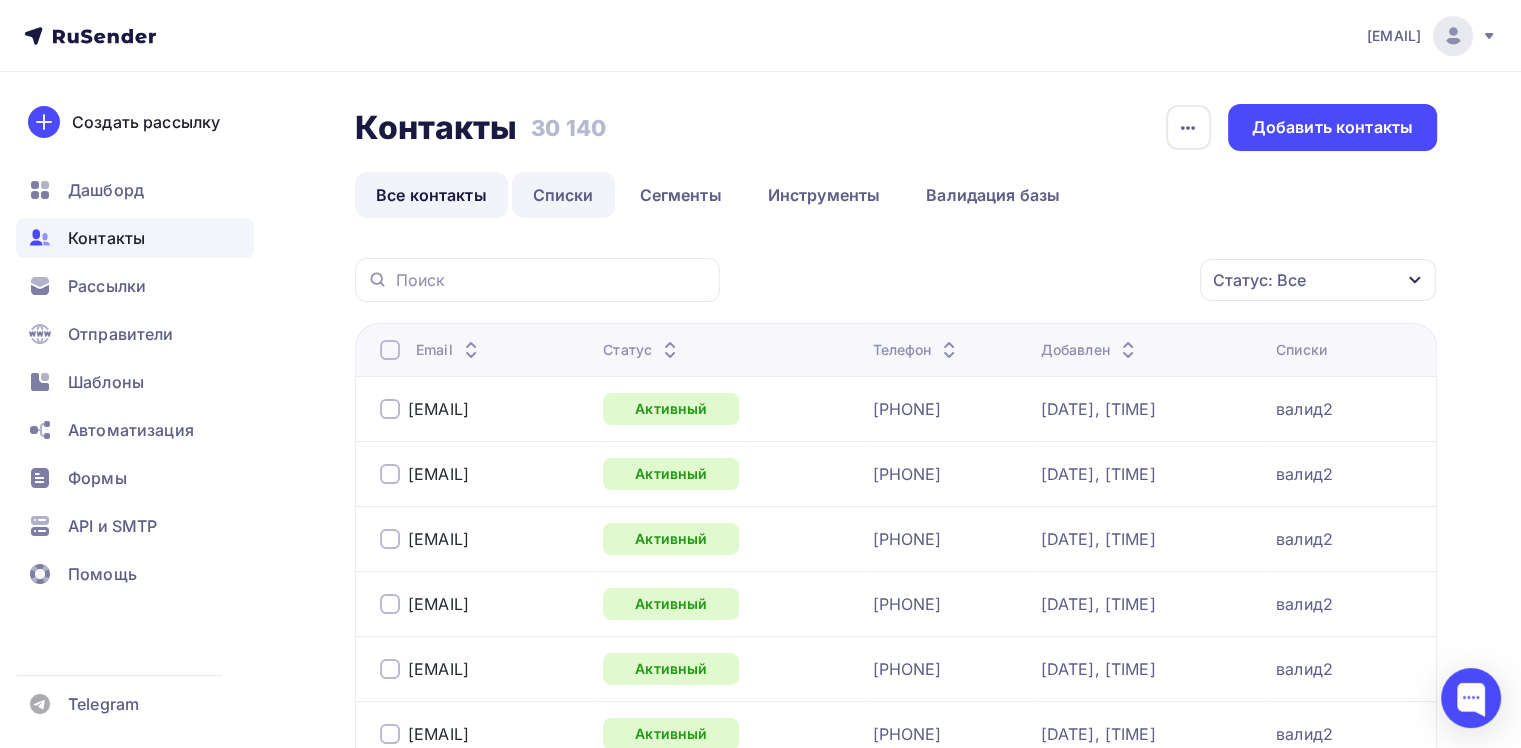 click on "Списки" at bounding box center [563, 195] 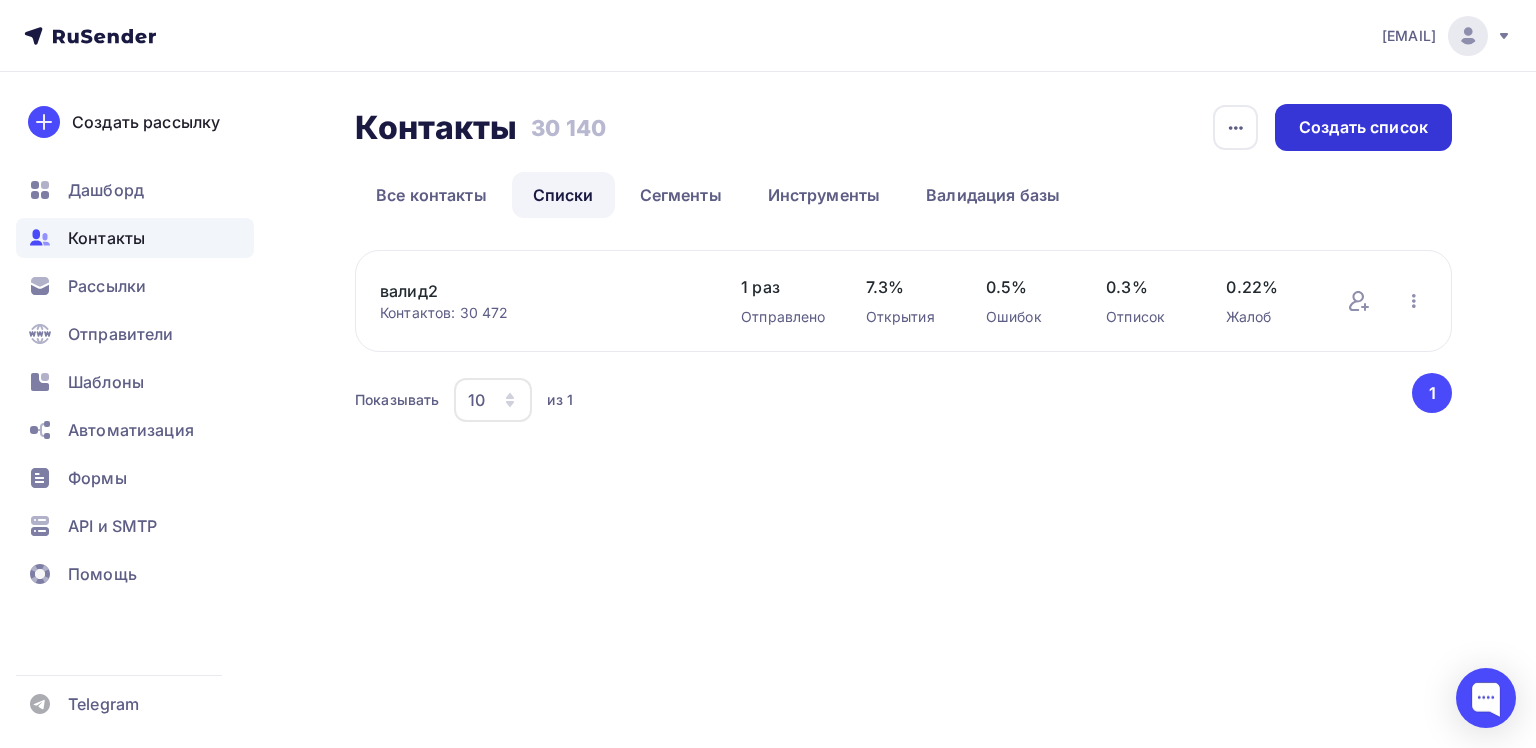 click on "Создать список" at bounding box center (1363, 127) 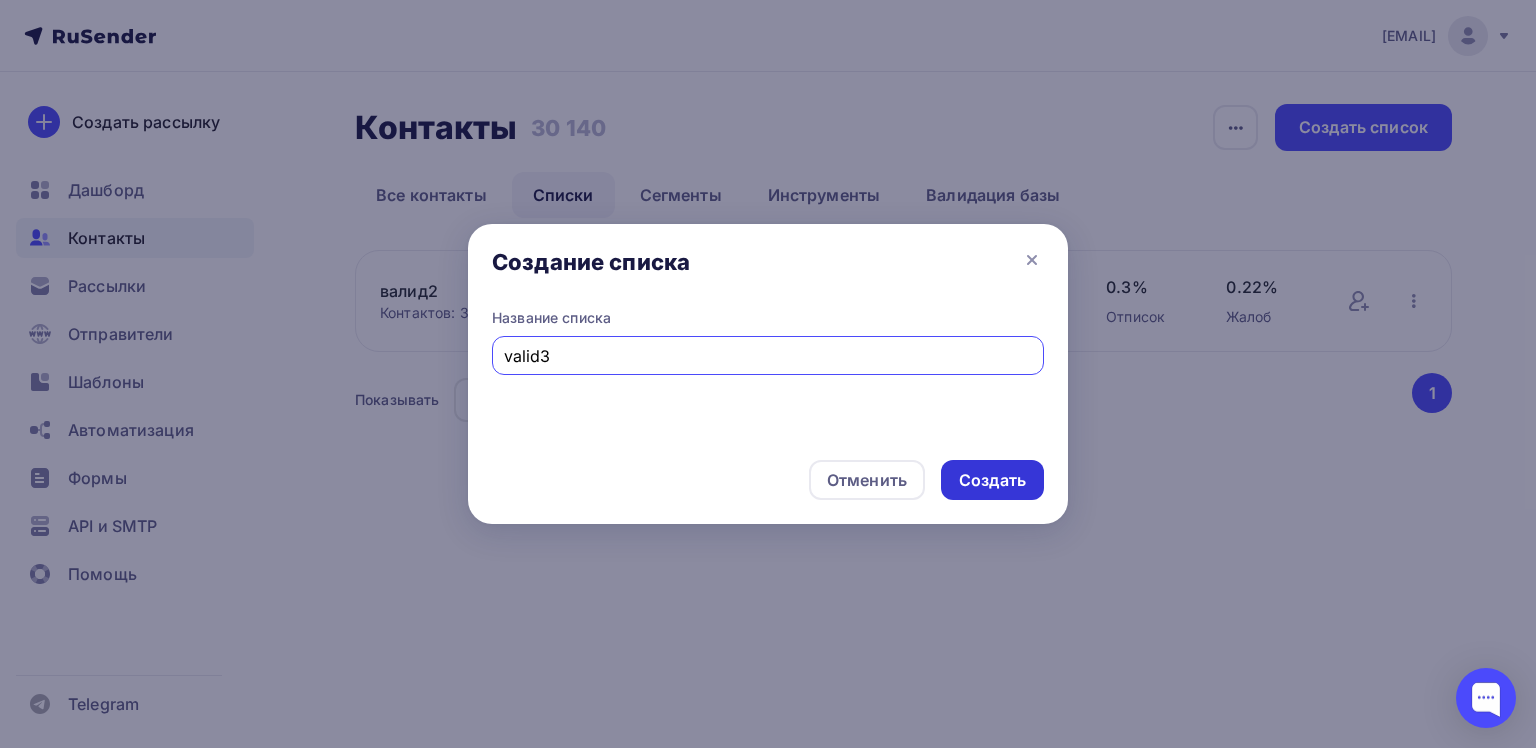 type on "валид3" 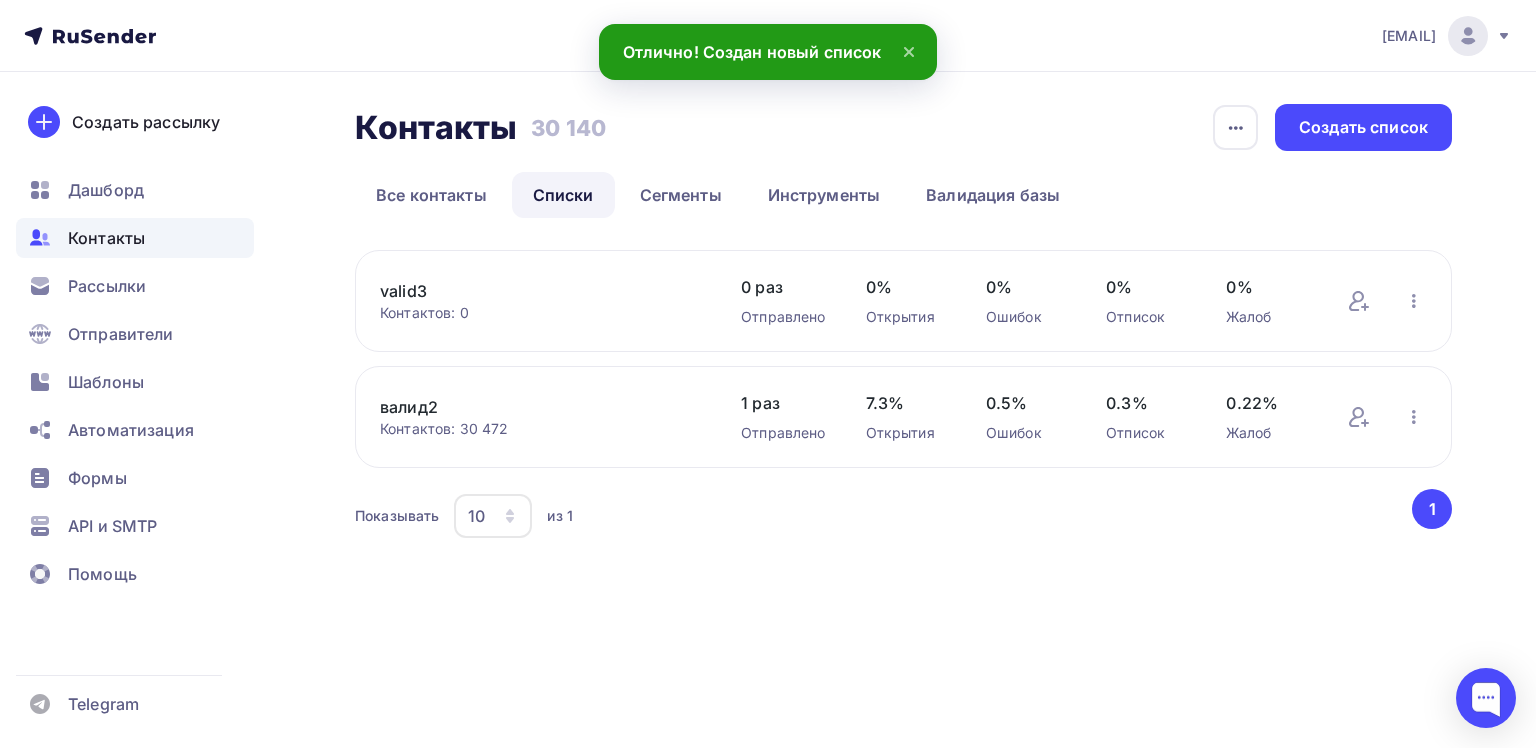 click on "валид3" at bounding box center (540, 291) 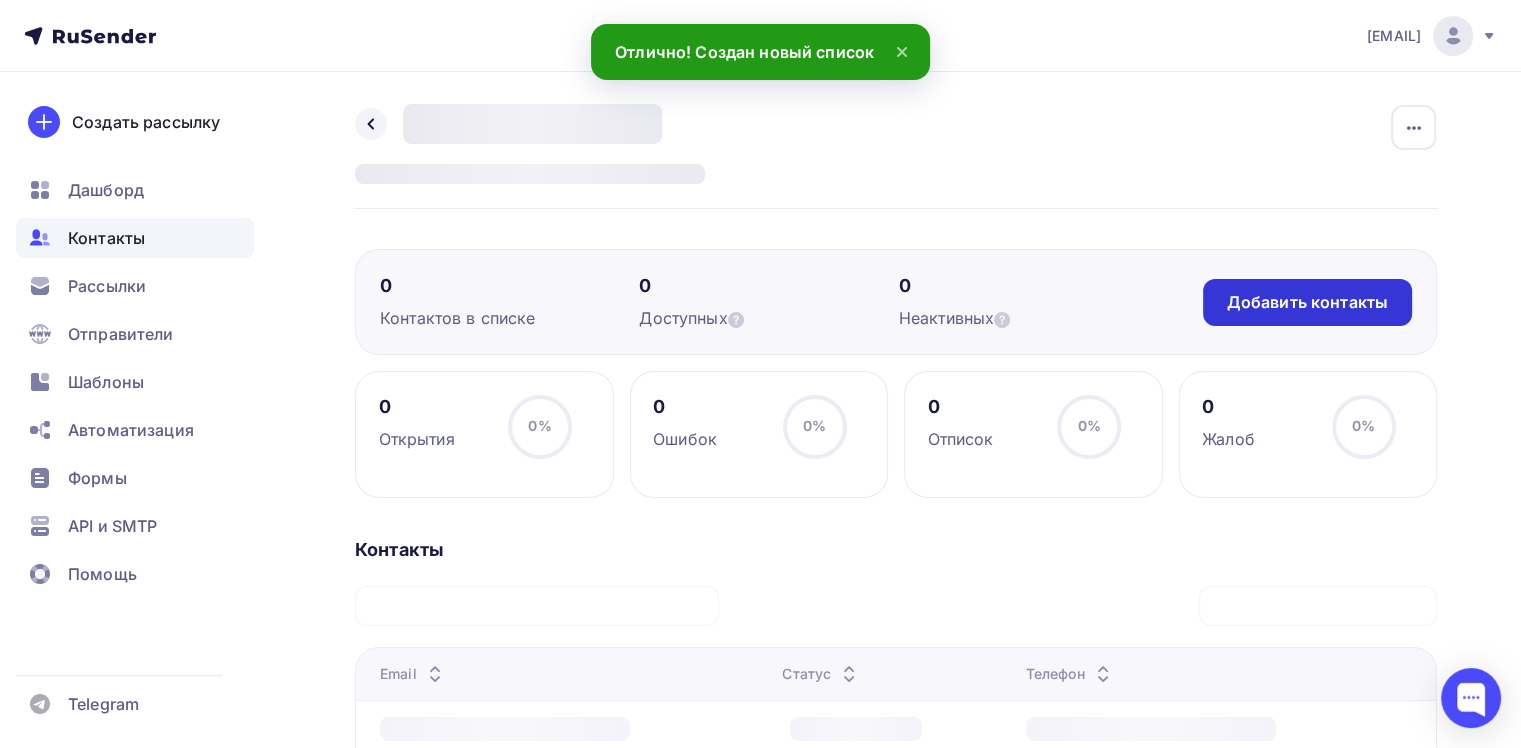 click on "Добавить контакты" at bounding box center [1307, 302] 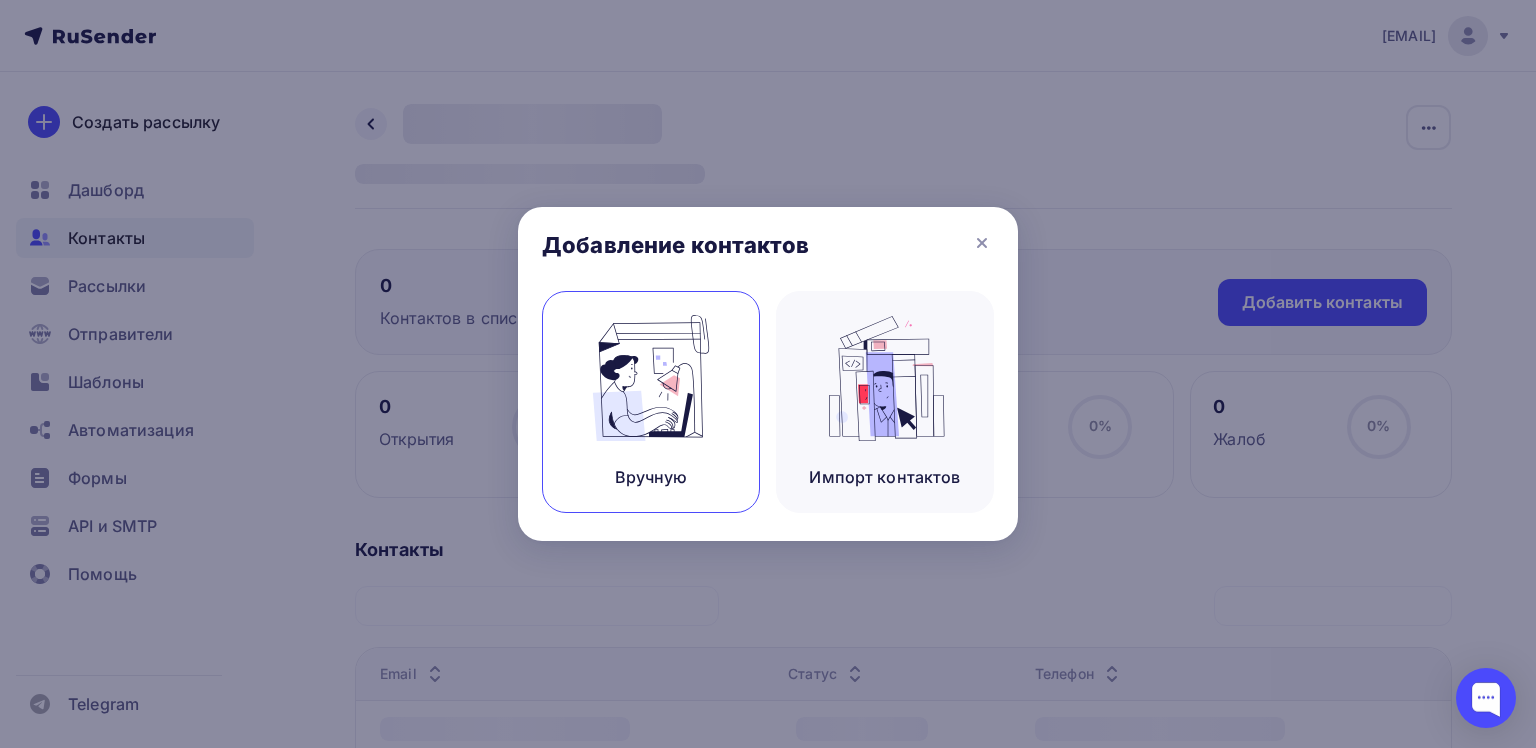click at bounding box center (651, 378) 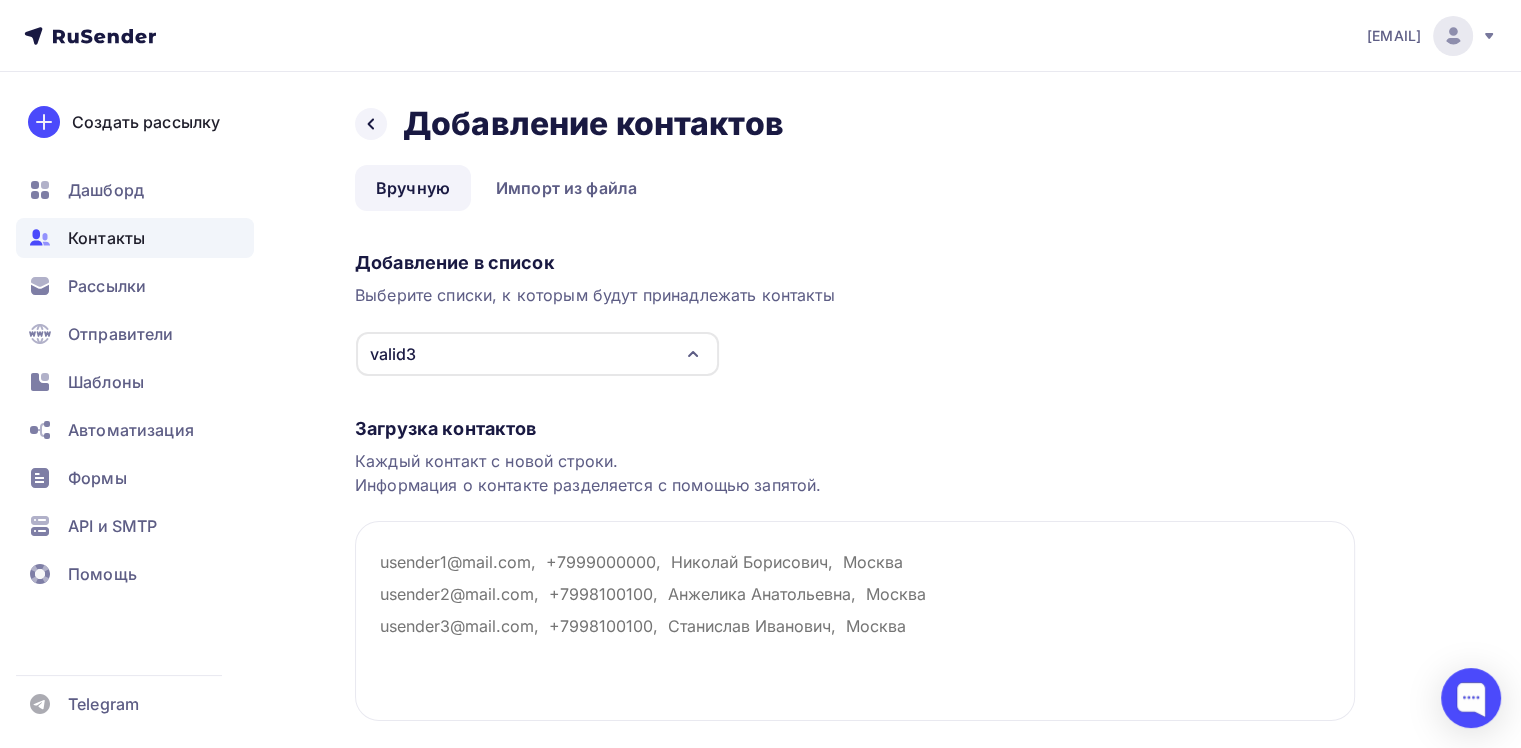 click on "валид3" at bounding box center (537, 354) 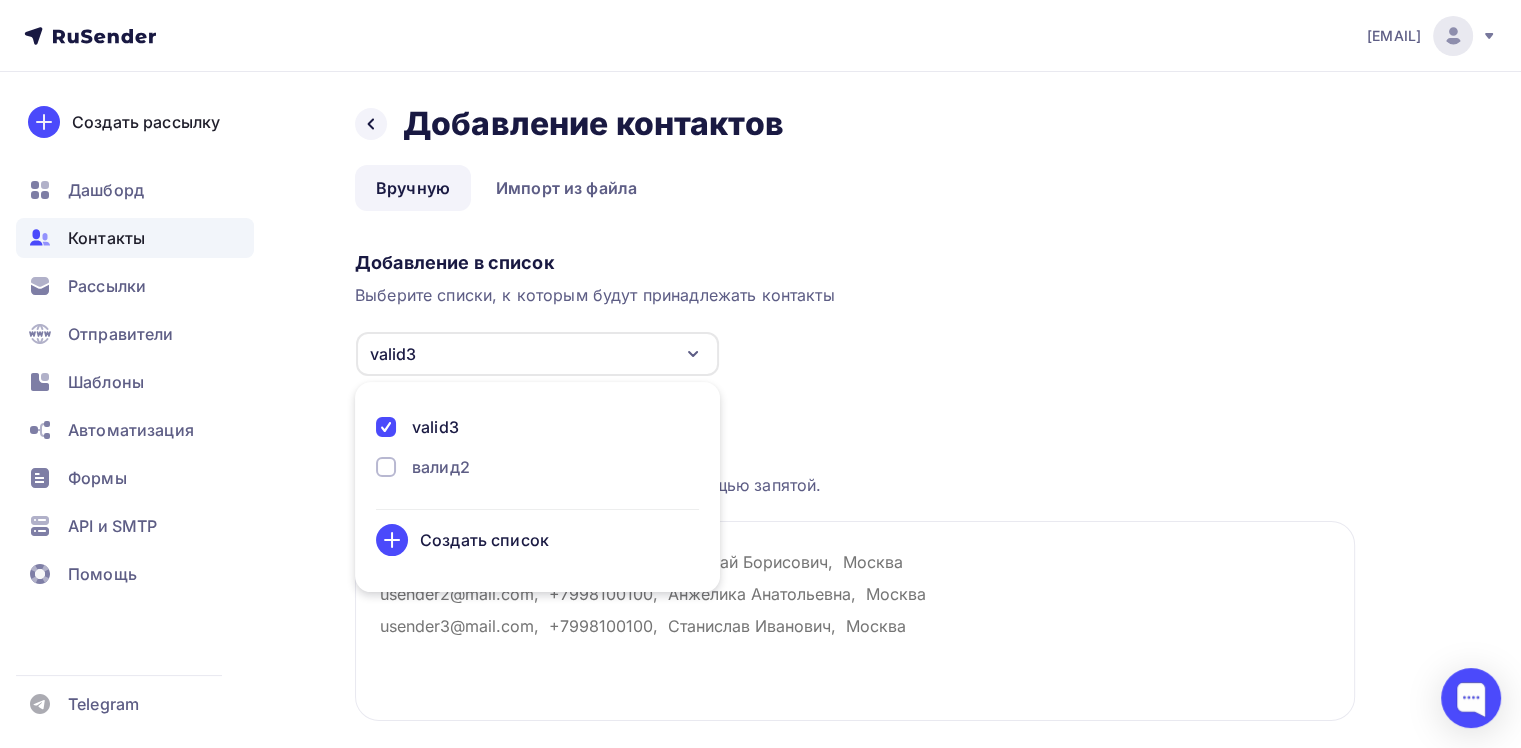 click on "валид3" at bounding box center [537, 354] 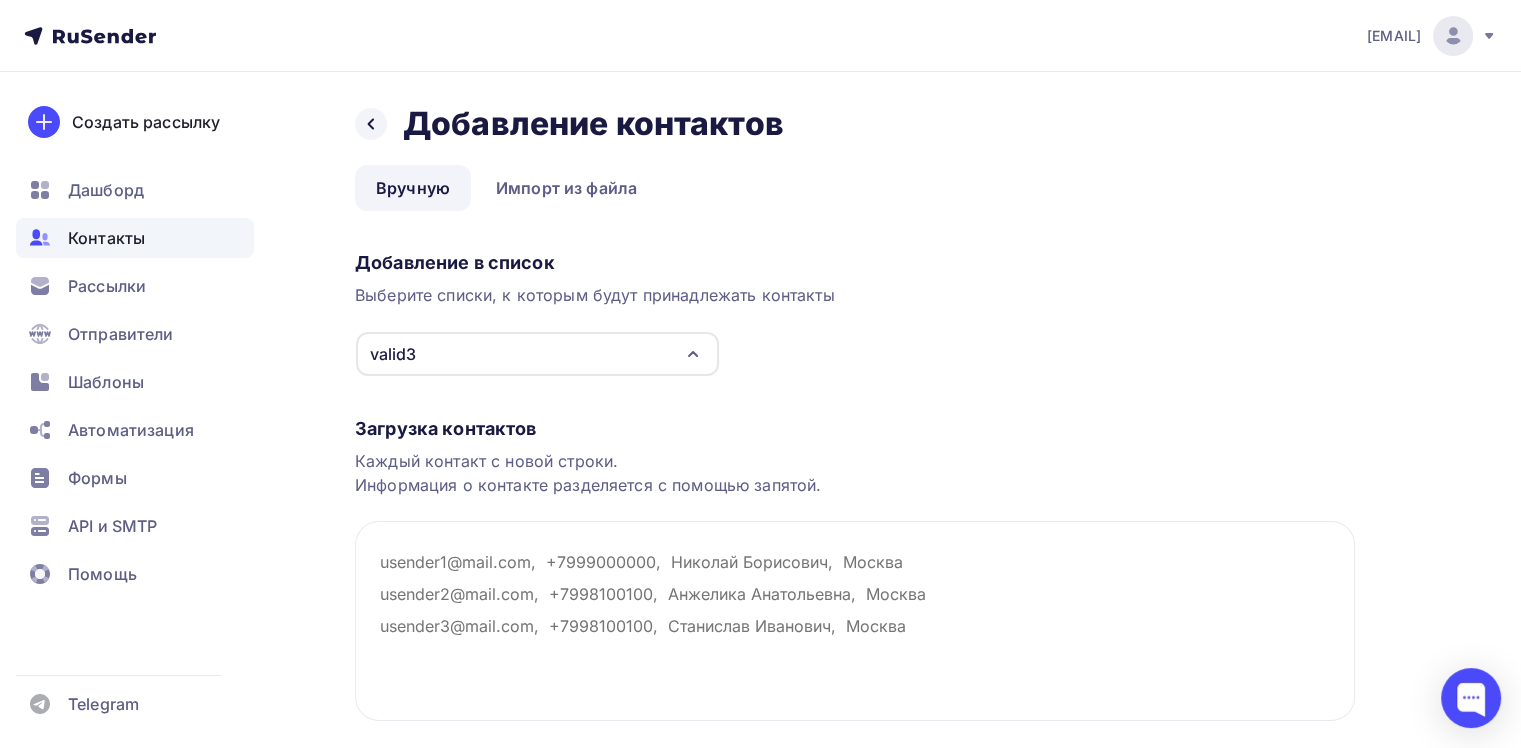 click on "валид3" at bounding box center [537, 354] 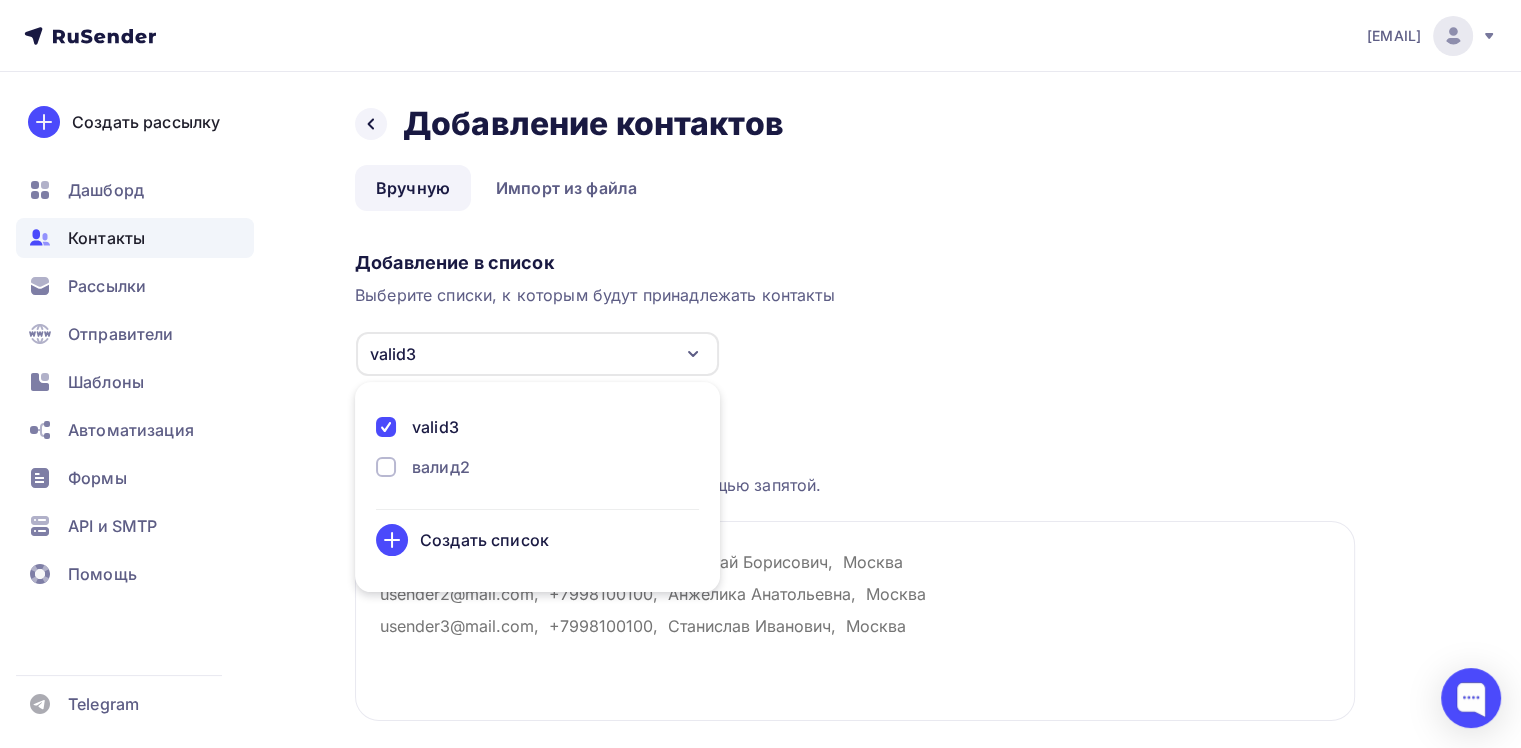 click on "валид3" at bounding box center (537, 354) 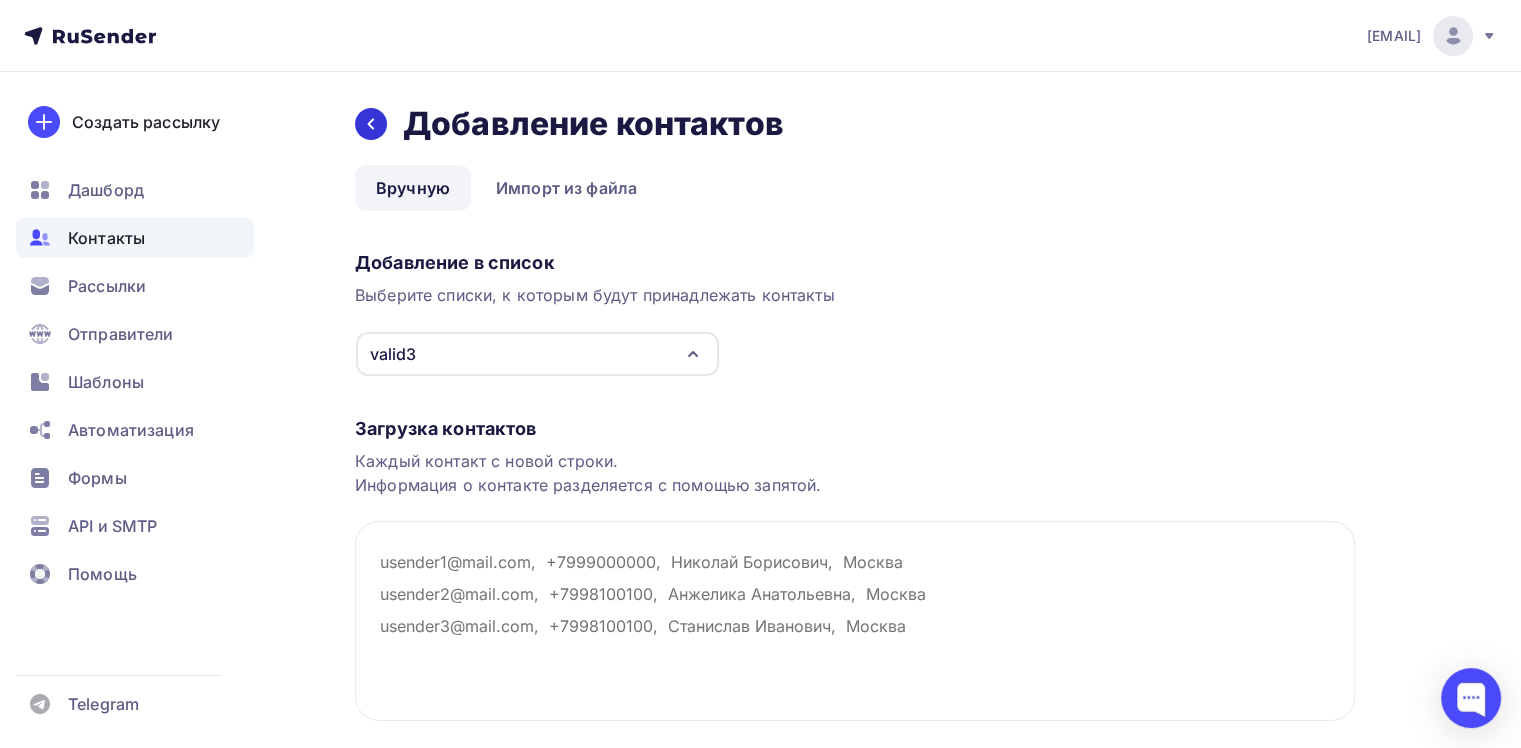click at bounding box center (371, 124) 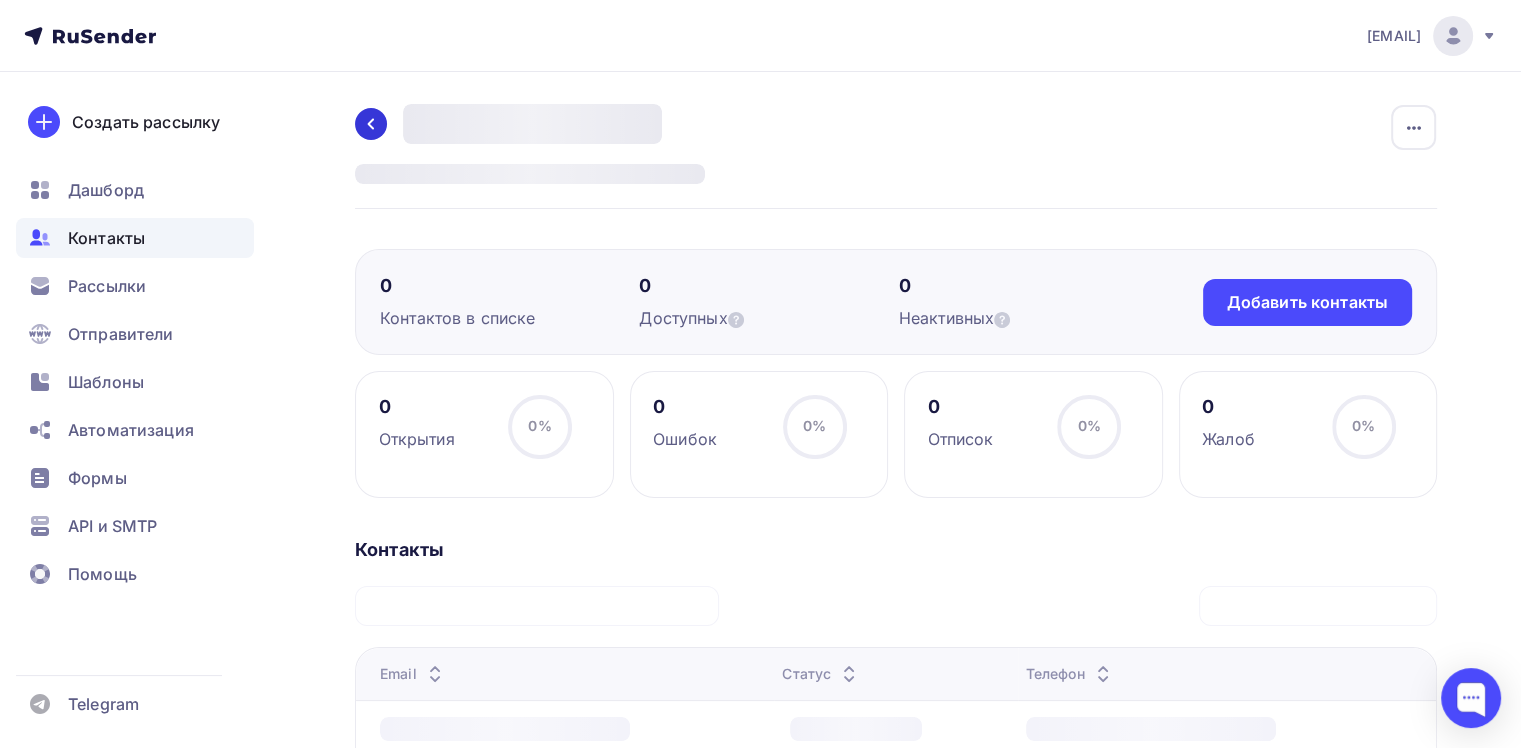 click at bounding box center (371, 124) 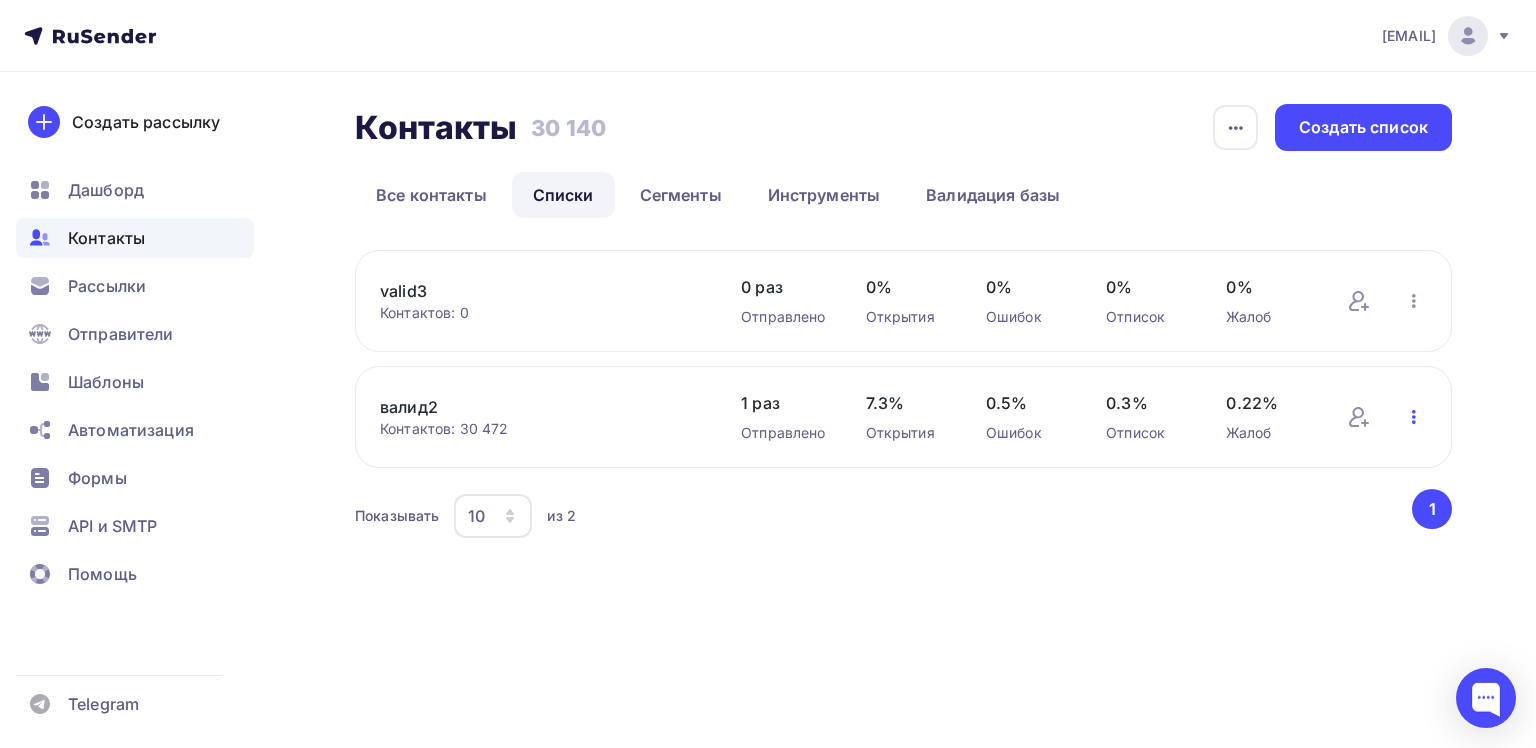 click at bounding box center (1414, 417) 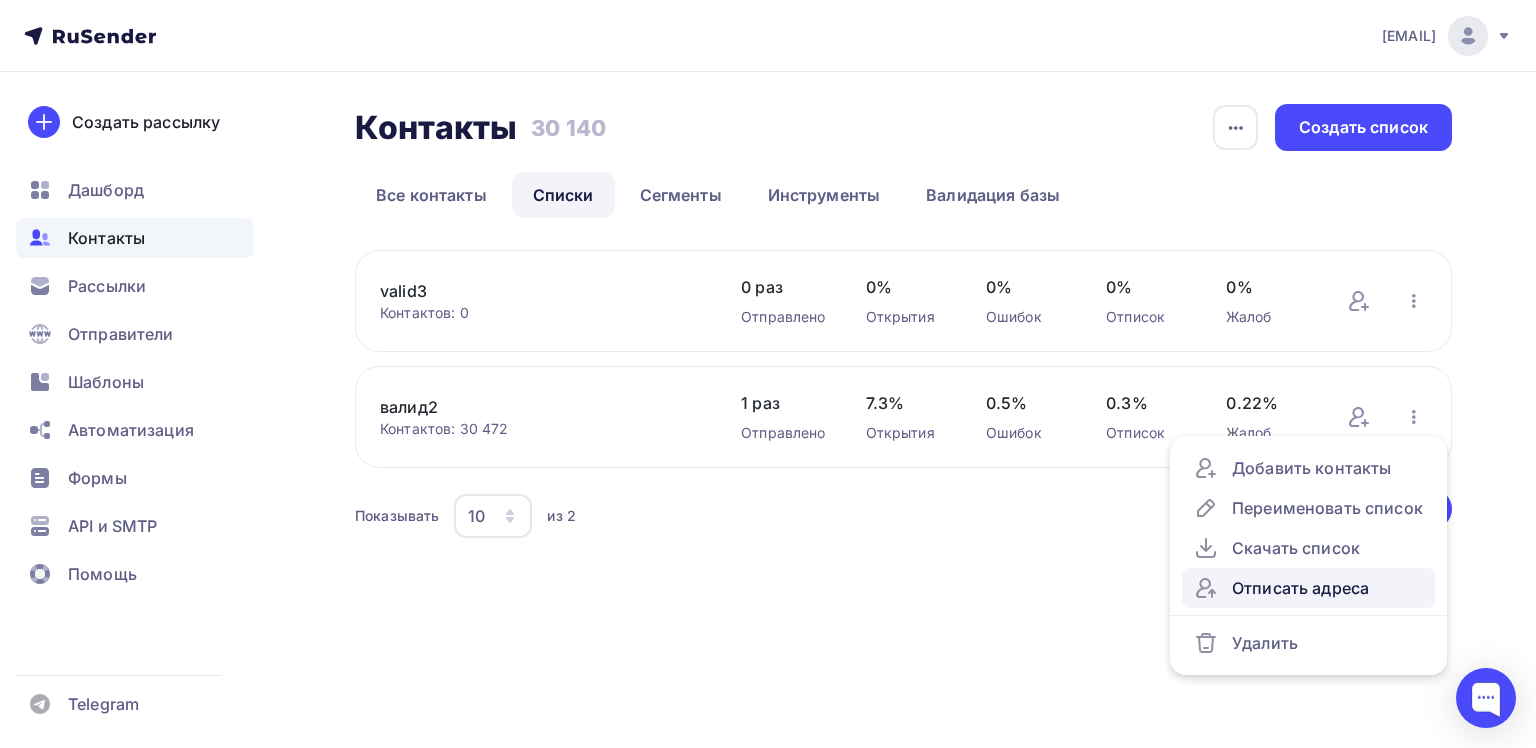 click on "Отписать адреса" at bounding box center [1308, 588] 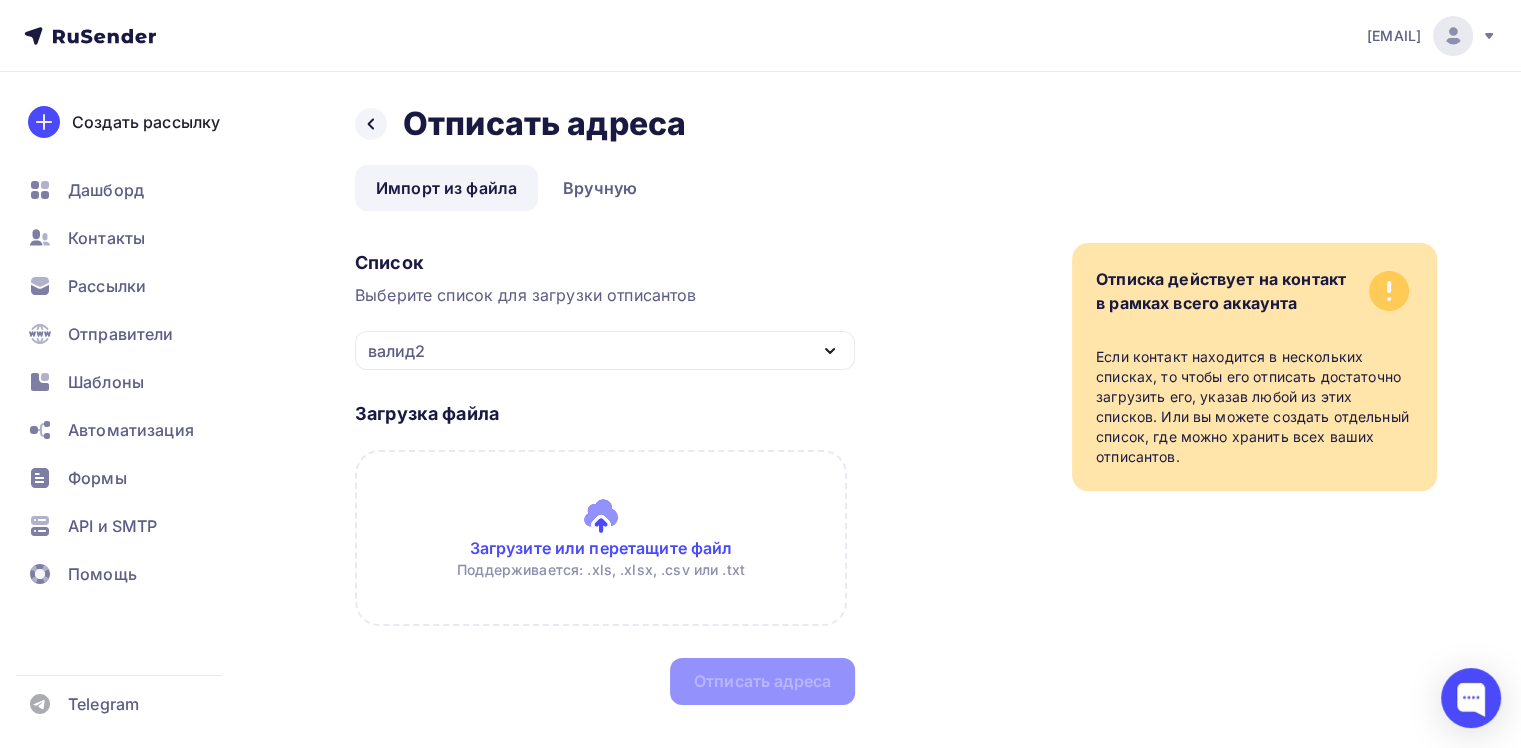 click on "валид2" at bounding box center [605, 350] 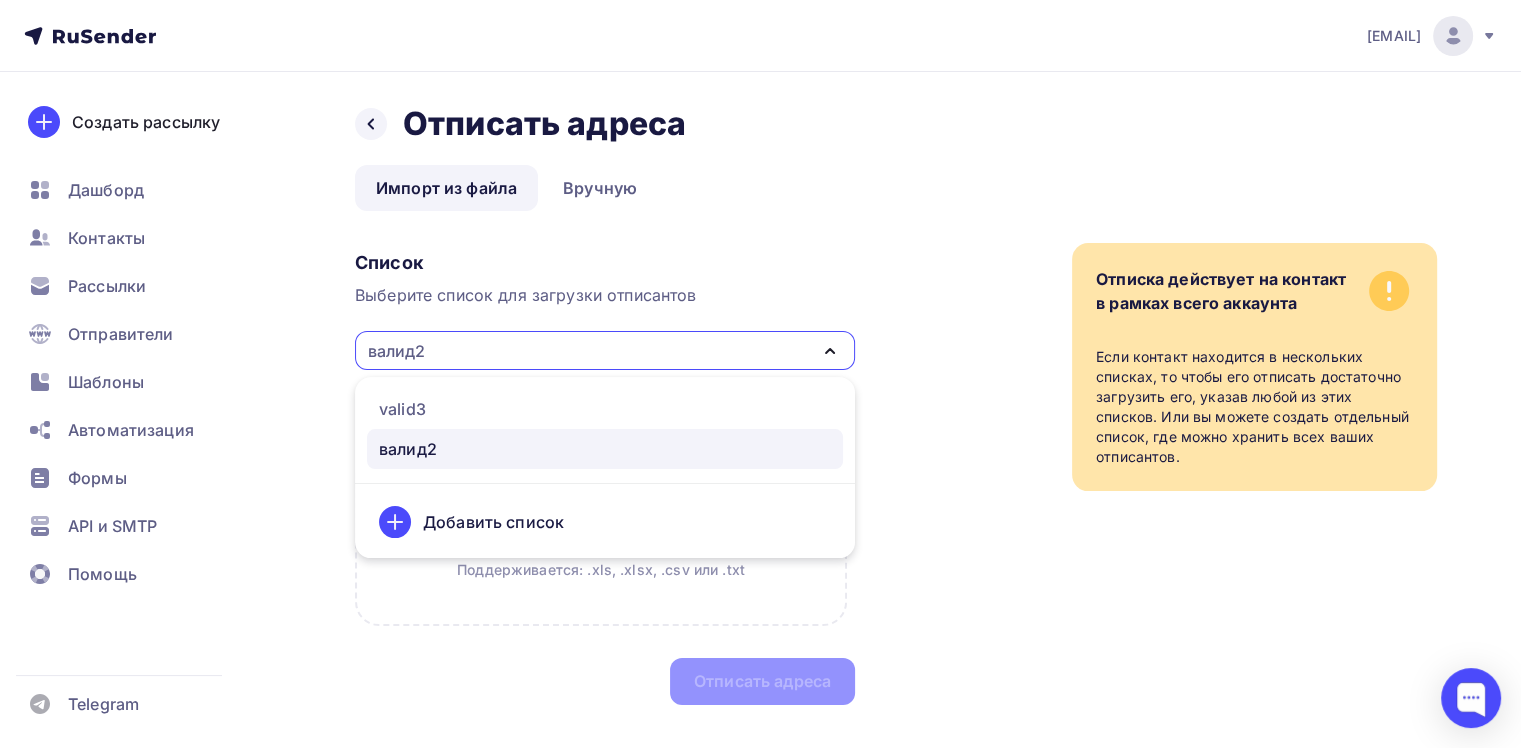 click on "Список" at bounding box center [605, 263] 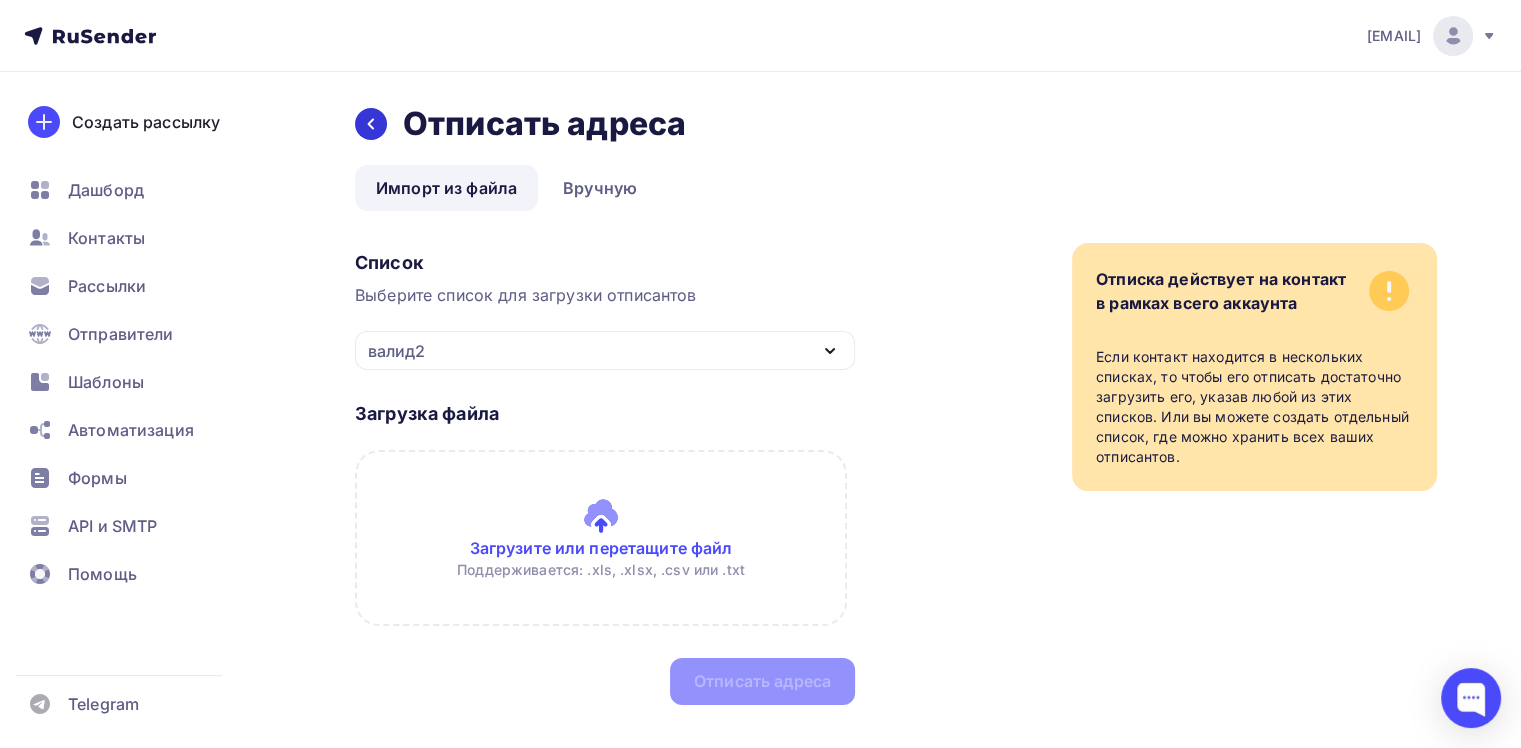 drag, startPoint x: 338, startPoint y: 124, endPoint x: 364, endPoint y: 124, distance: 26 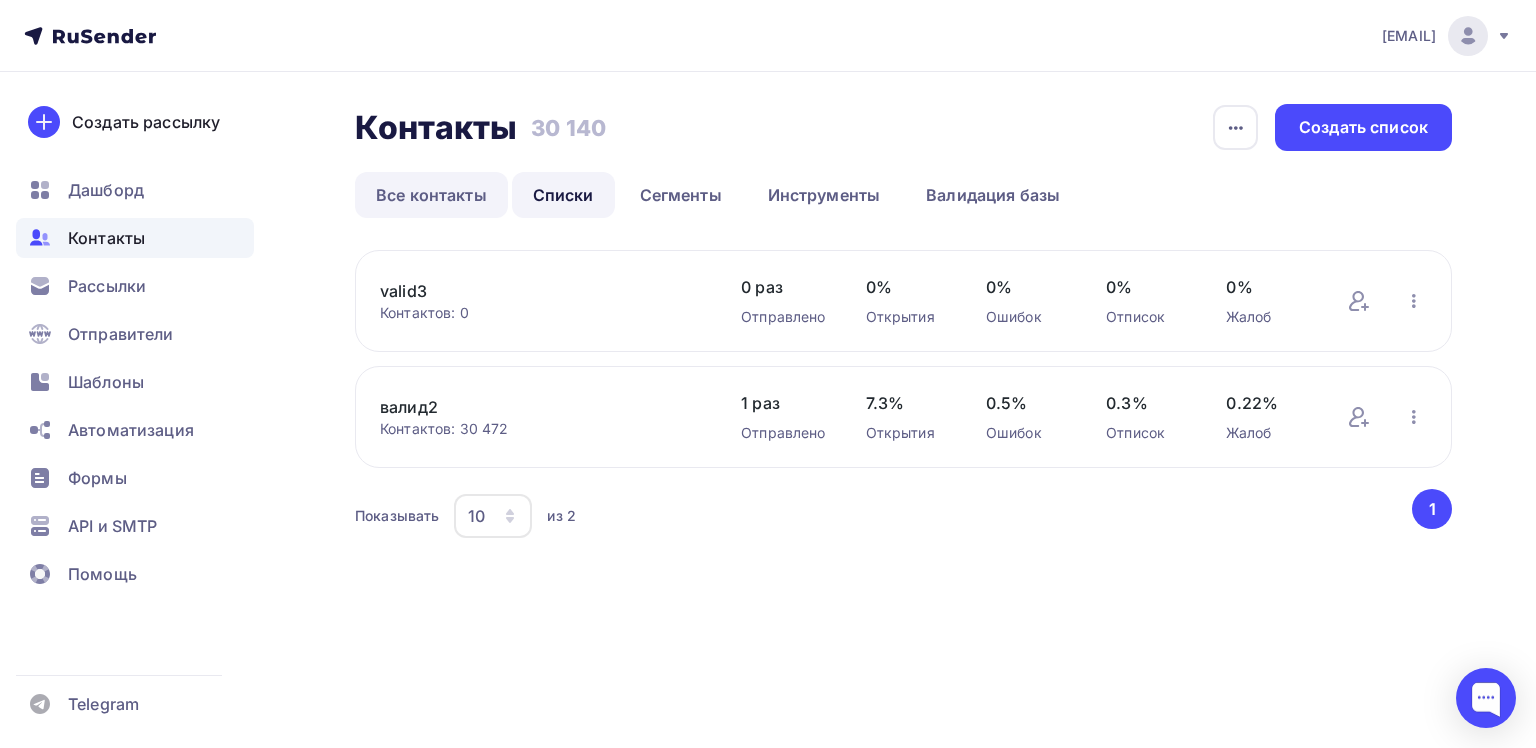 click on "Все контакты" at bounding box center (431, 195) 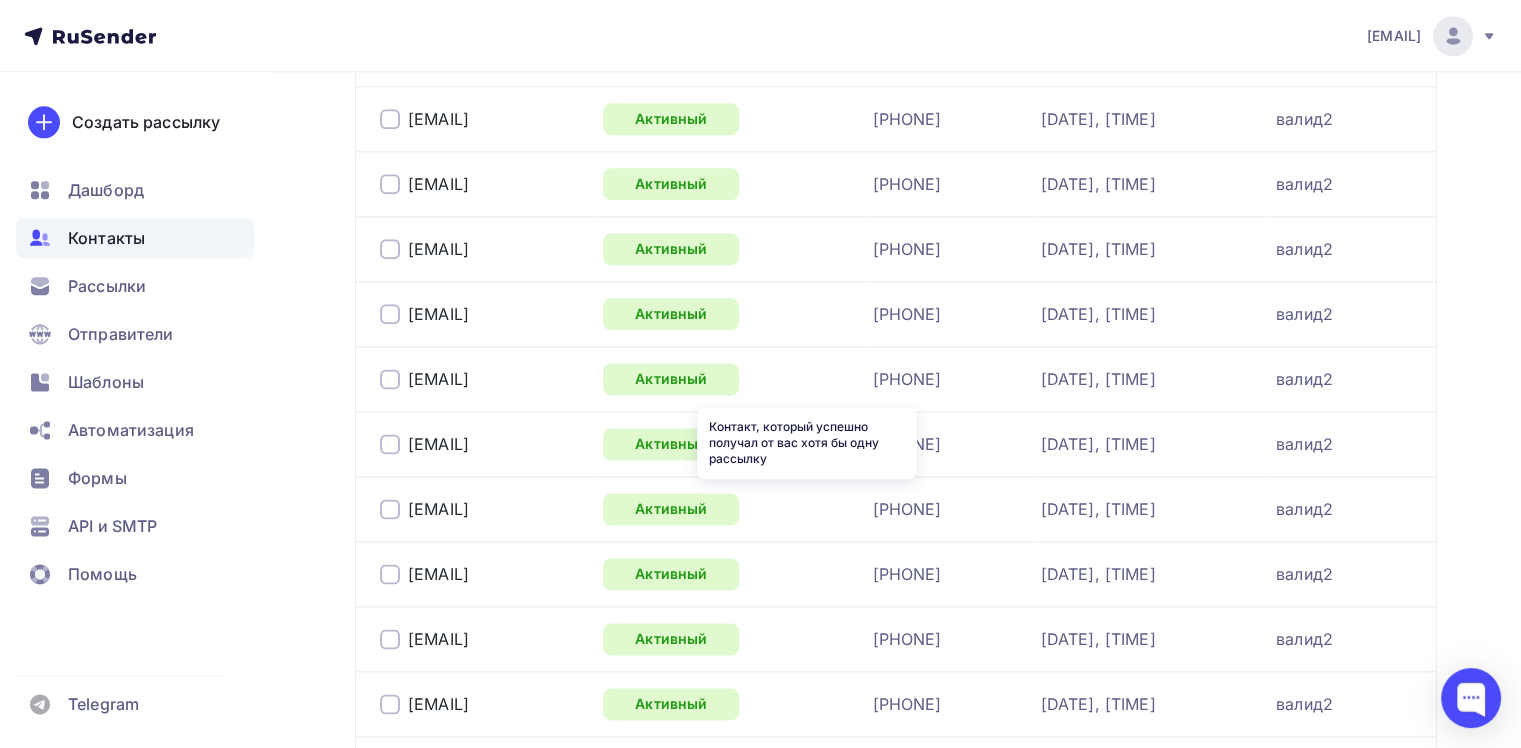 scroll, scrollTop: 3072, scrollLeft: 0, axis: vertical 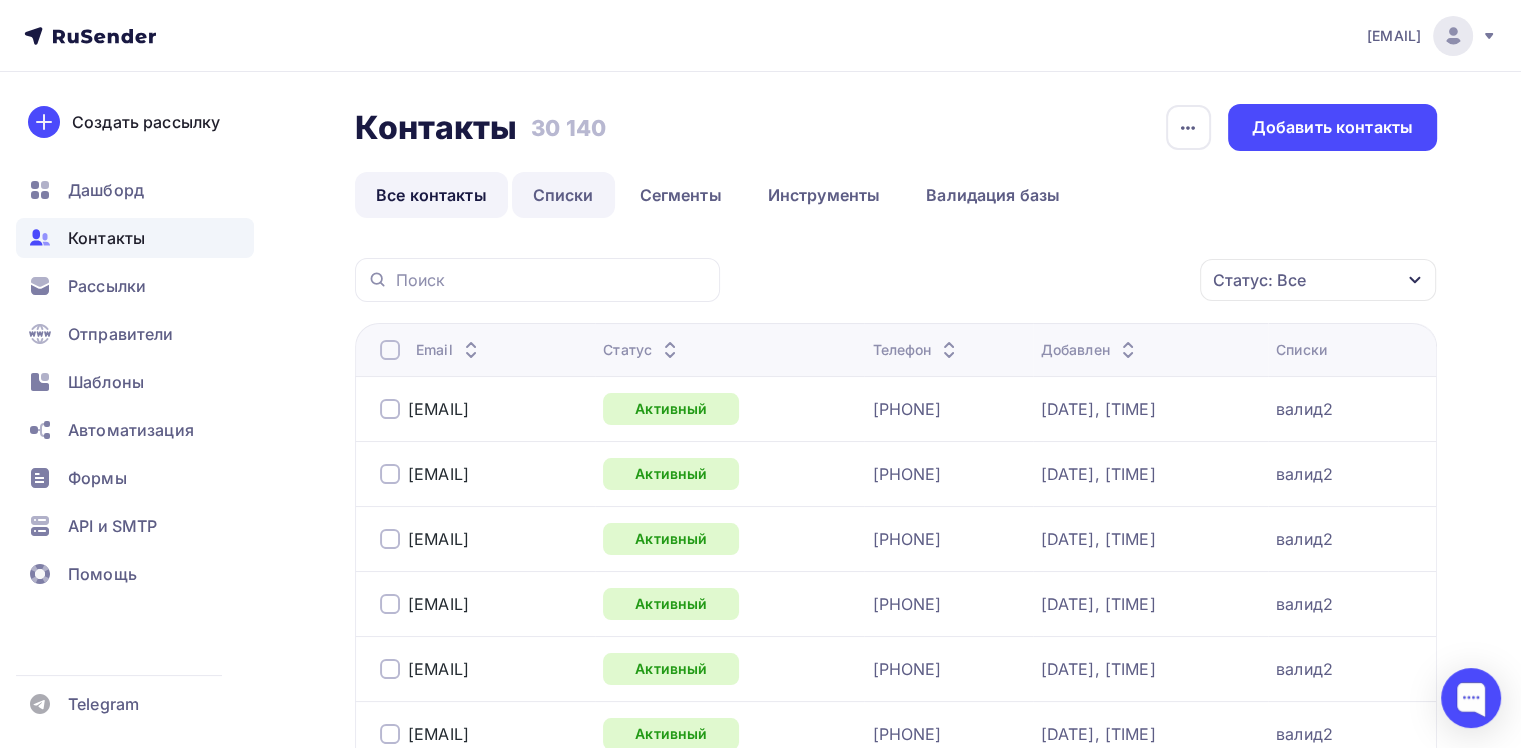 click on "Списки" at bounding box center [563, 195] 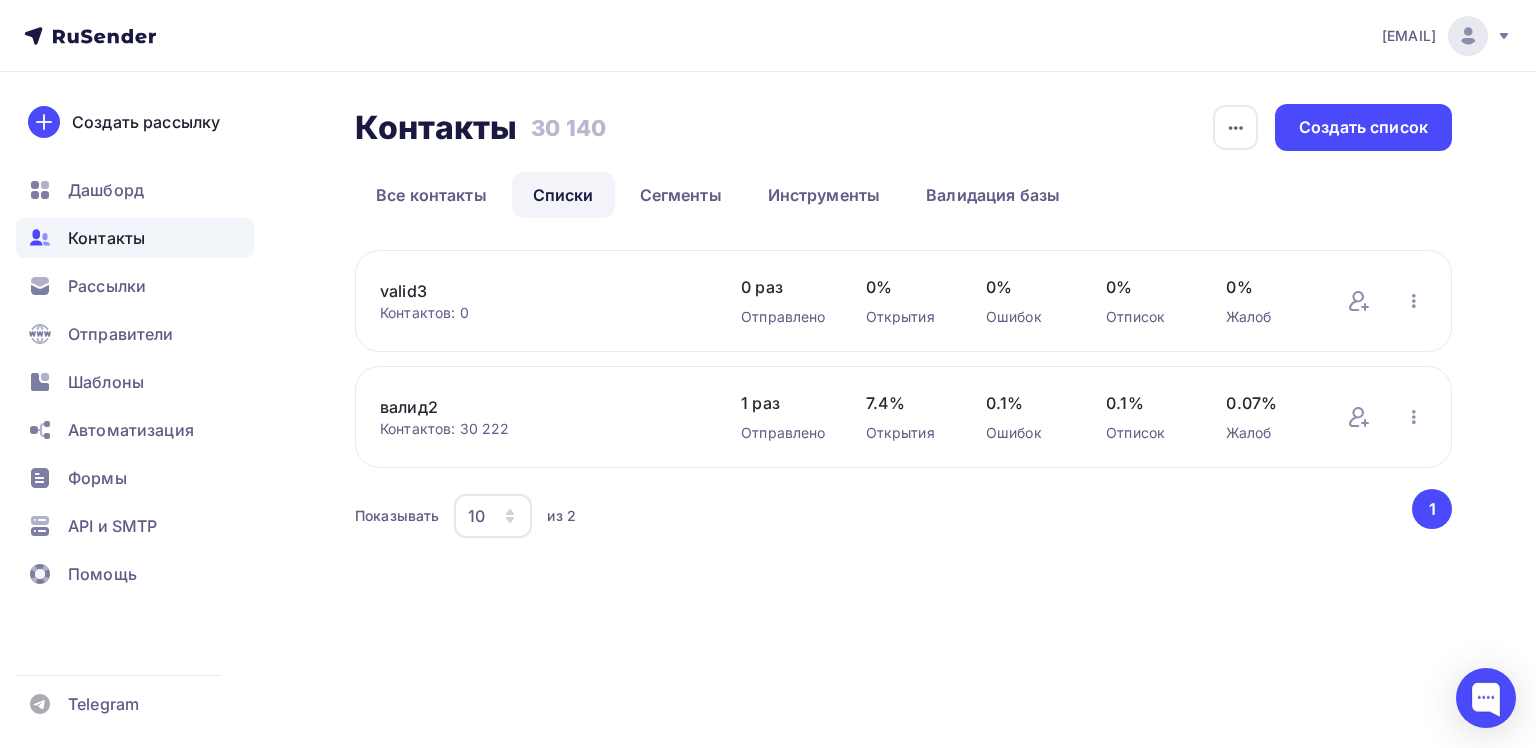 click on "валид2" at bounding box center [540, 291] 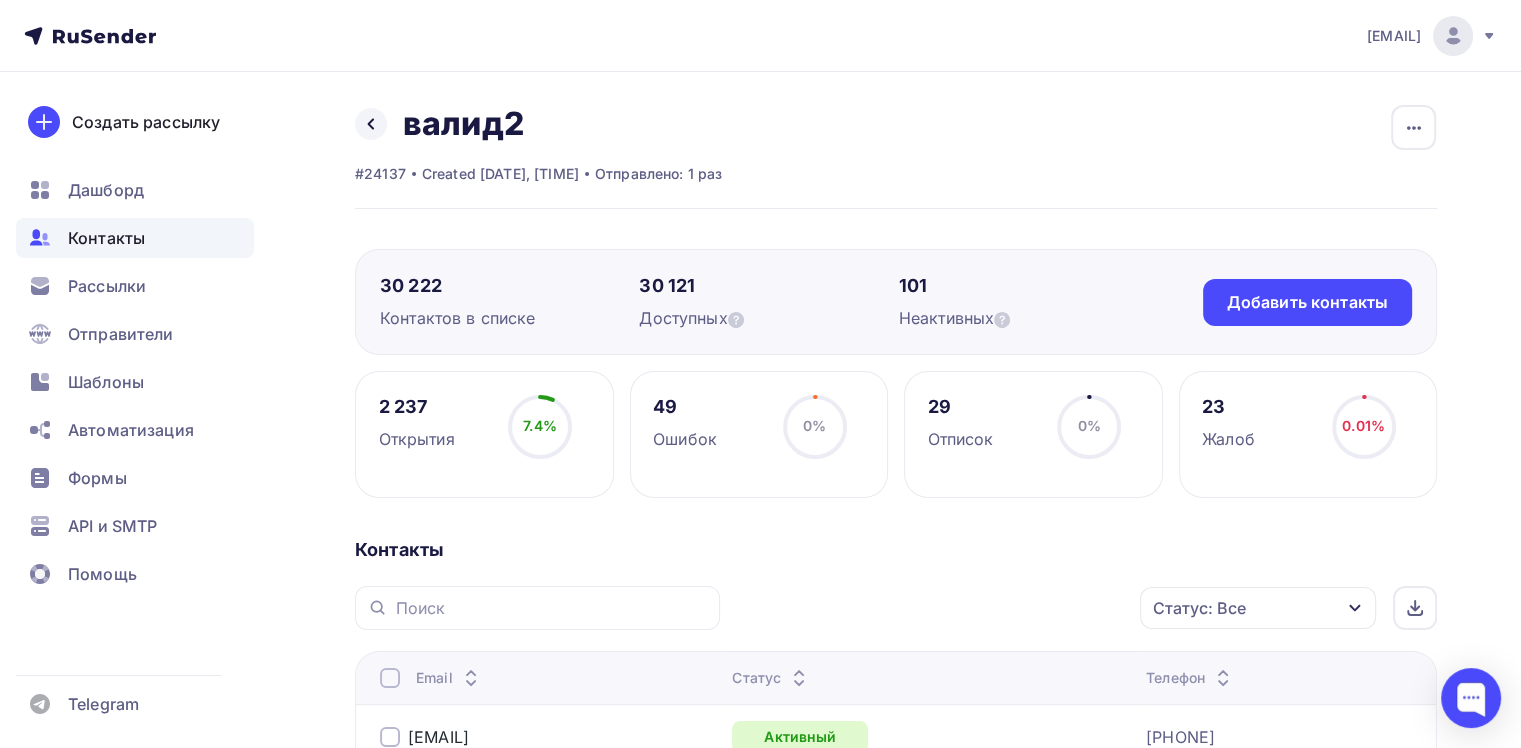 click on "0%" at bounding box center (540, 425) 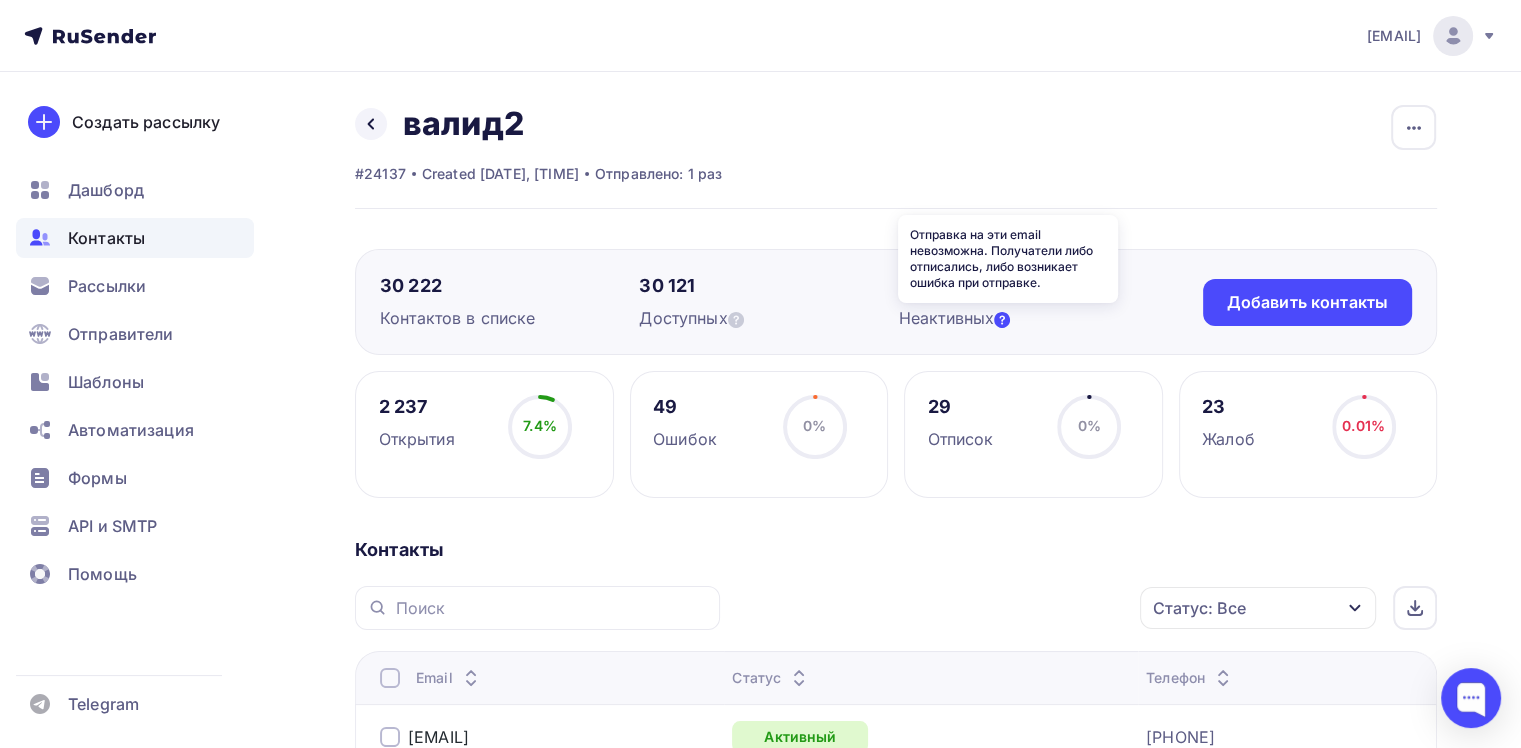 click at bounding box center (1002, 320) 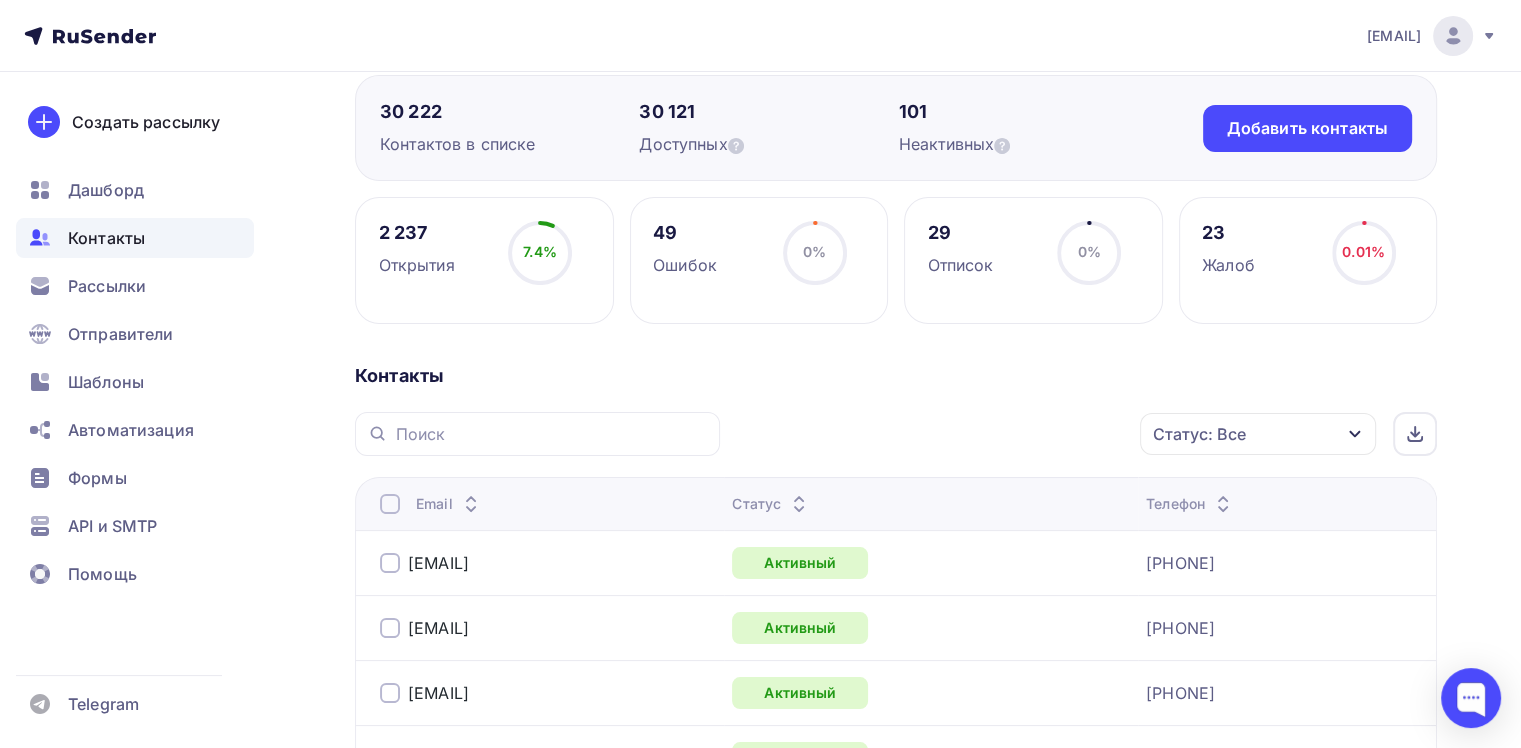 scroll, scrollTop: 300, scrollLeft: 0, axis: vertical 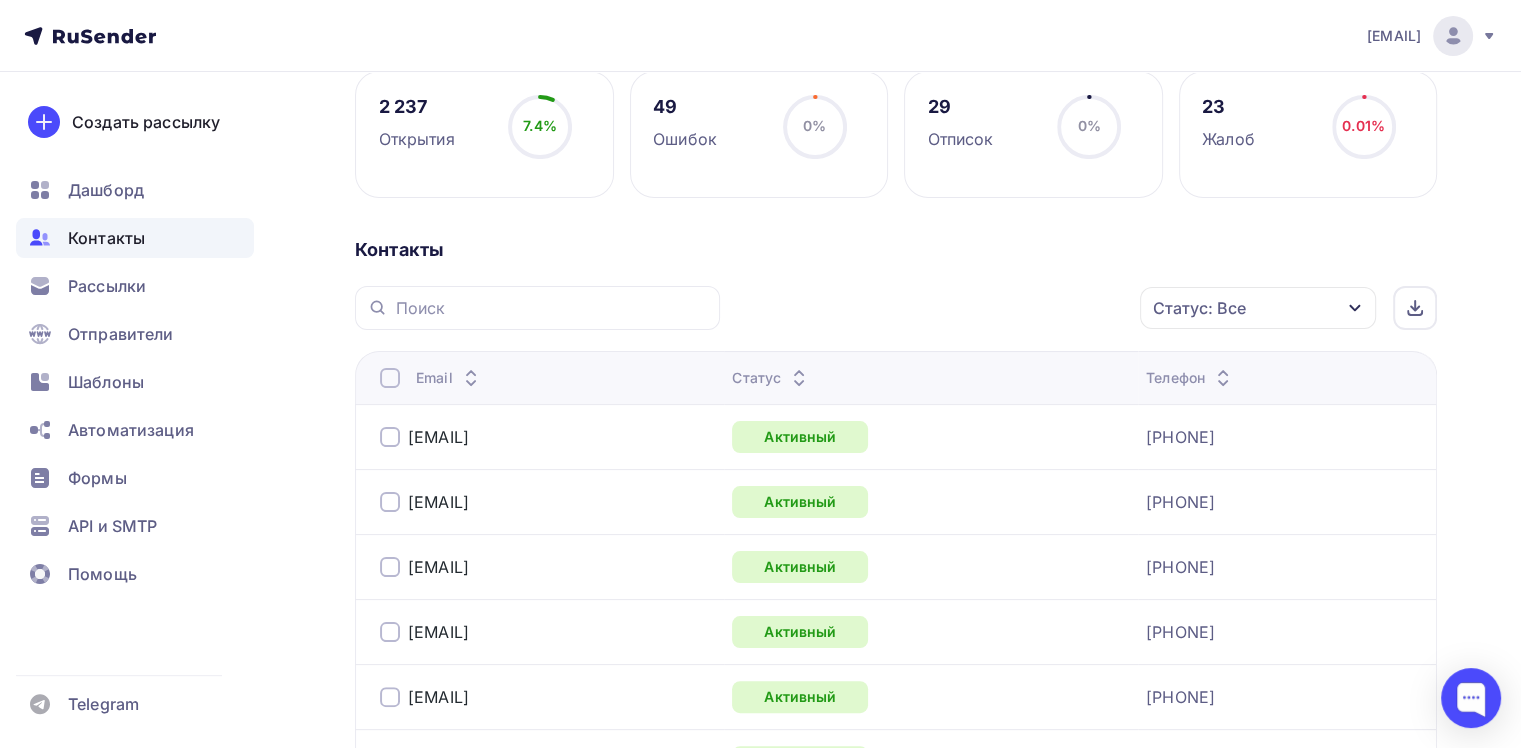click on "Статус: Все" at bounding box center (1199, 308) 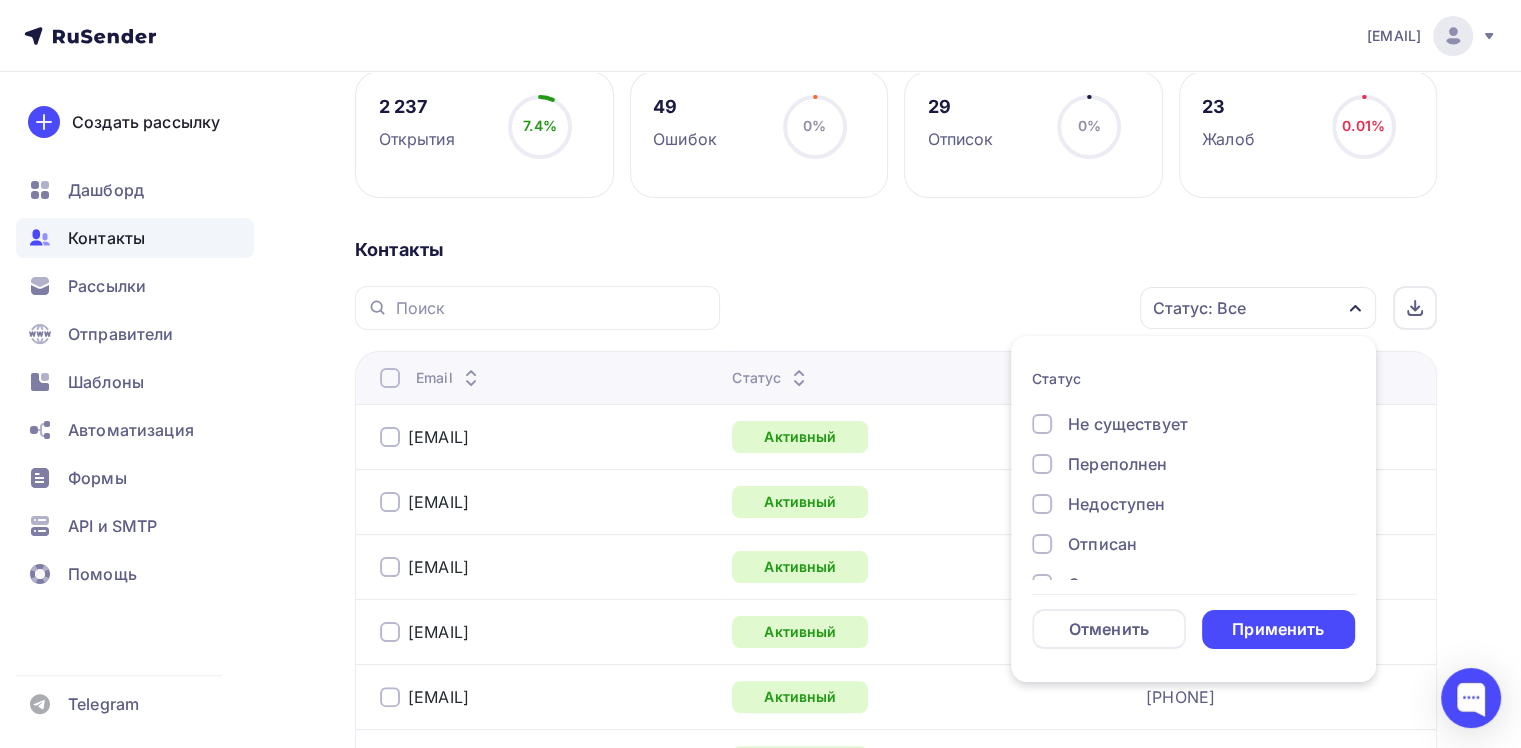 scroll, scrollTop: 144, scrollLeft: 0, axis: vertical 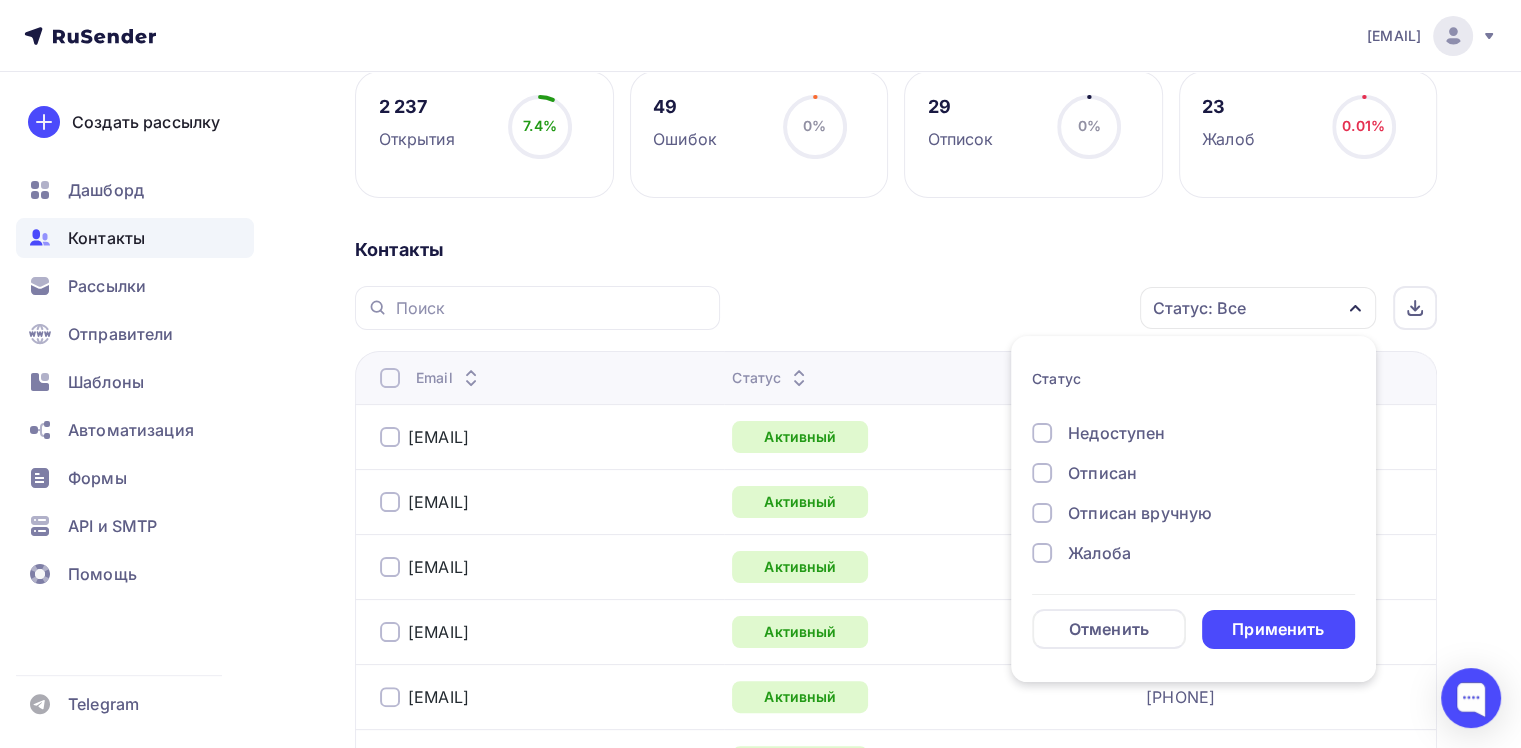 click on "Жалоба" at bounding box center [1095, 273] 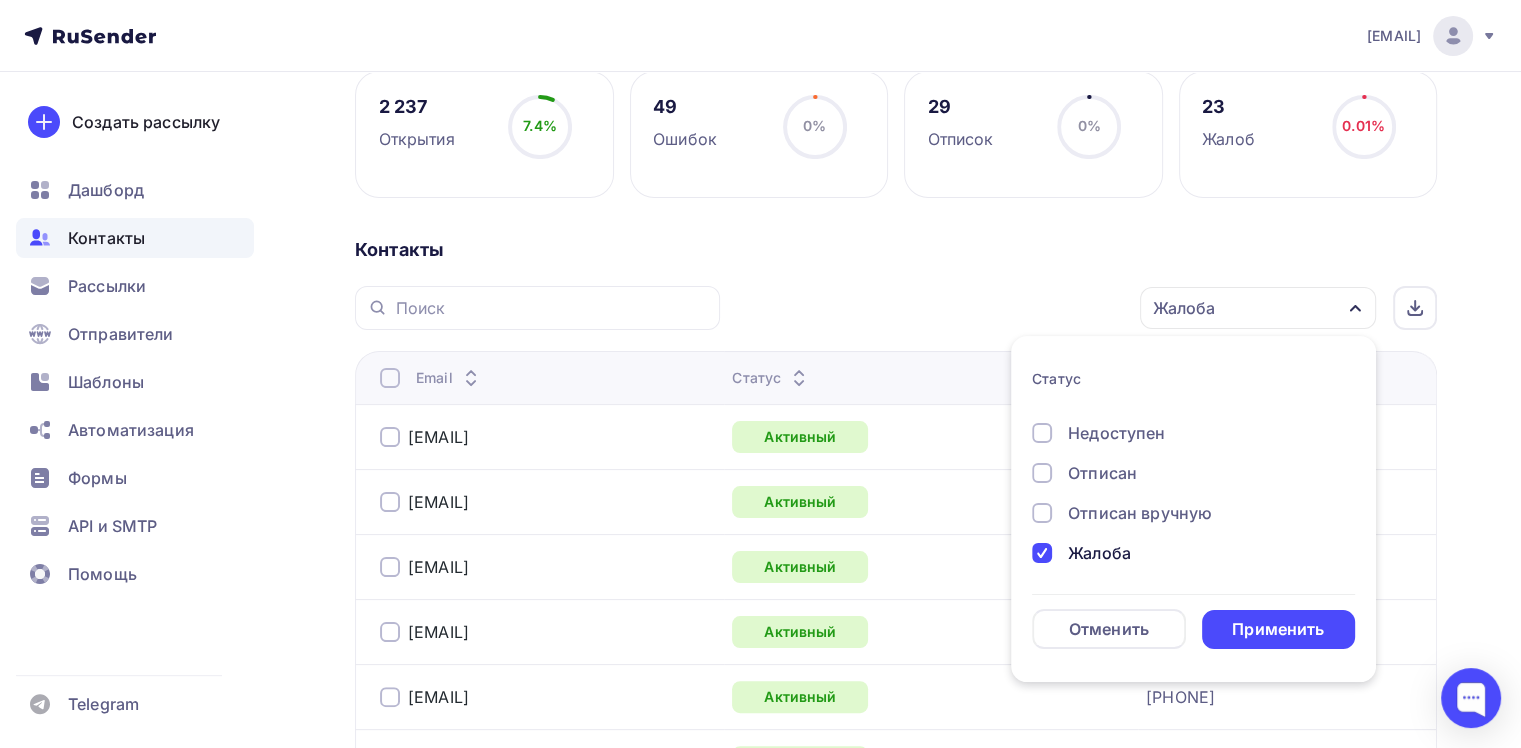 click on "Отписан вручную" at bounding box center (1095, 273) 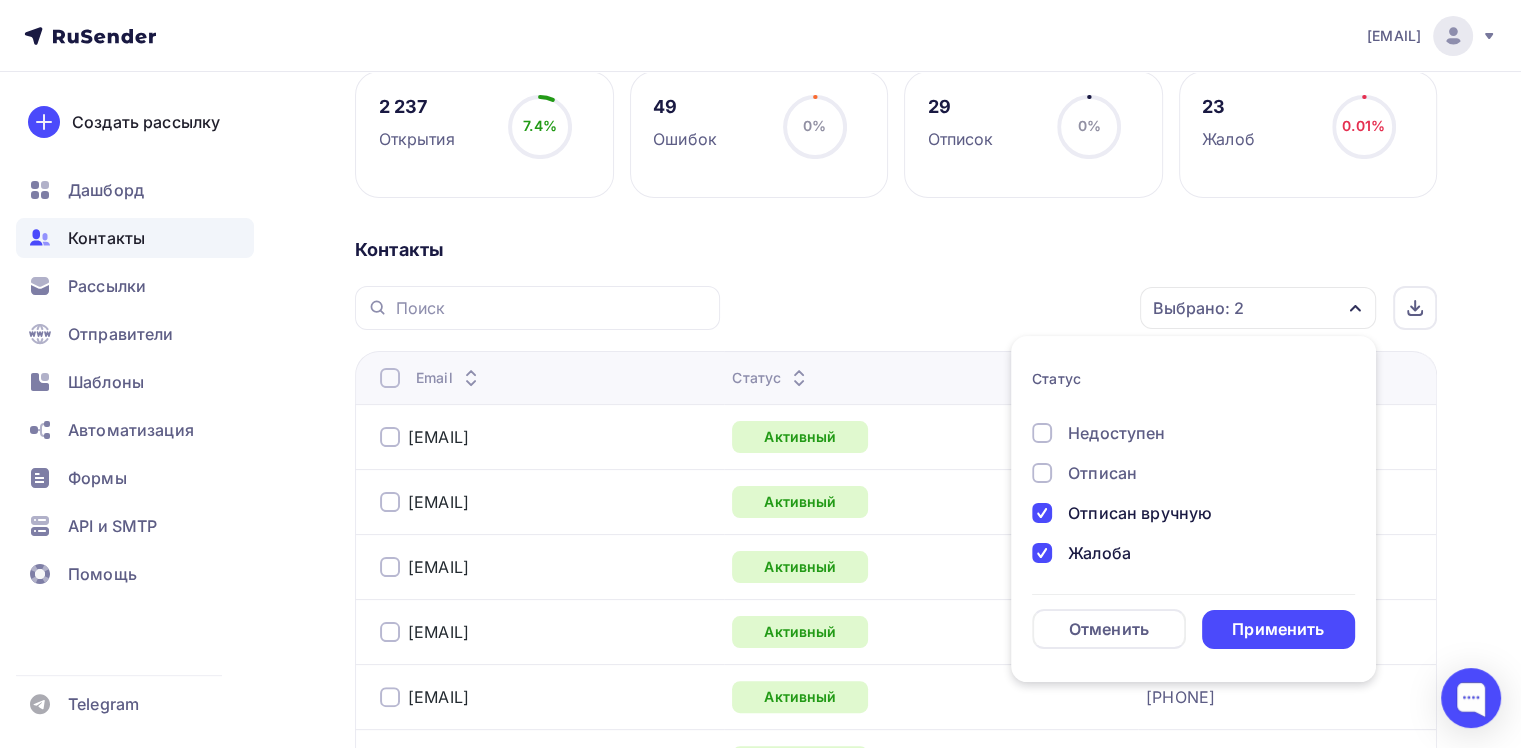 click on "Новый
Активный
Не существует
Переполнен
Недоступен
Отписан
Отписан вручную
Жалоба" at bounding box center [1193, 413] 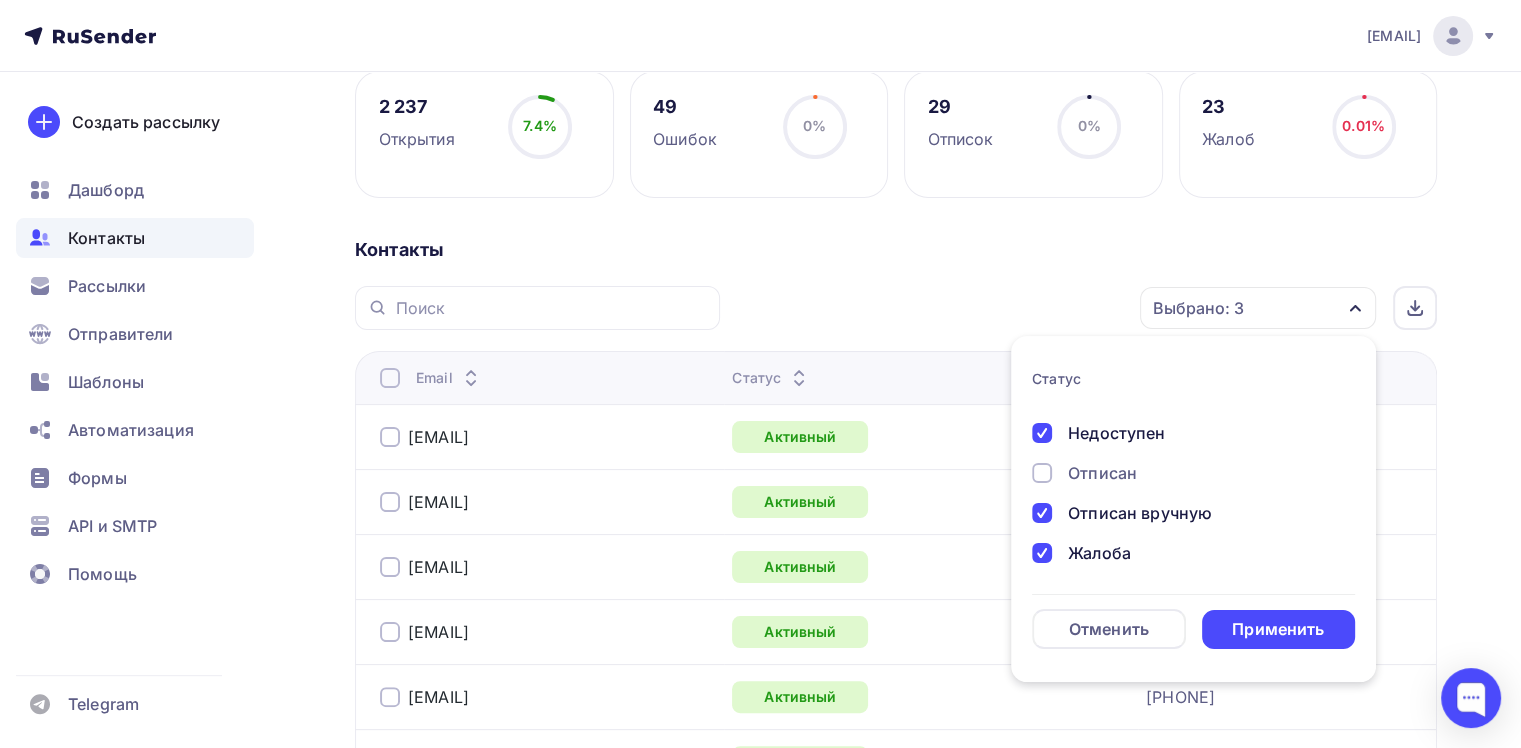 click on "Отписан" at bounding box center [1095, 273] 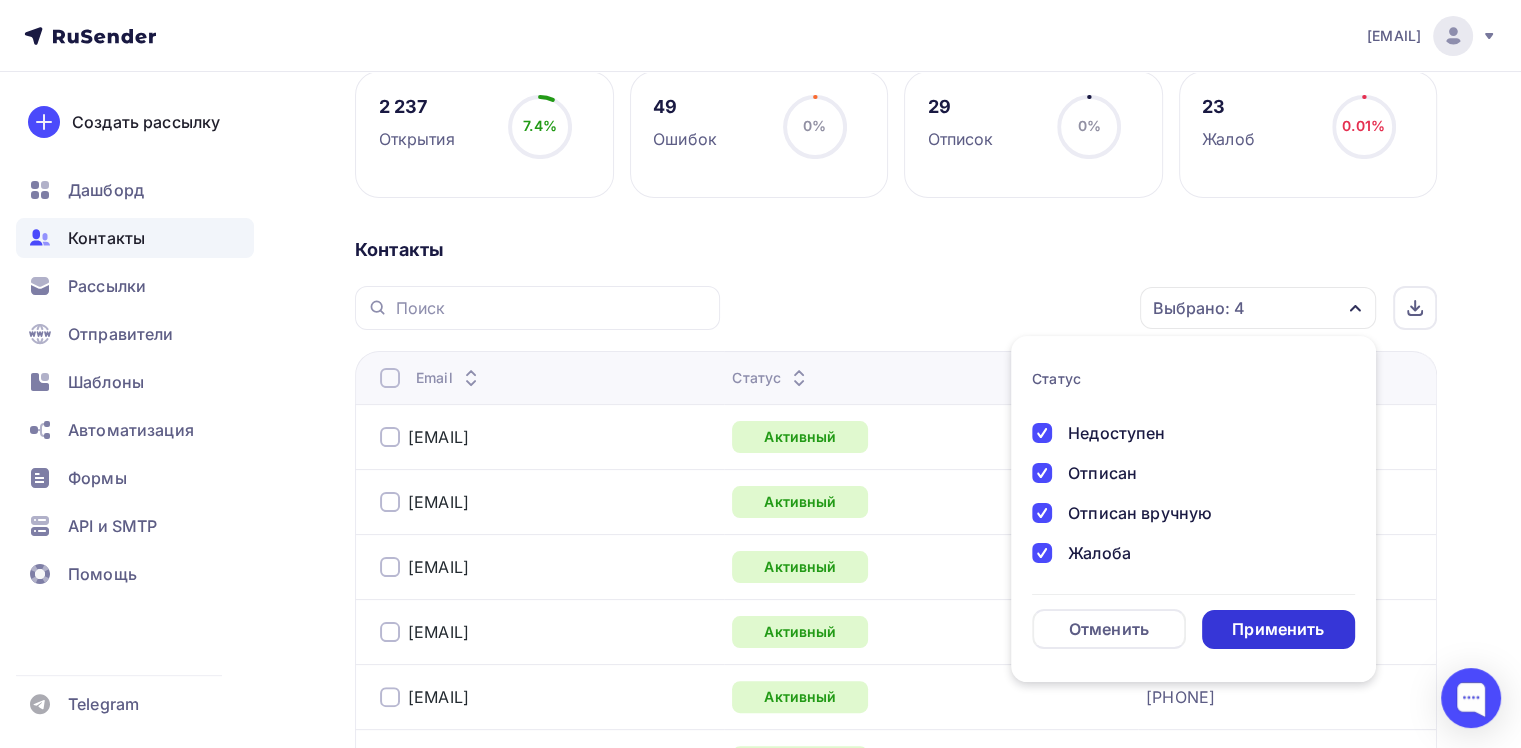 click on "Применить" at bounding box center (1278, 629) 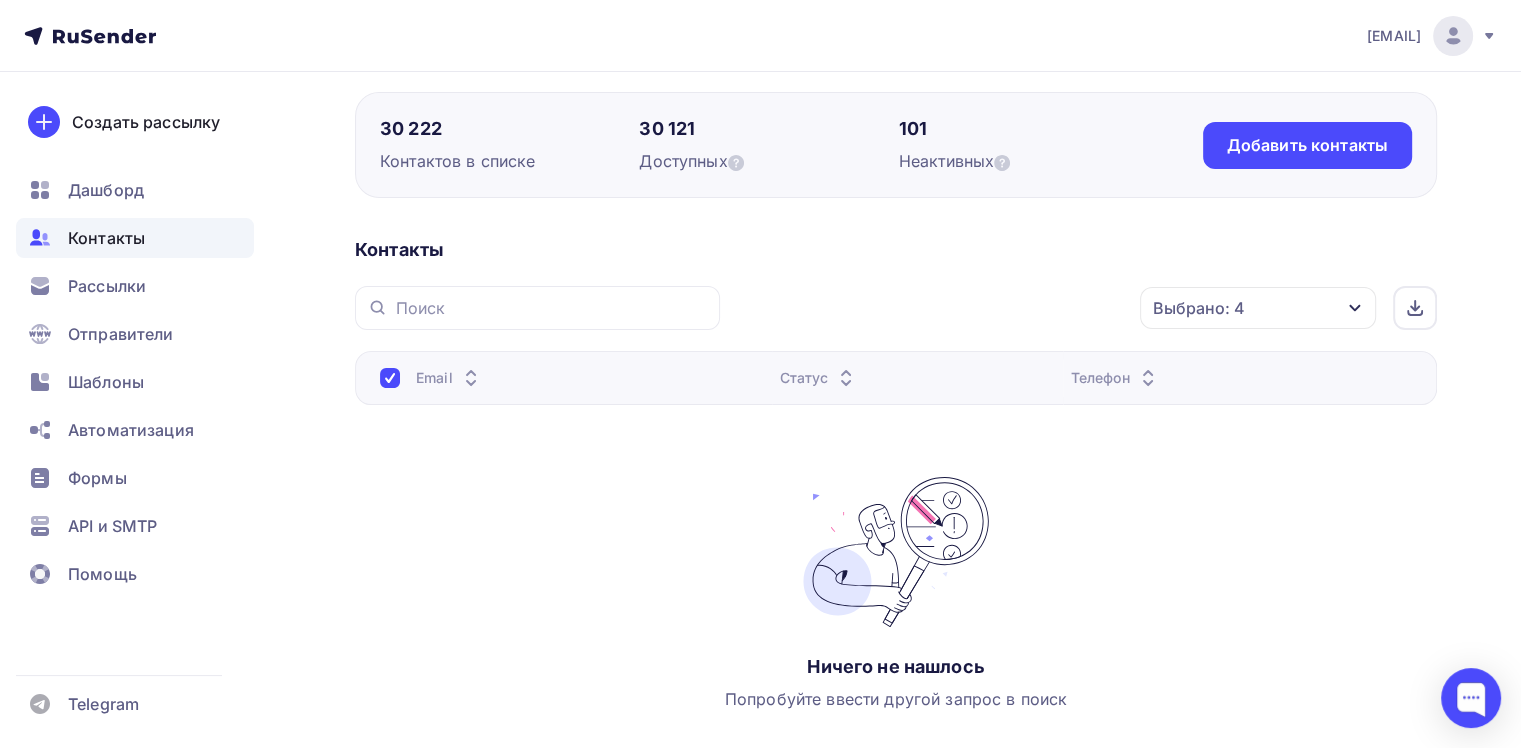scroll, scrollTop: 0, scrollLeft: 0, axis: both 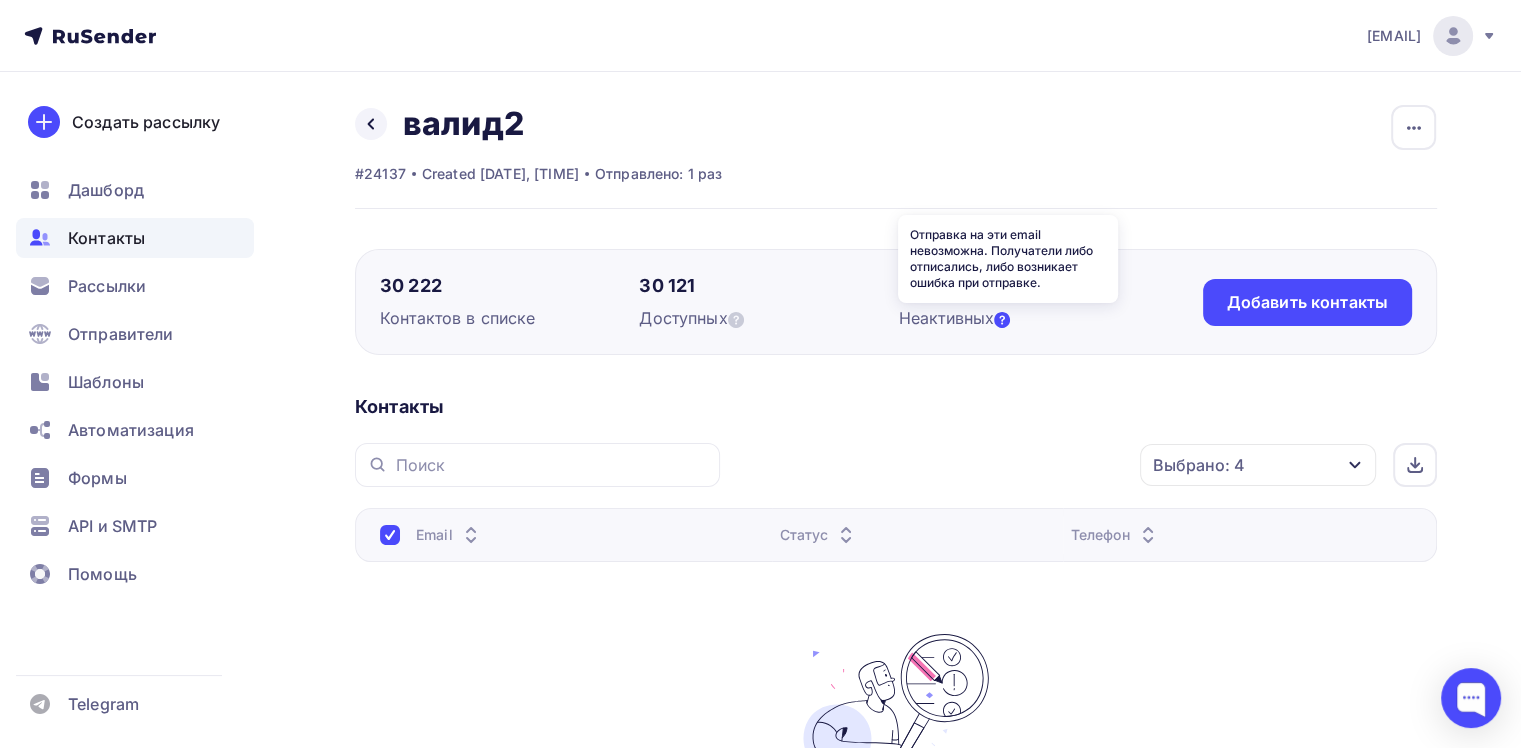 click at bounding box center [1002, 320] 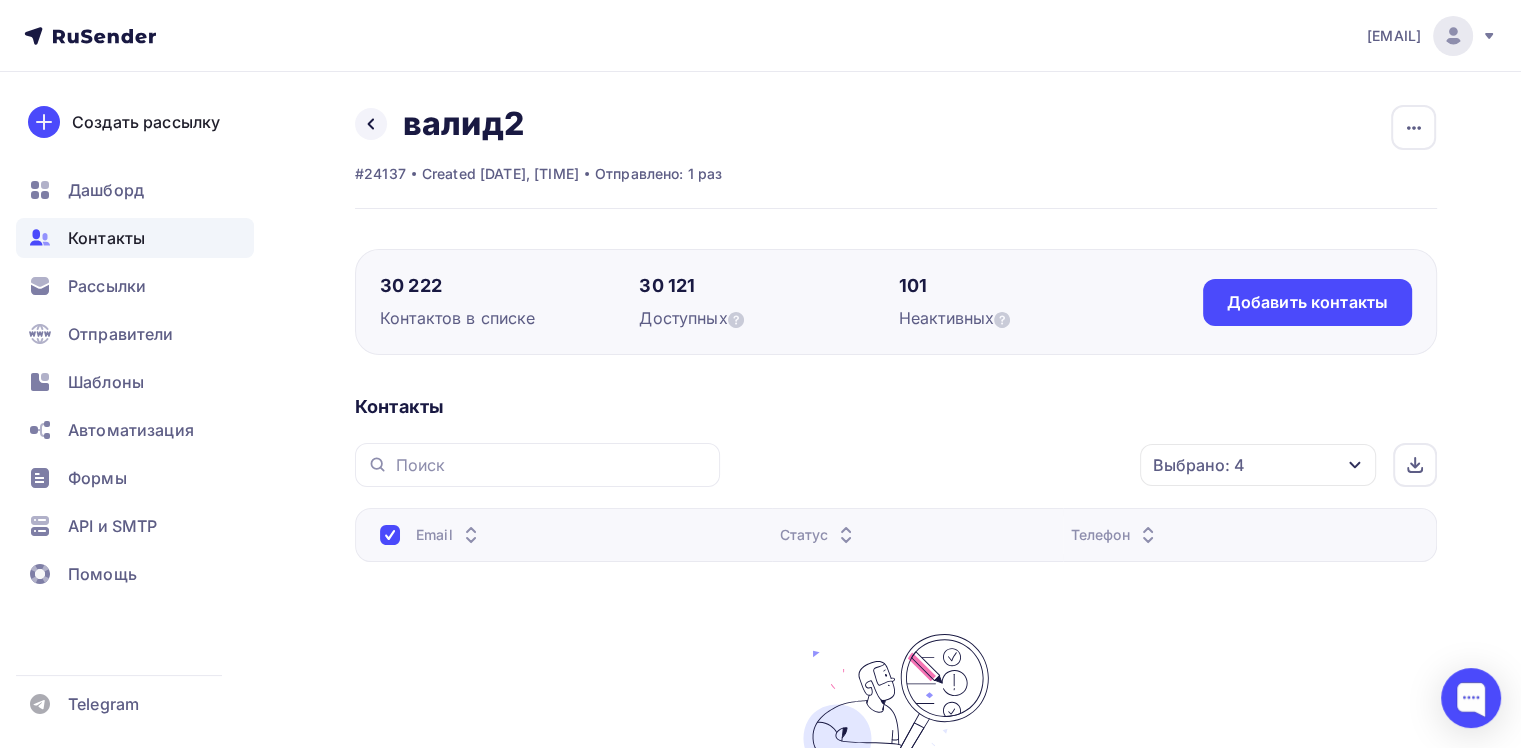 click on "Выбрано: 4" at bounding box center [1199, 465] 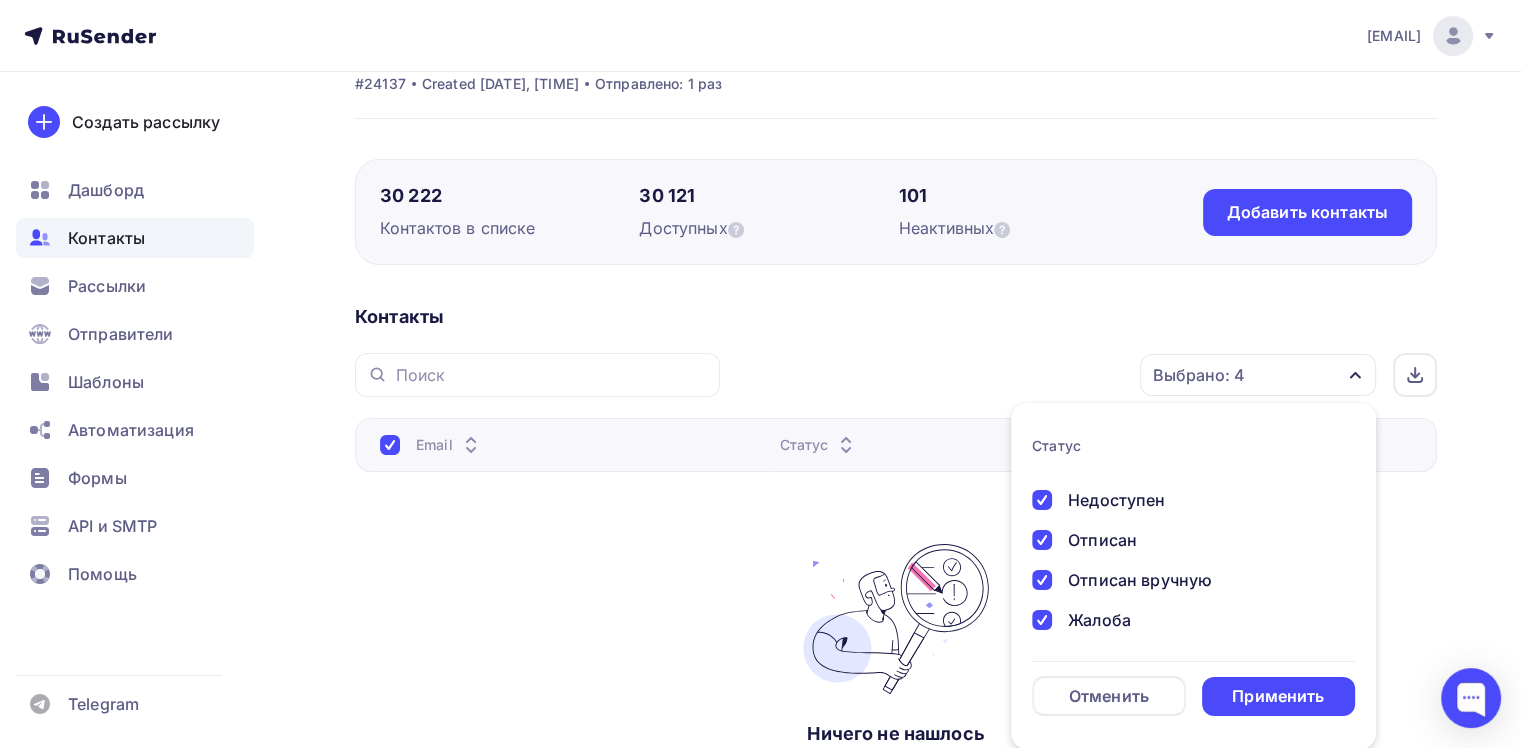 scroll, scrollTop: 0, scrollLeft: 0, axis: both 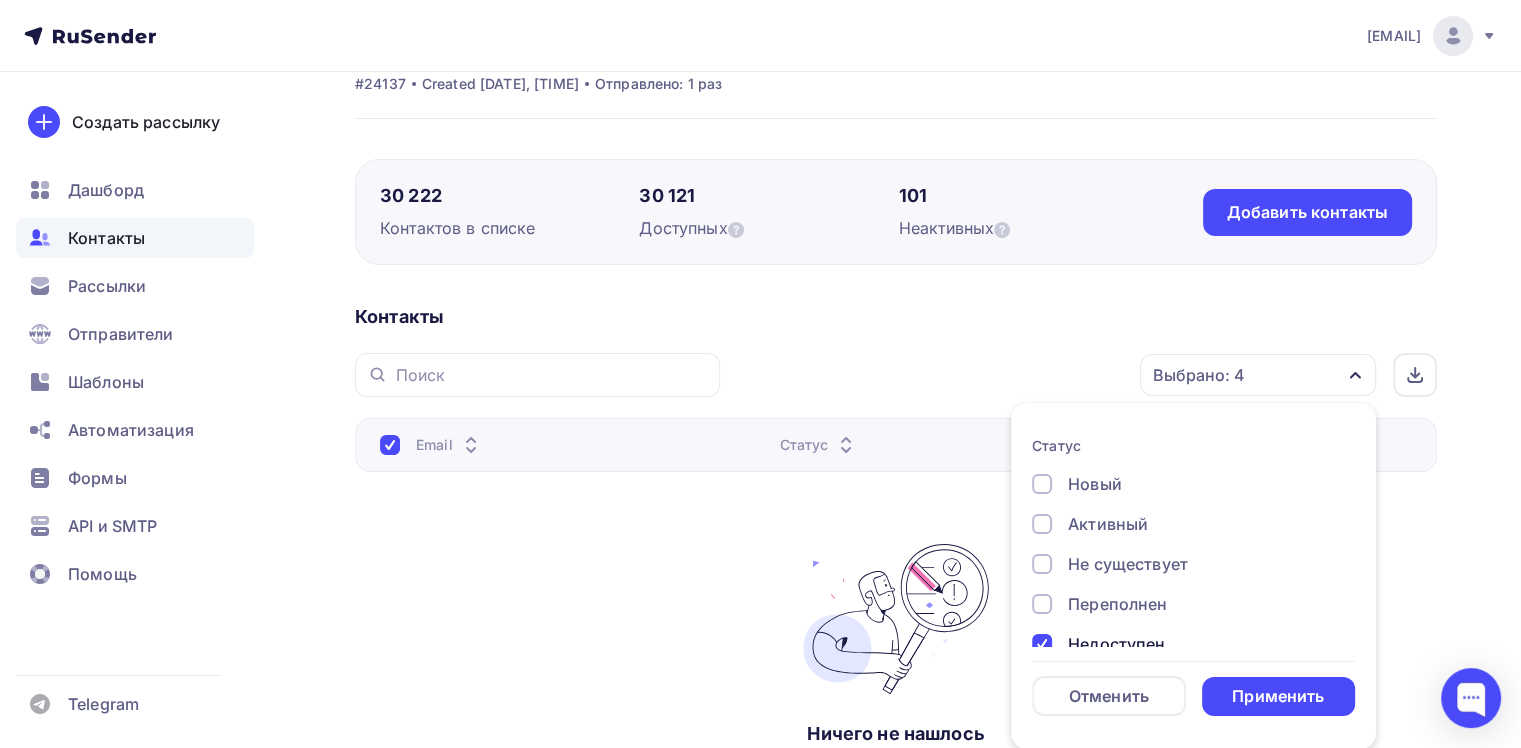 click on "Переполнен" at bounding box center [1095, 484] 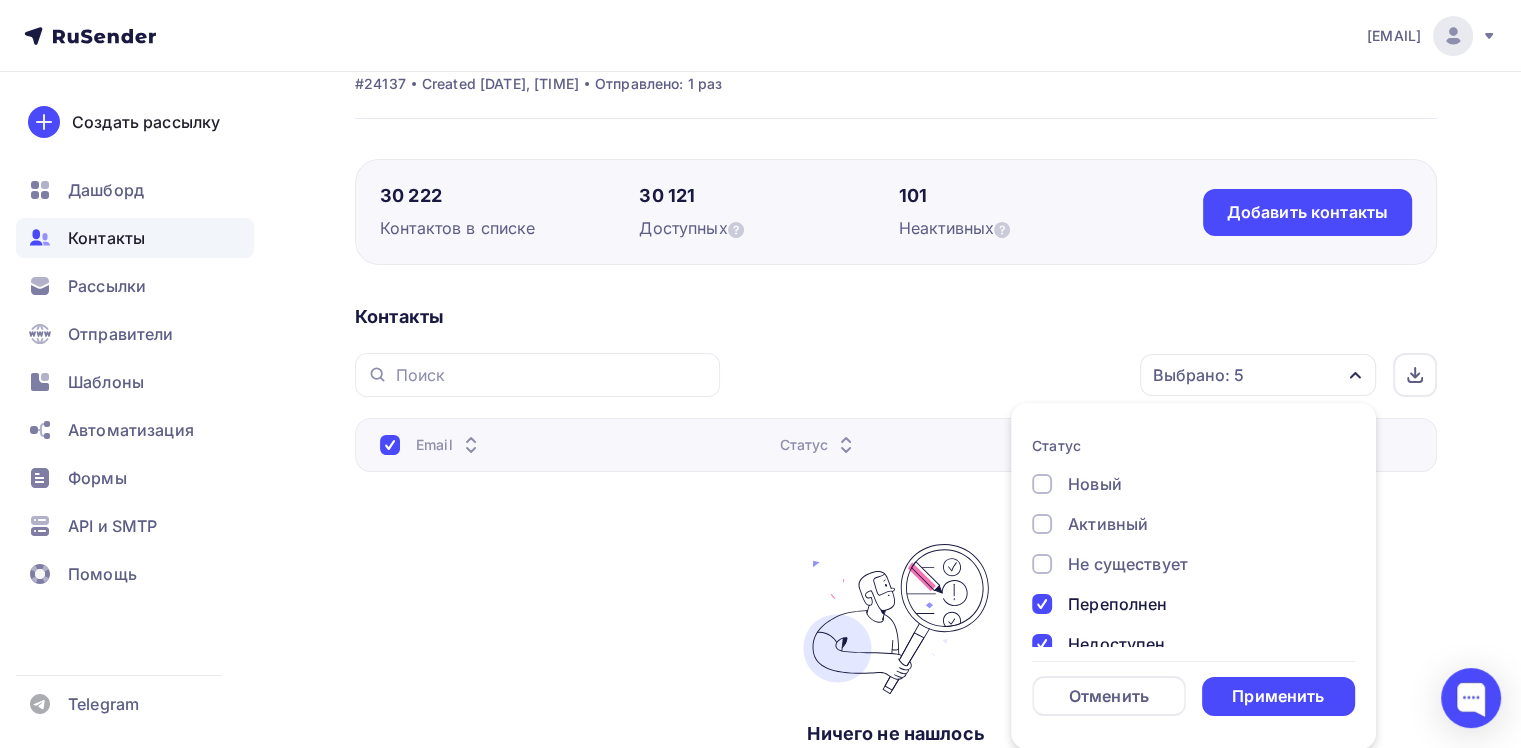 click on "Не существует" at bounding box center (1095, 484) 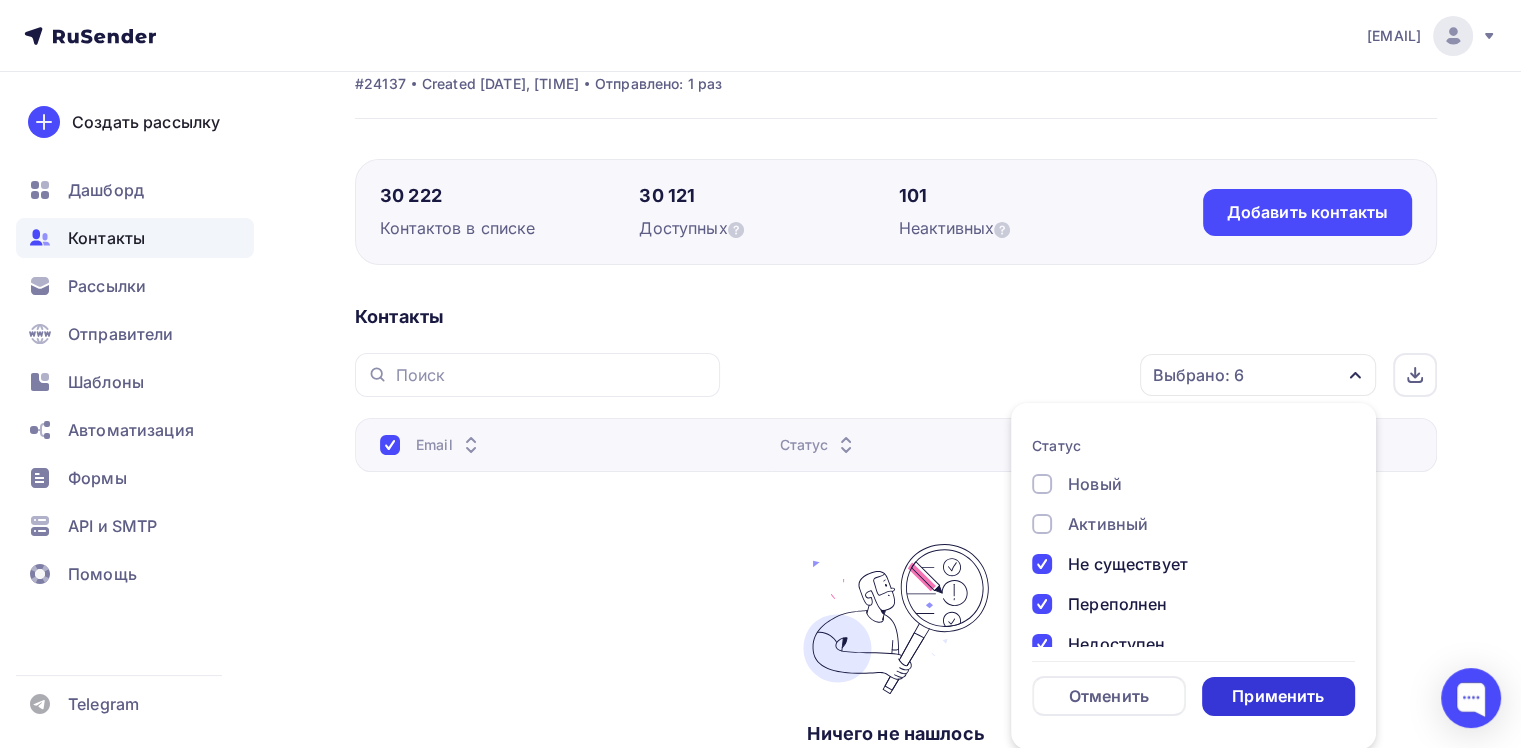 click on "Применить" at bounding box center [1278, 696] 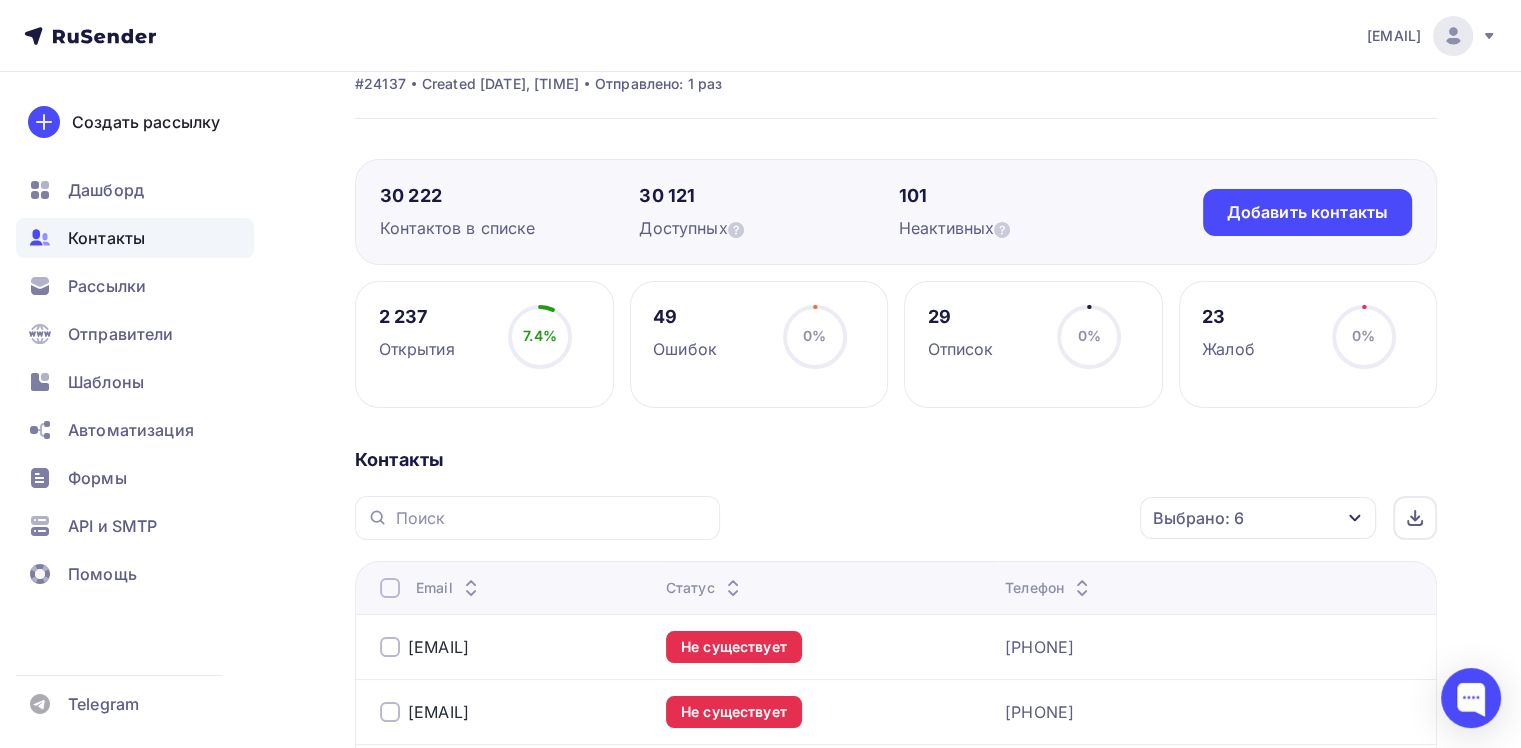 scroll, scrollTop: 390, scrollLeft: 0, axis: vertical 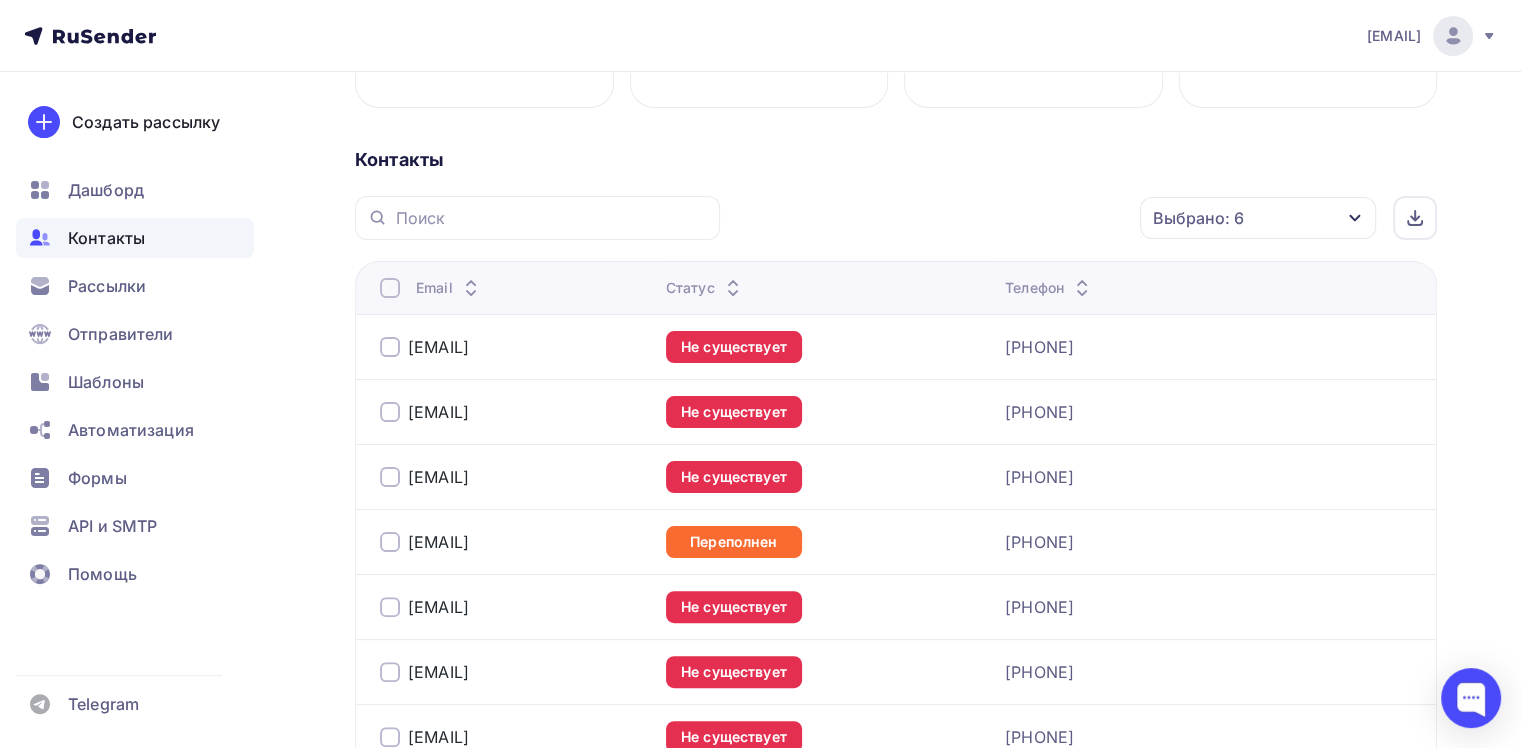 click at bounding box center (390, 288) 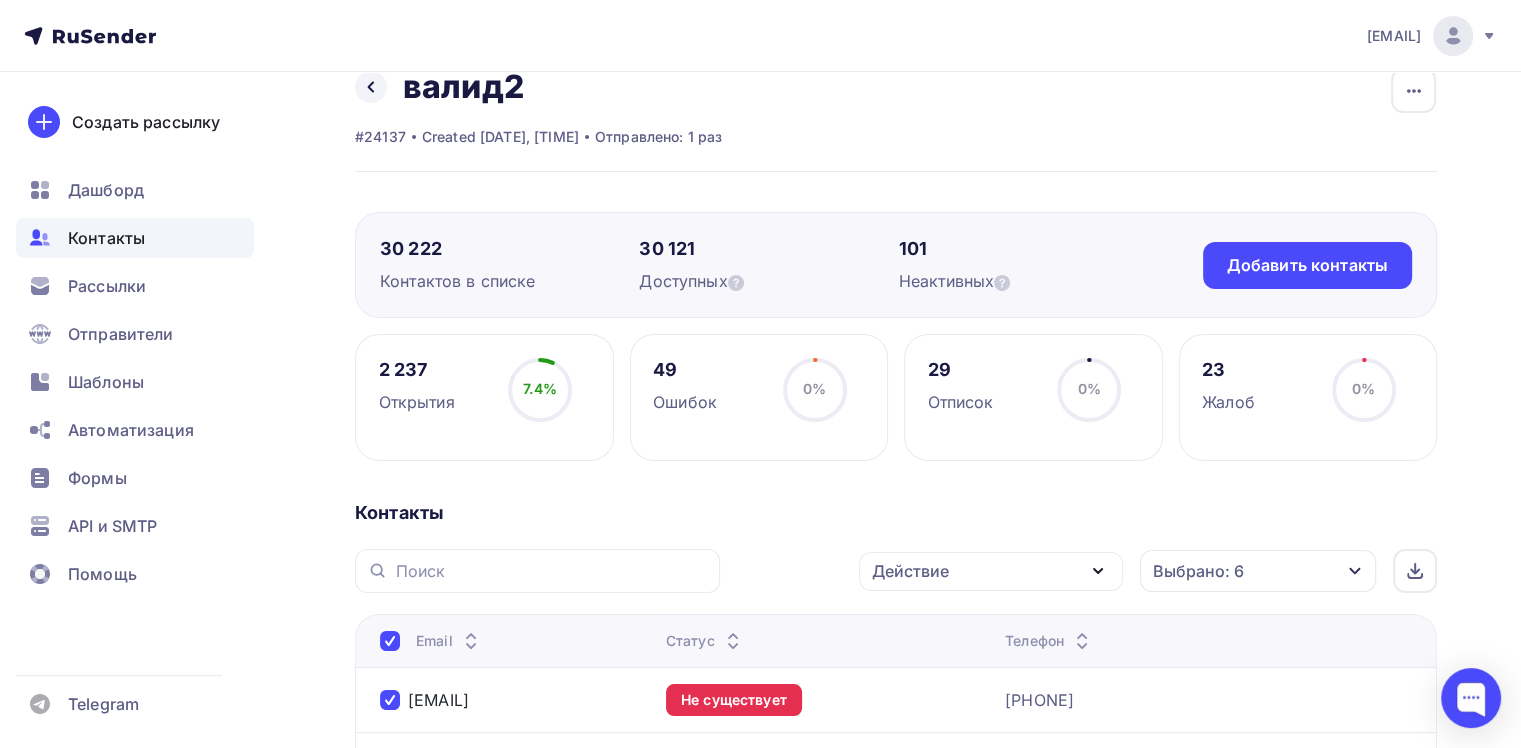 scroll, scrollTop: 237, scrollLeft: 0, axis: vertical 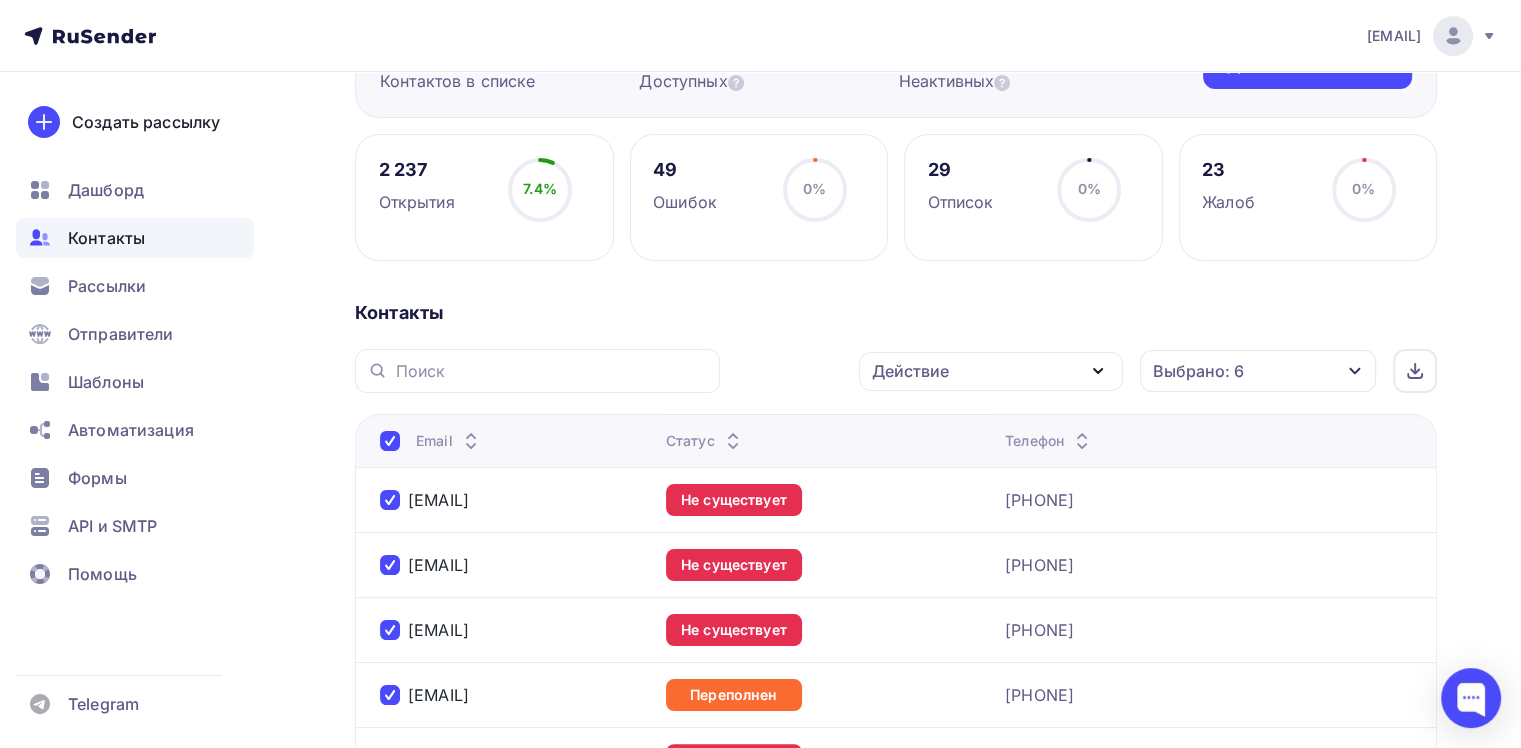 click on "Действие" at bounding box center [991, 371] 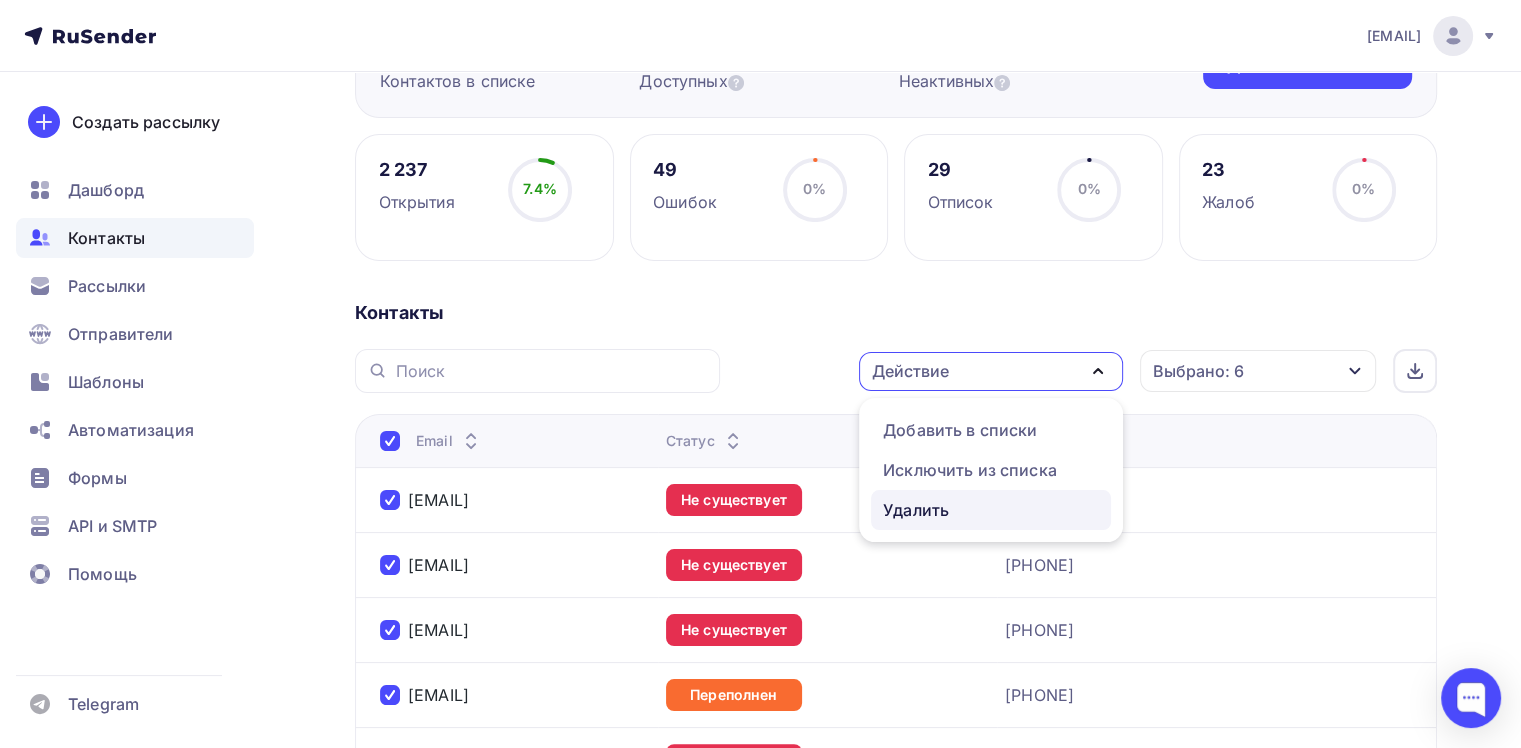 click on "Удалить" at bounding box center (960, 430) 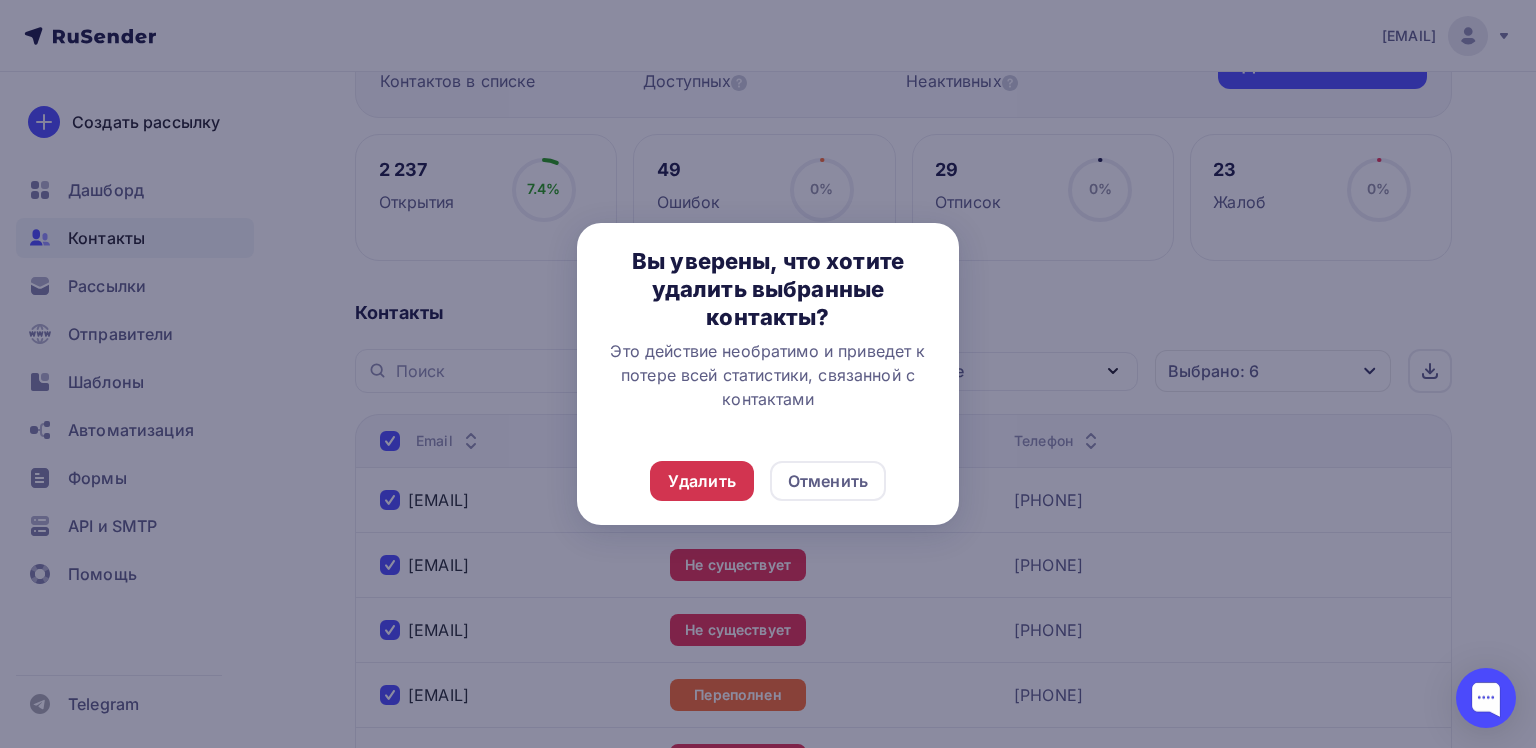 click on "Удалить" at bounding box center [702, 481] 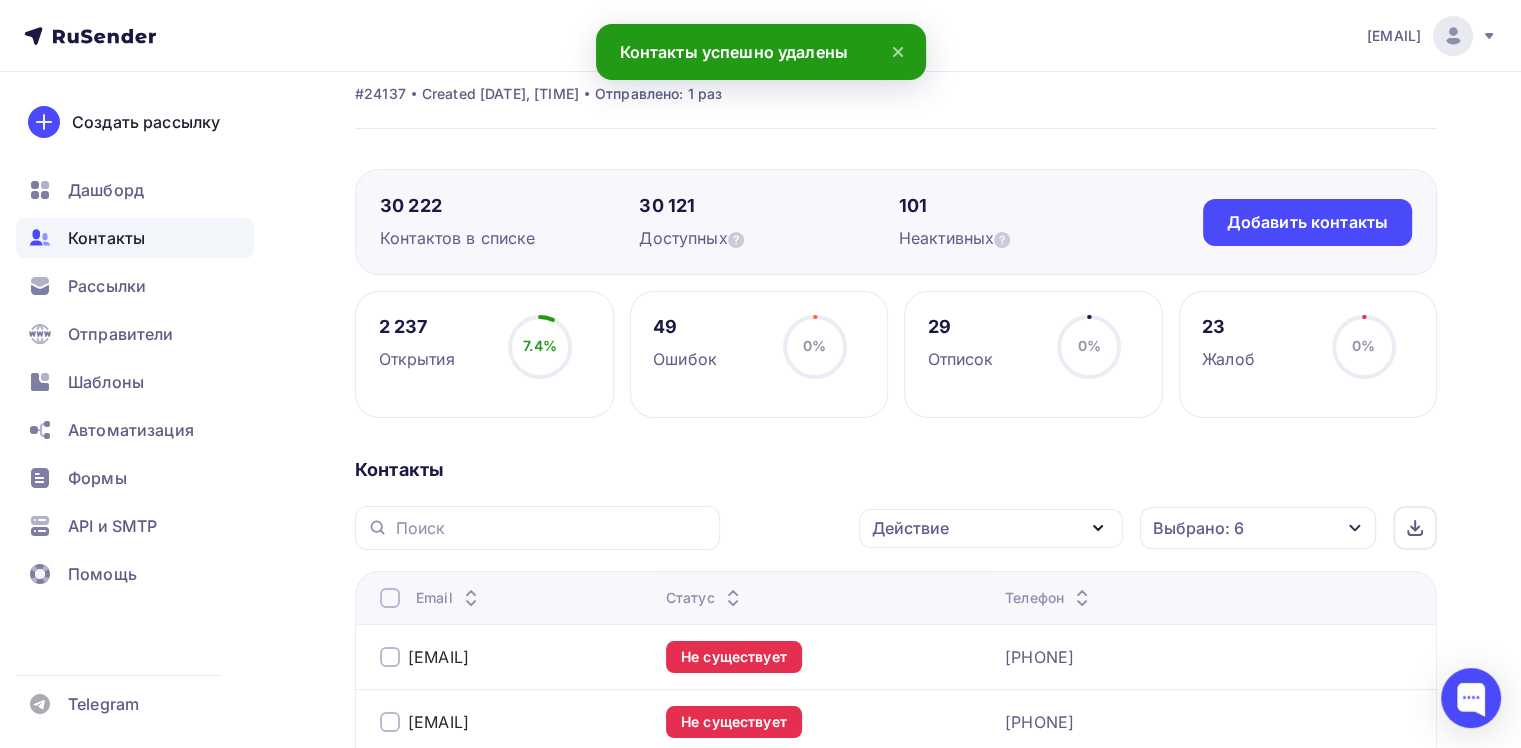 scroll, scrollTop: 0, scrollLeft: 0, axis: both 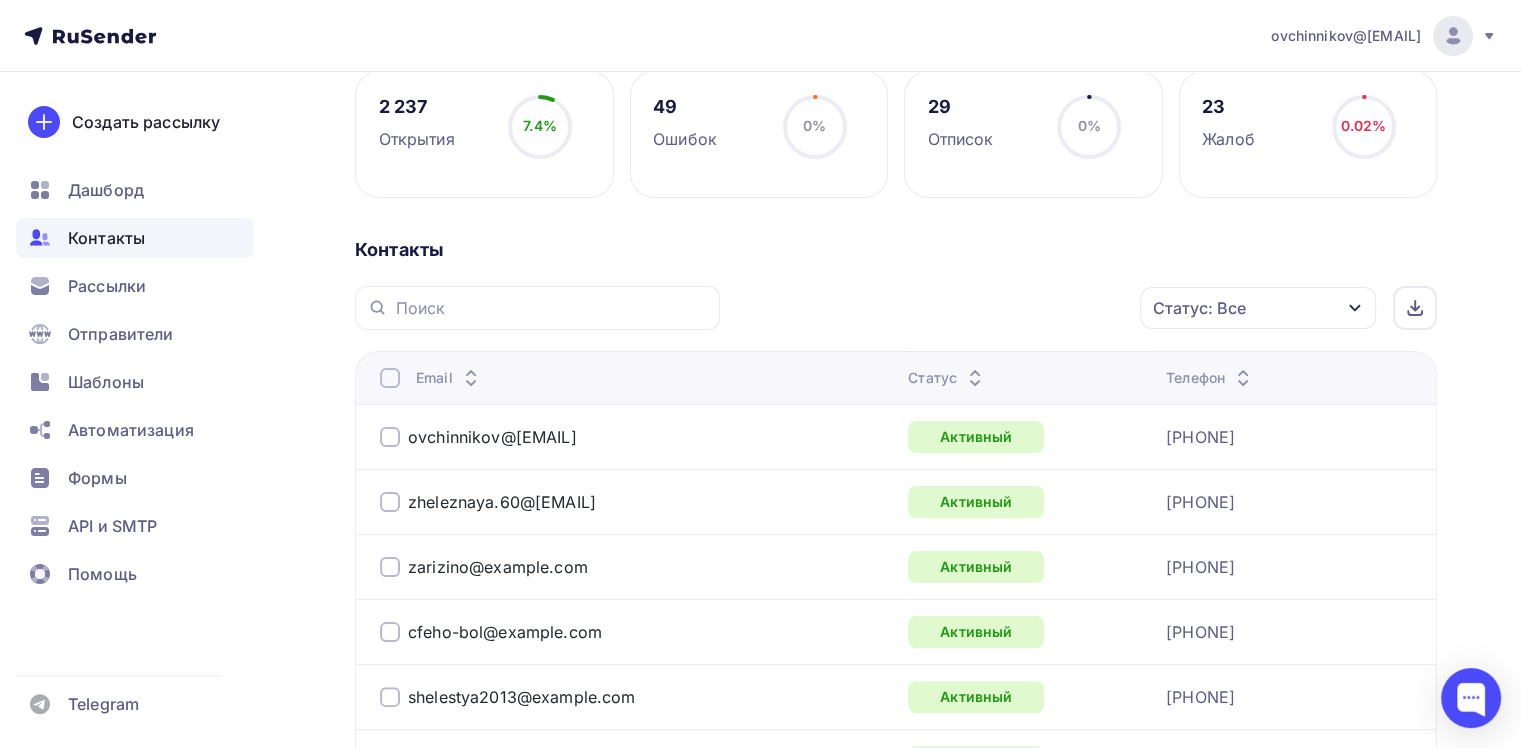 click on "Статус: Все" at bounding box center (1199, 308) 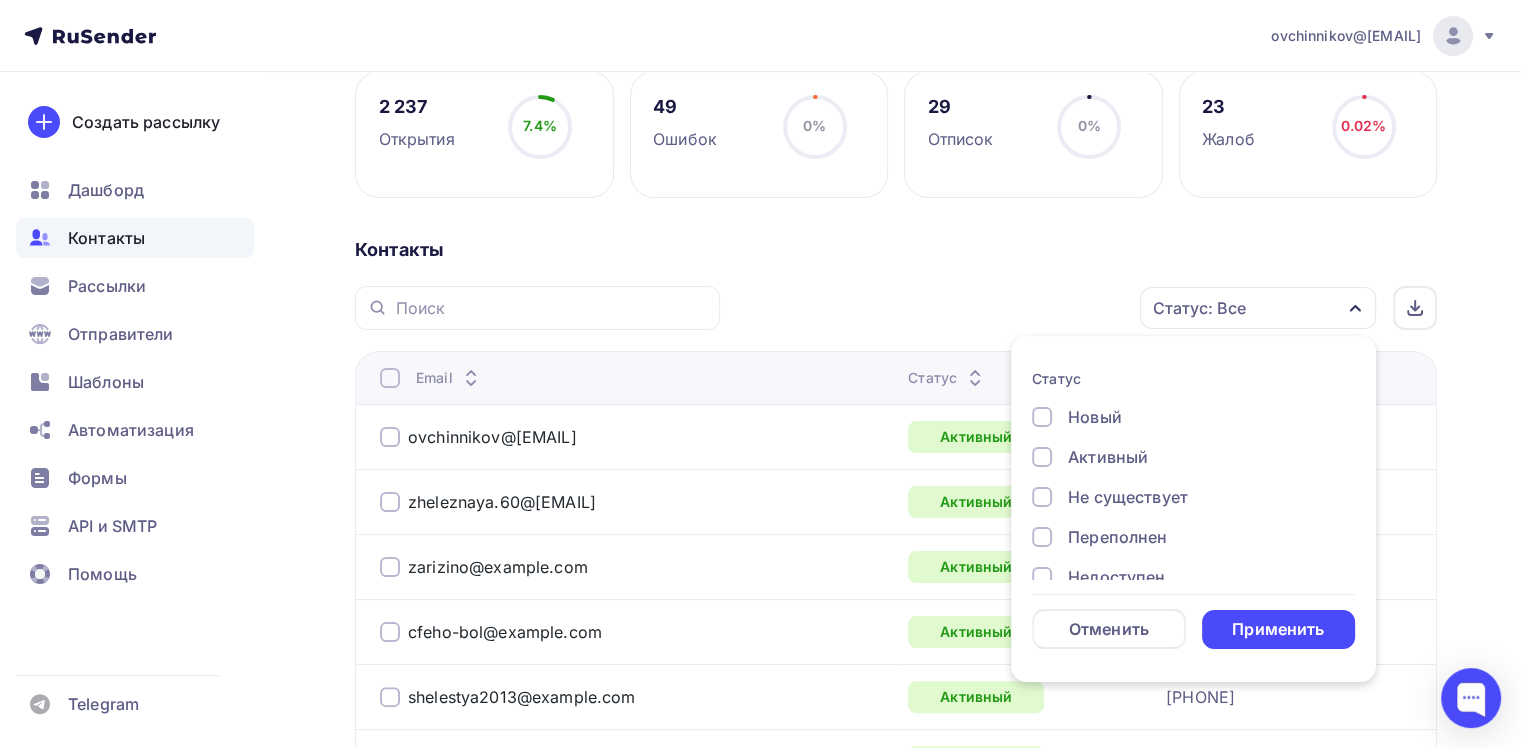 click at bounding box center (1042, 417) 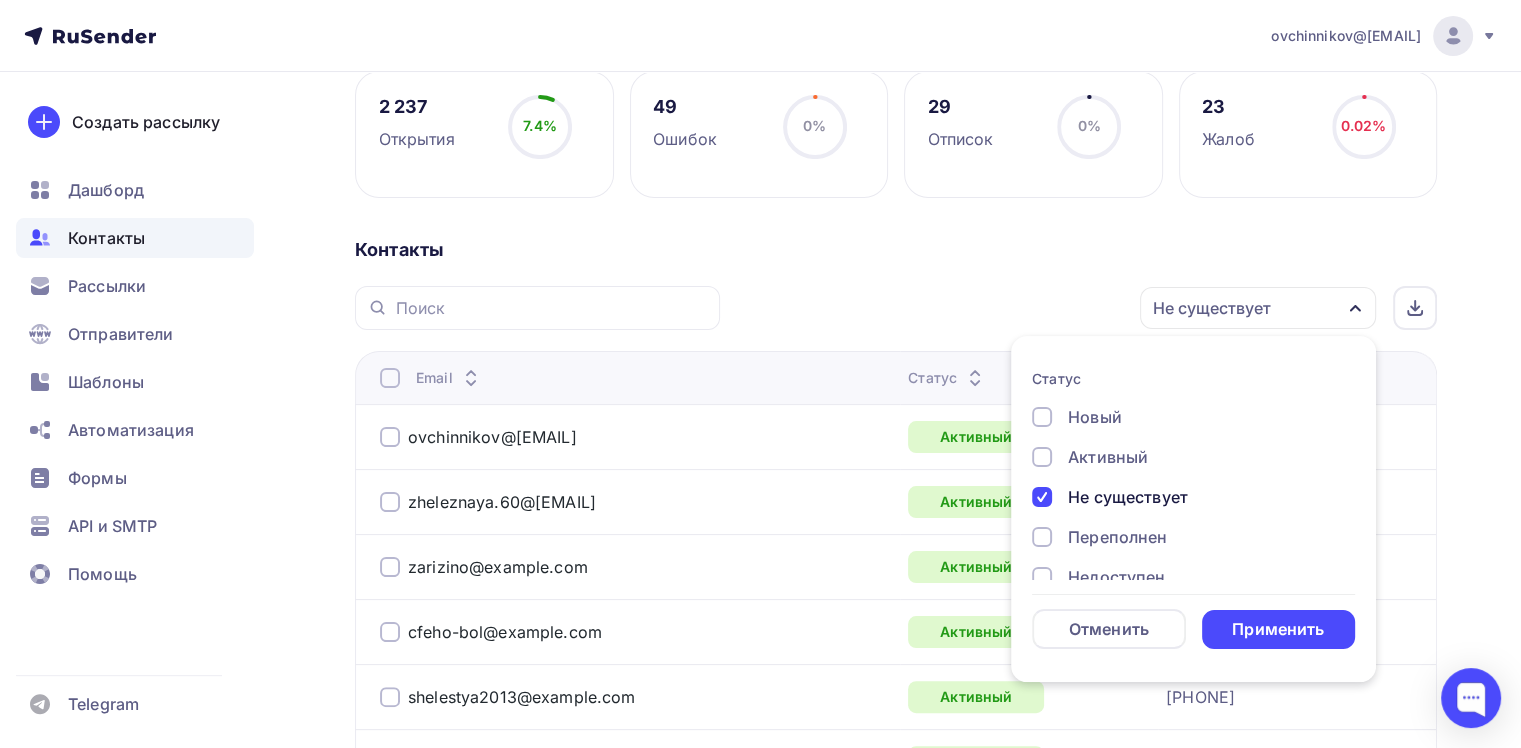 click at bounding box center (1042, 417) 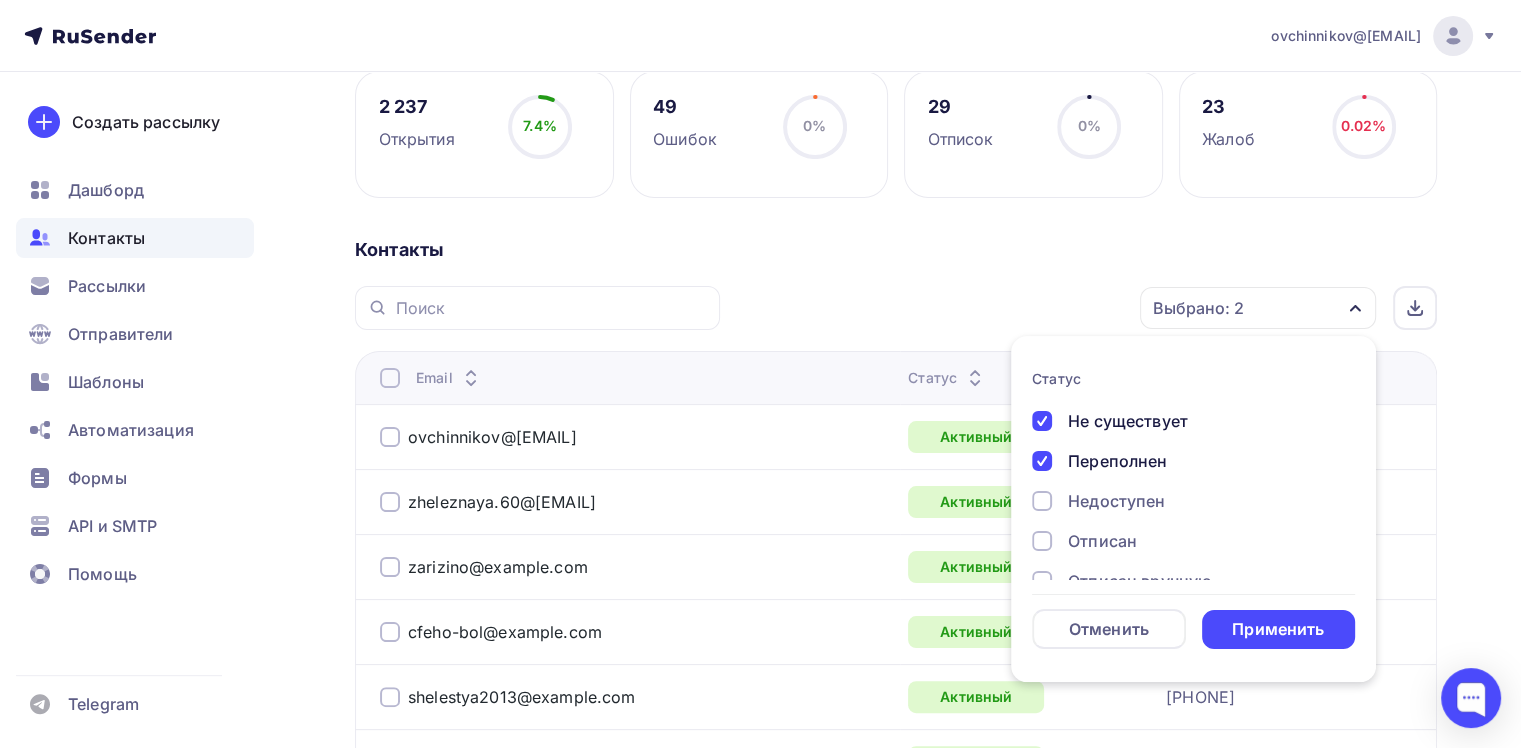scroll, scrollTop: 144, scrollLeft: 0, axis: vertical 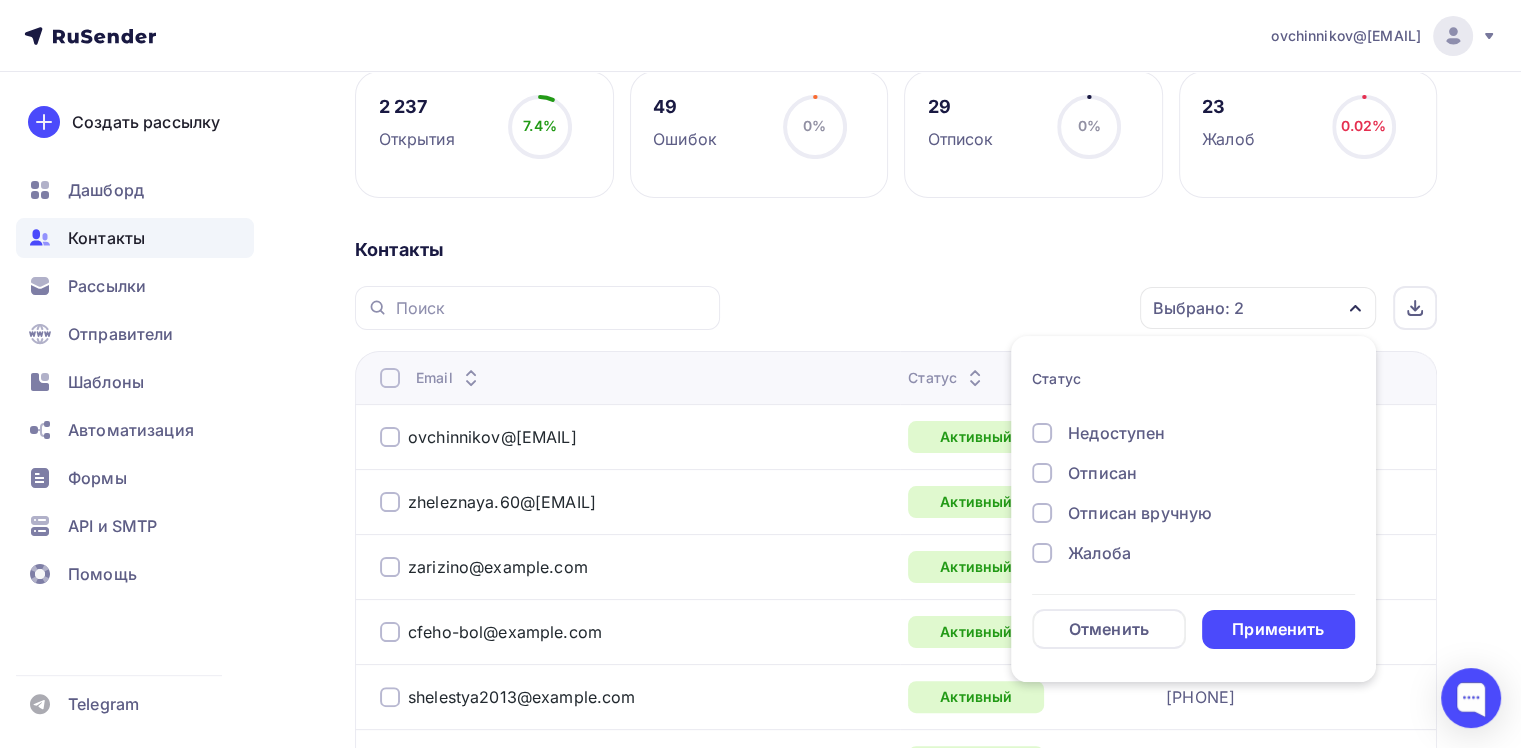 click on "Недоступен" at bounding box center (1095, 273) 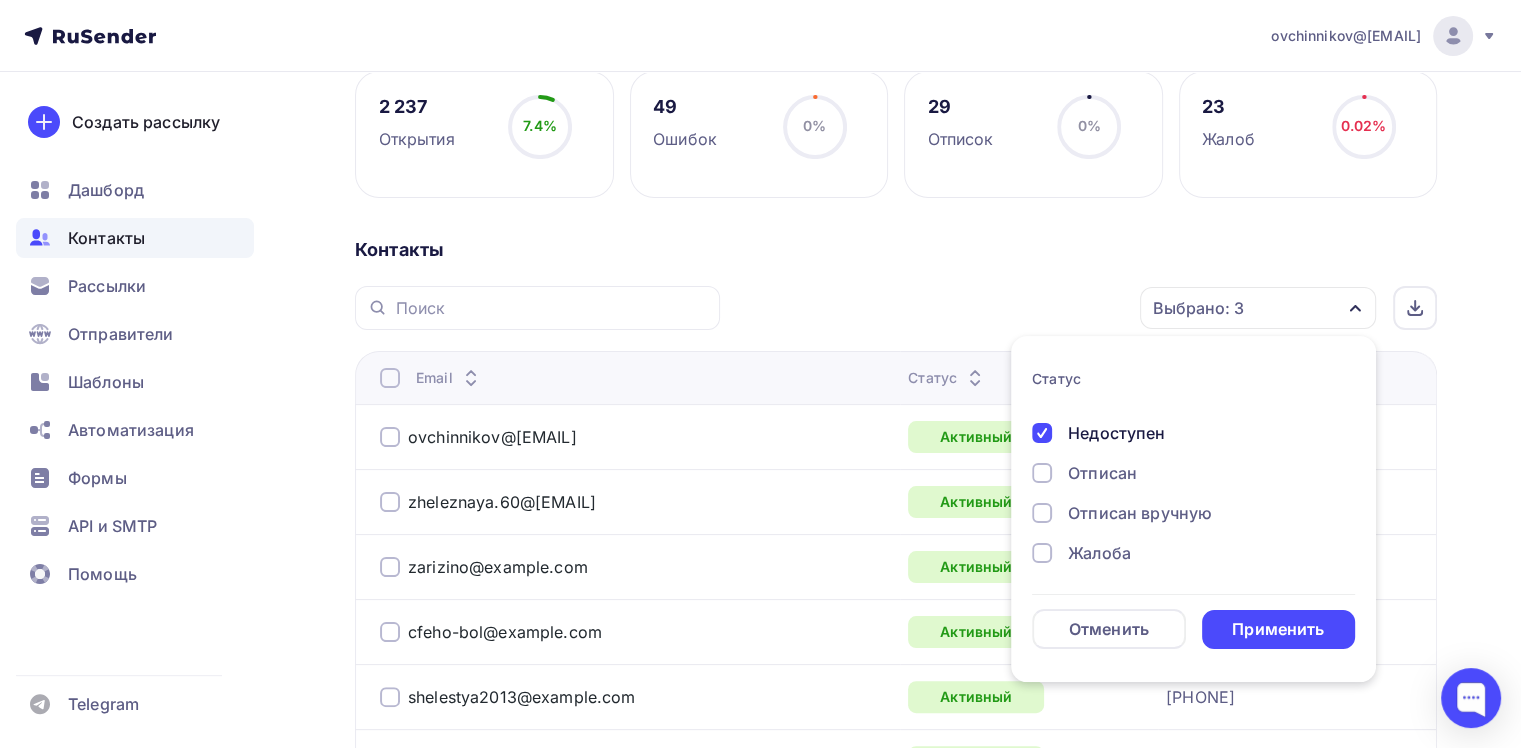 click on "Отписан" at bounding box center (1095, 273) 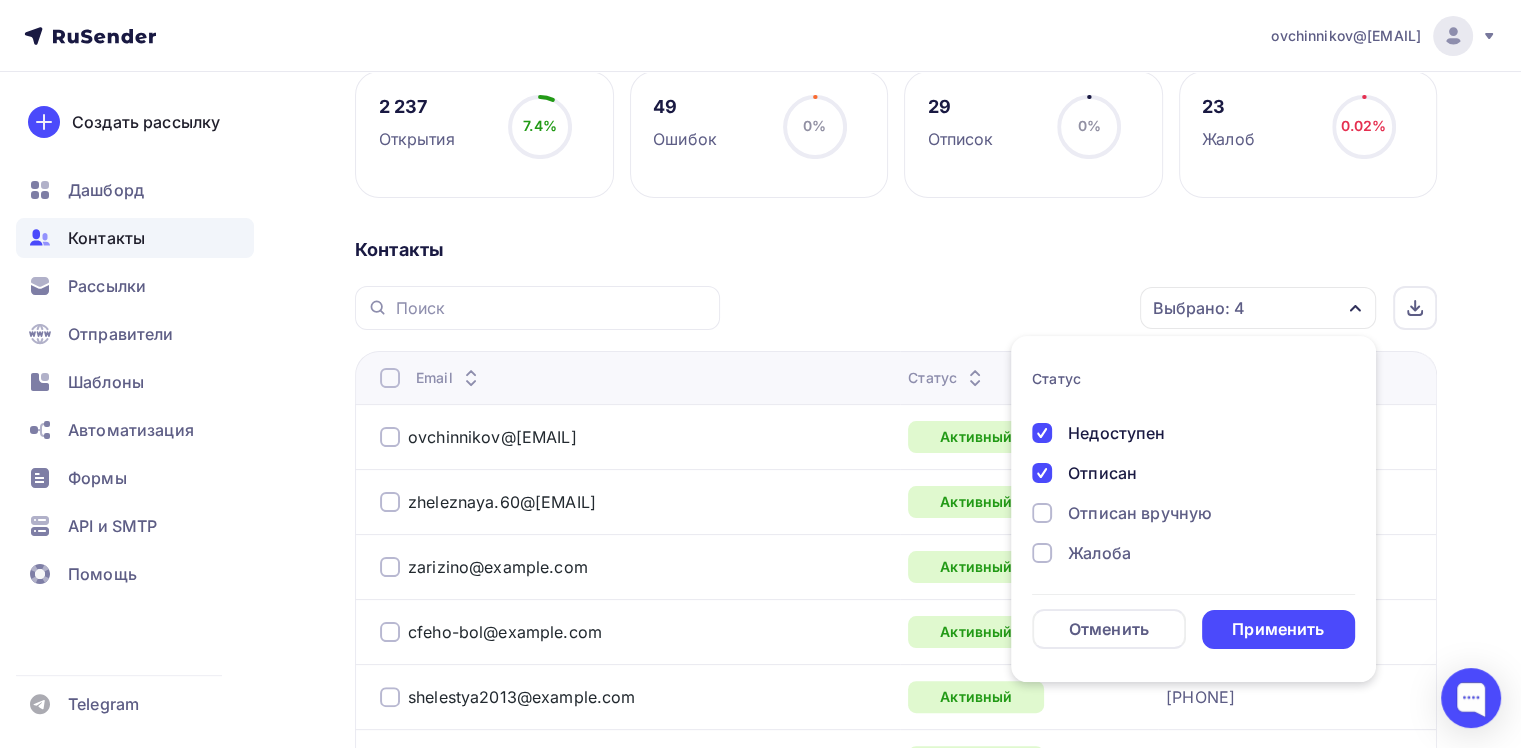 click on "Отписан вручную" at bounding box center [1095, 273] 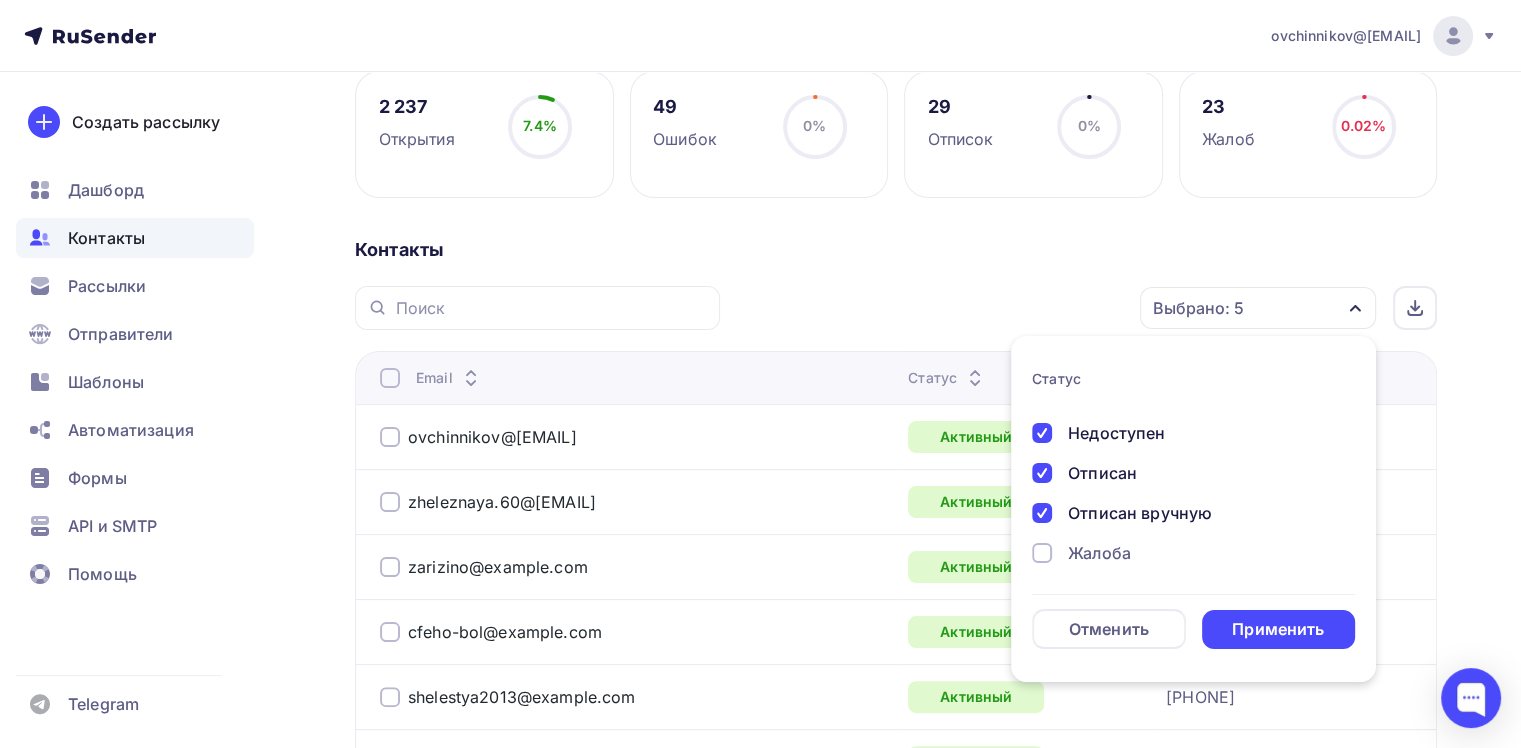 click on "Жалоба" at bounding box center (1095, 273) 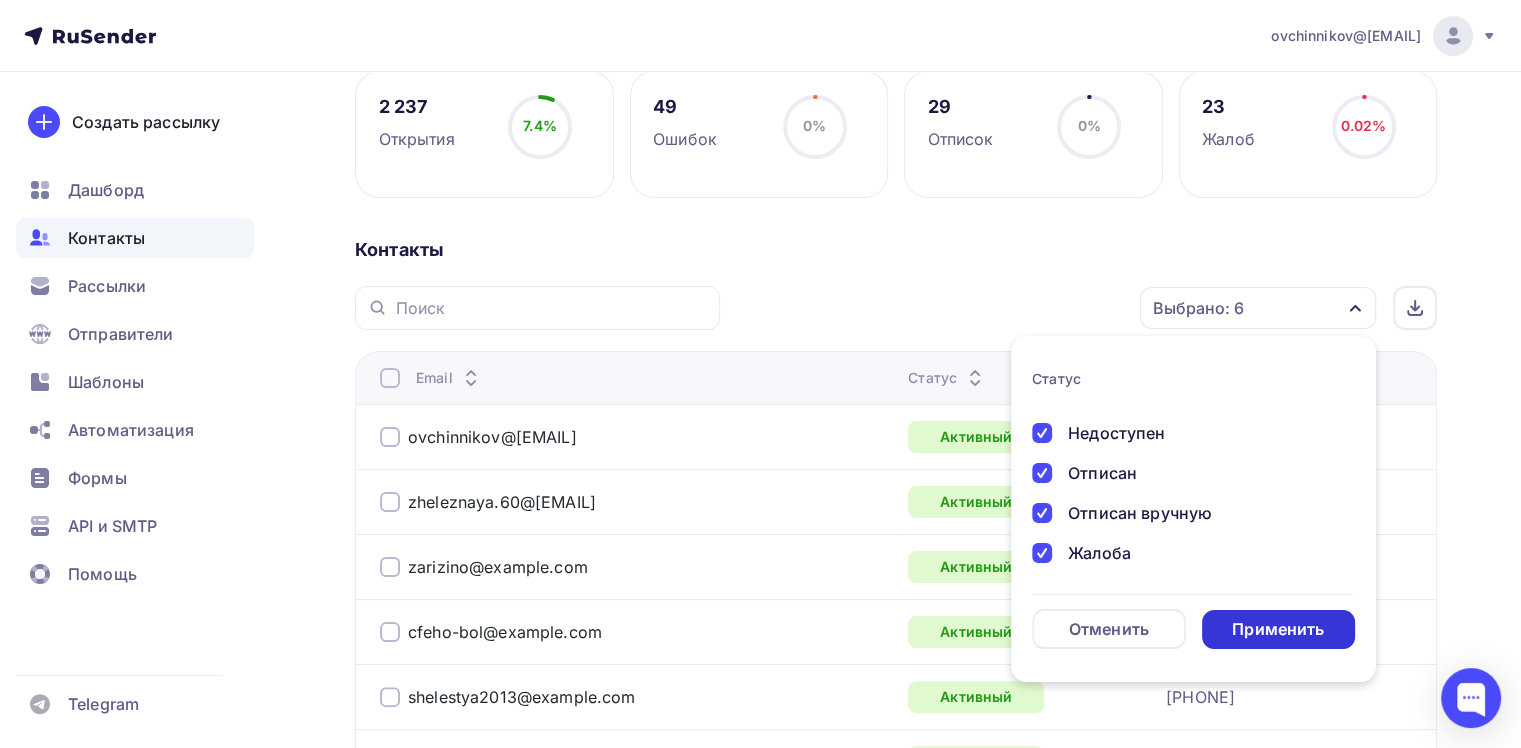 click on "Применить" at bounding box center [1279, 629] 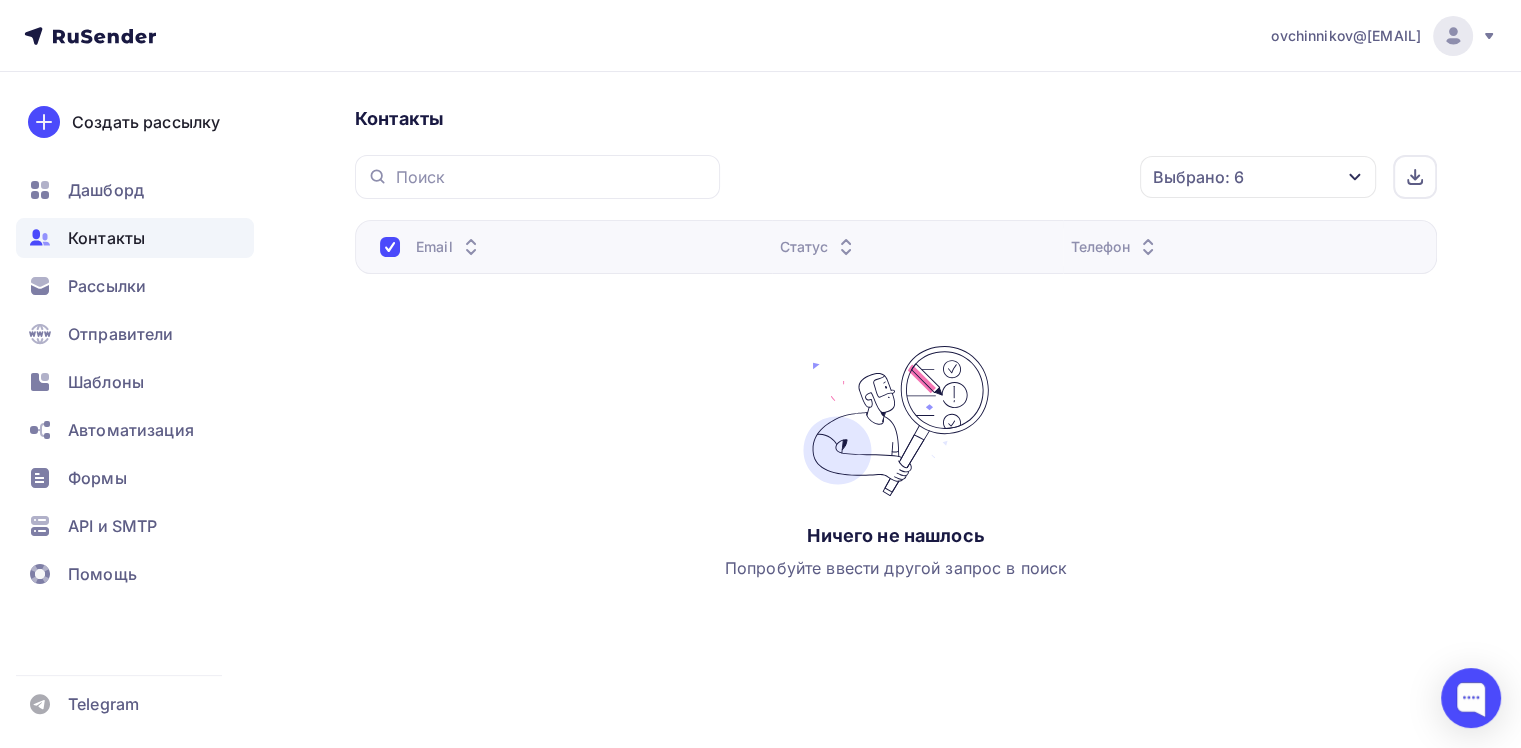 scroll, scrollTop: 0, scrollLeft: 0, axis: both 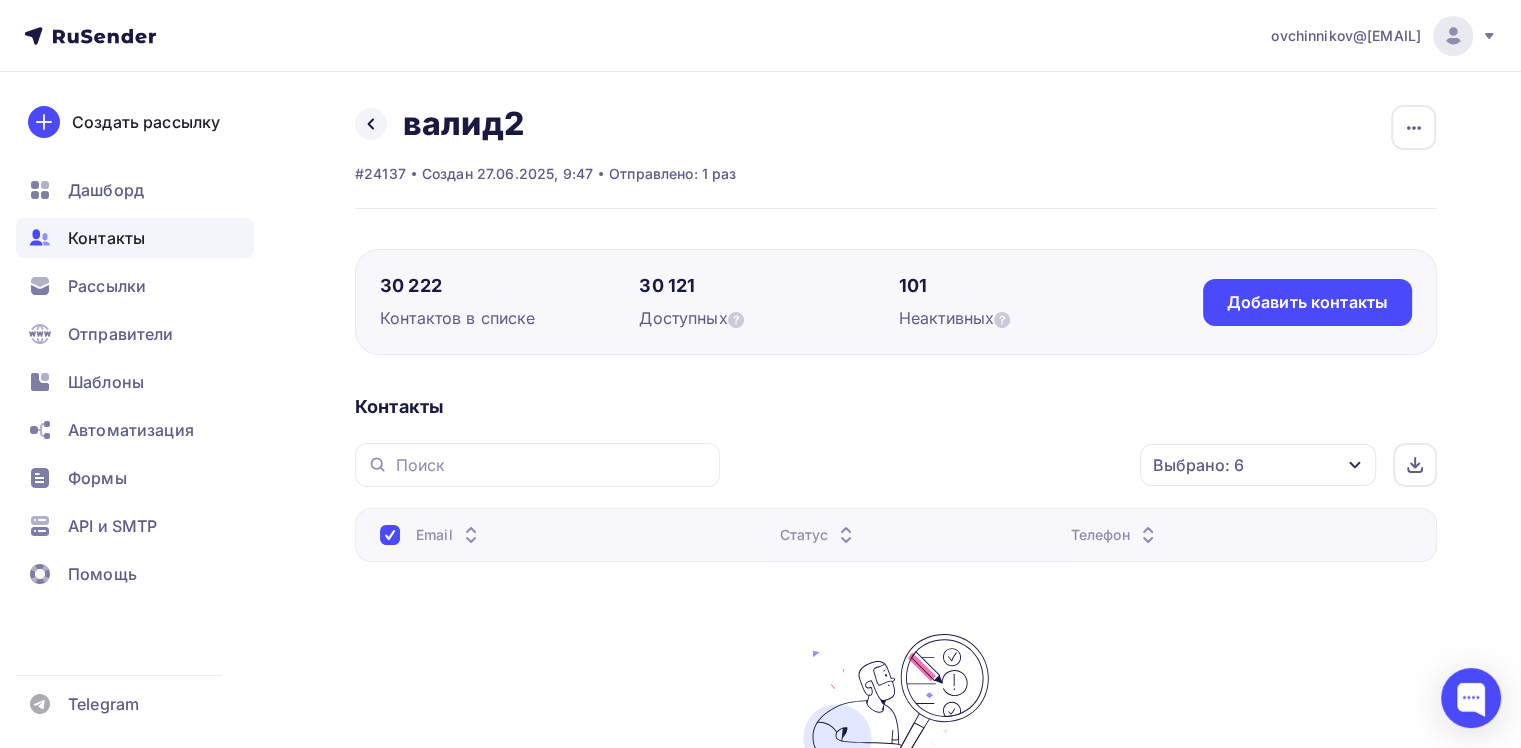 click on "Контакты" at bounding box center [135, 238] 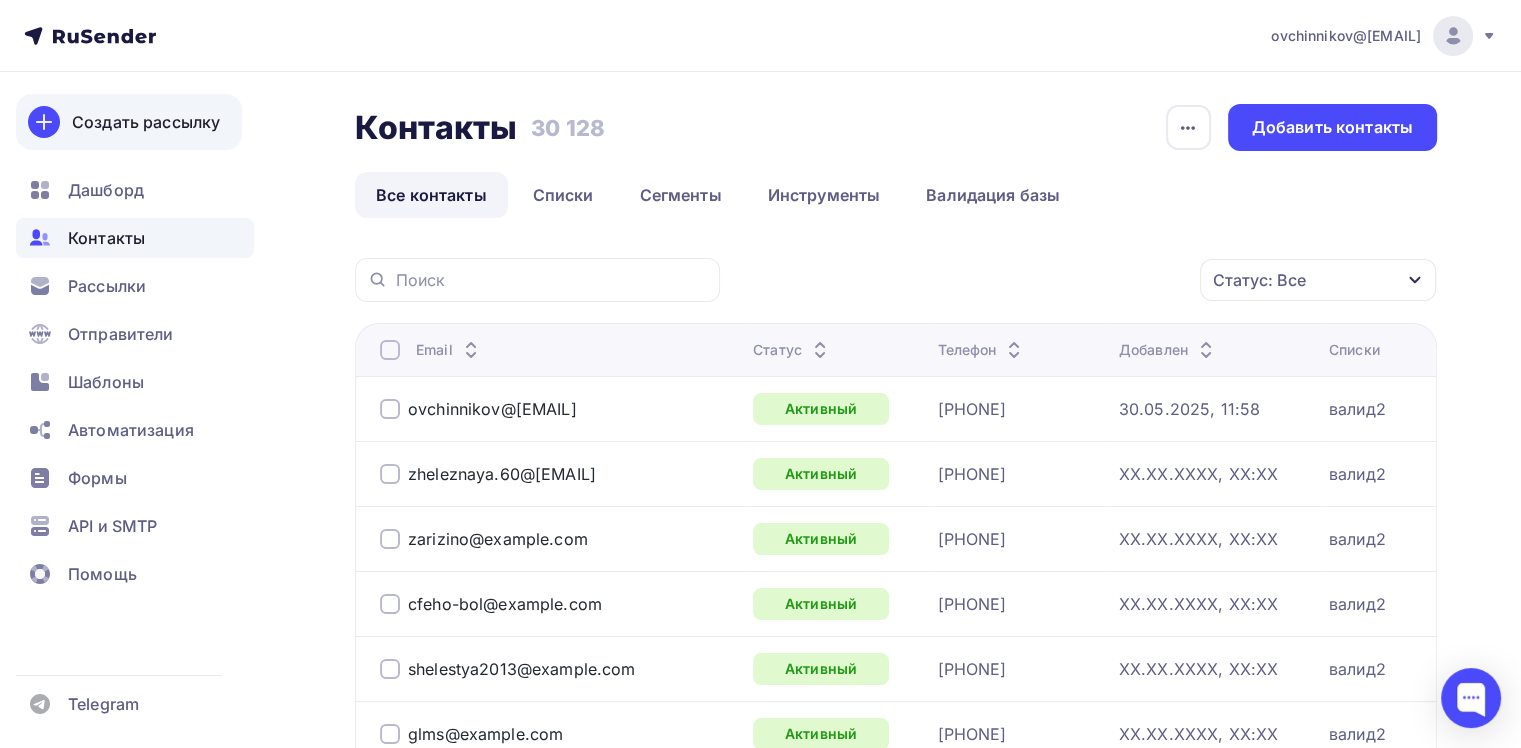 click on "Создать рассылку" at bounding box center (146, 122) 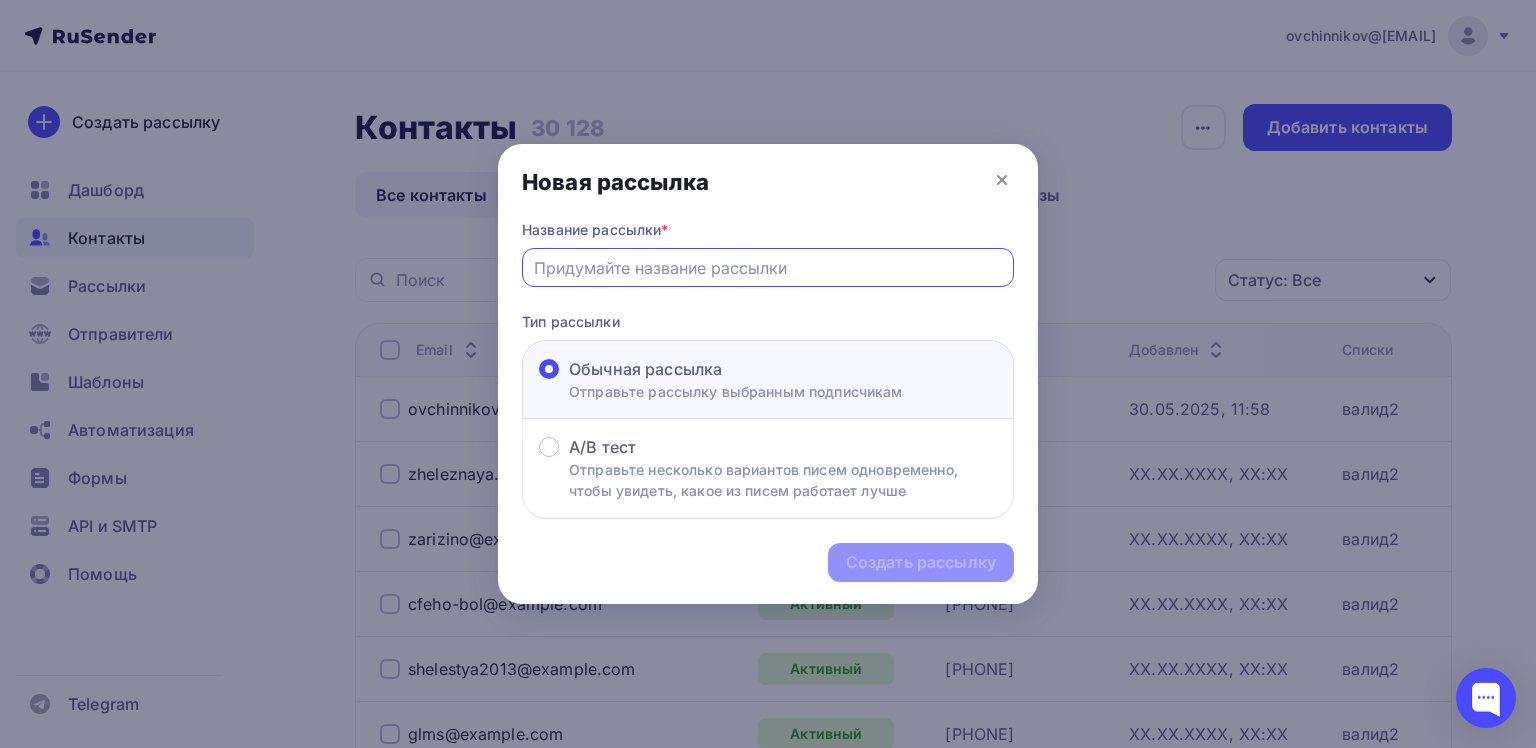 click at bounding box center [768, 268] 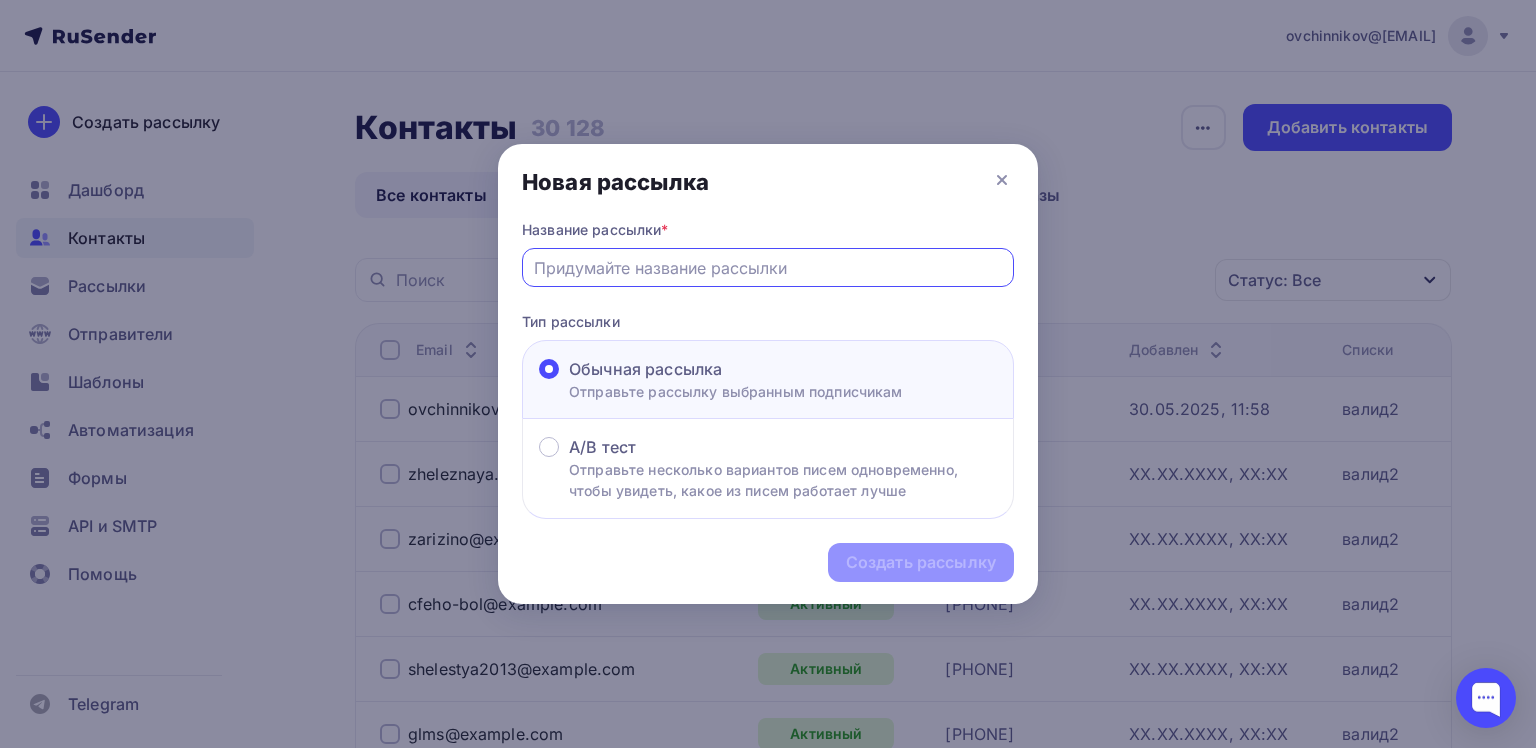 type on "Искра ИИ" 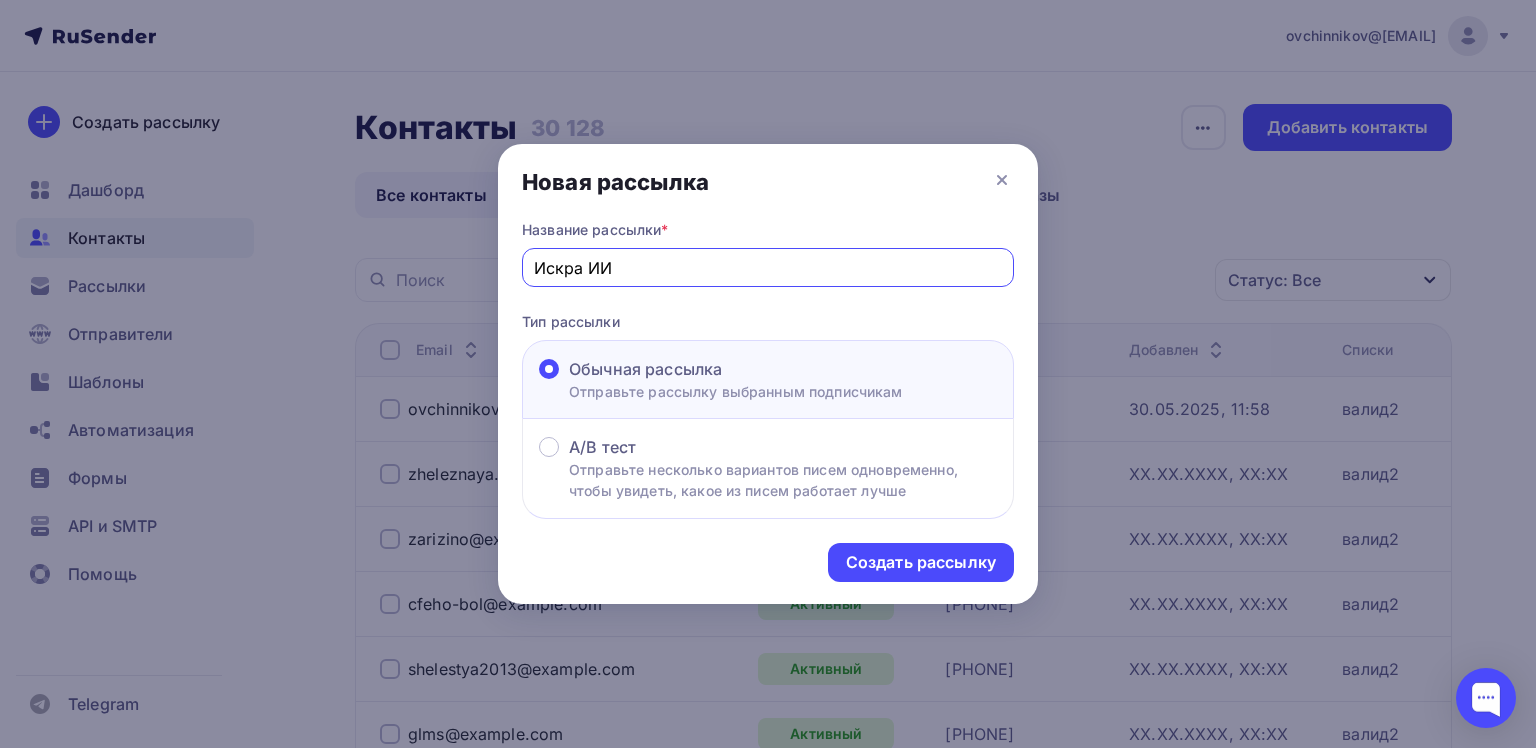 click on "Искра ИИ" at bounding box center (768, 268) 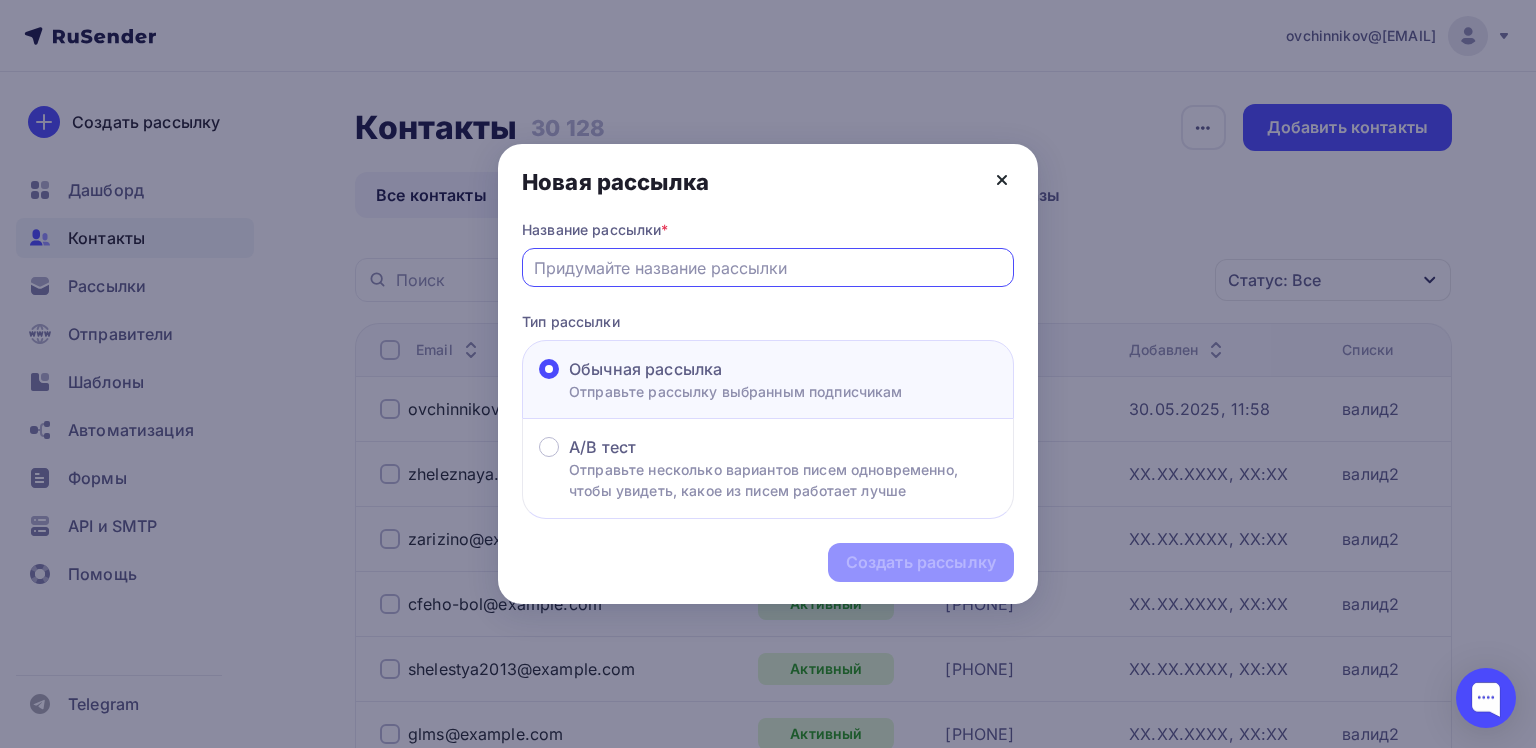 type 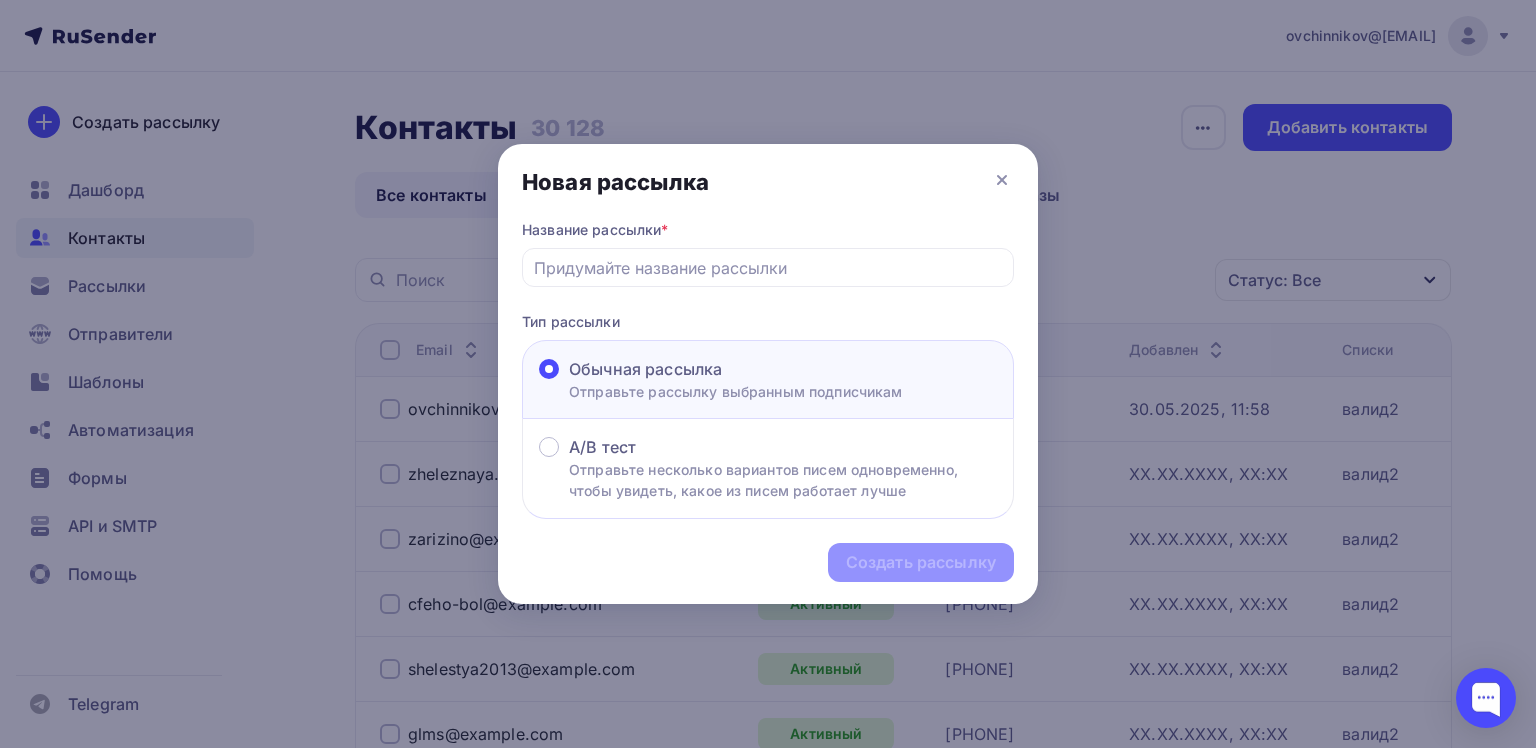 drag, startPoint x: 993, startPoint y: 176, endPoint x: 909, endPoint y: 195, distance: 86.12201 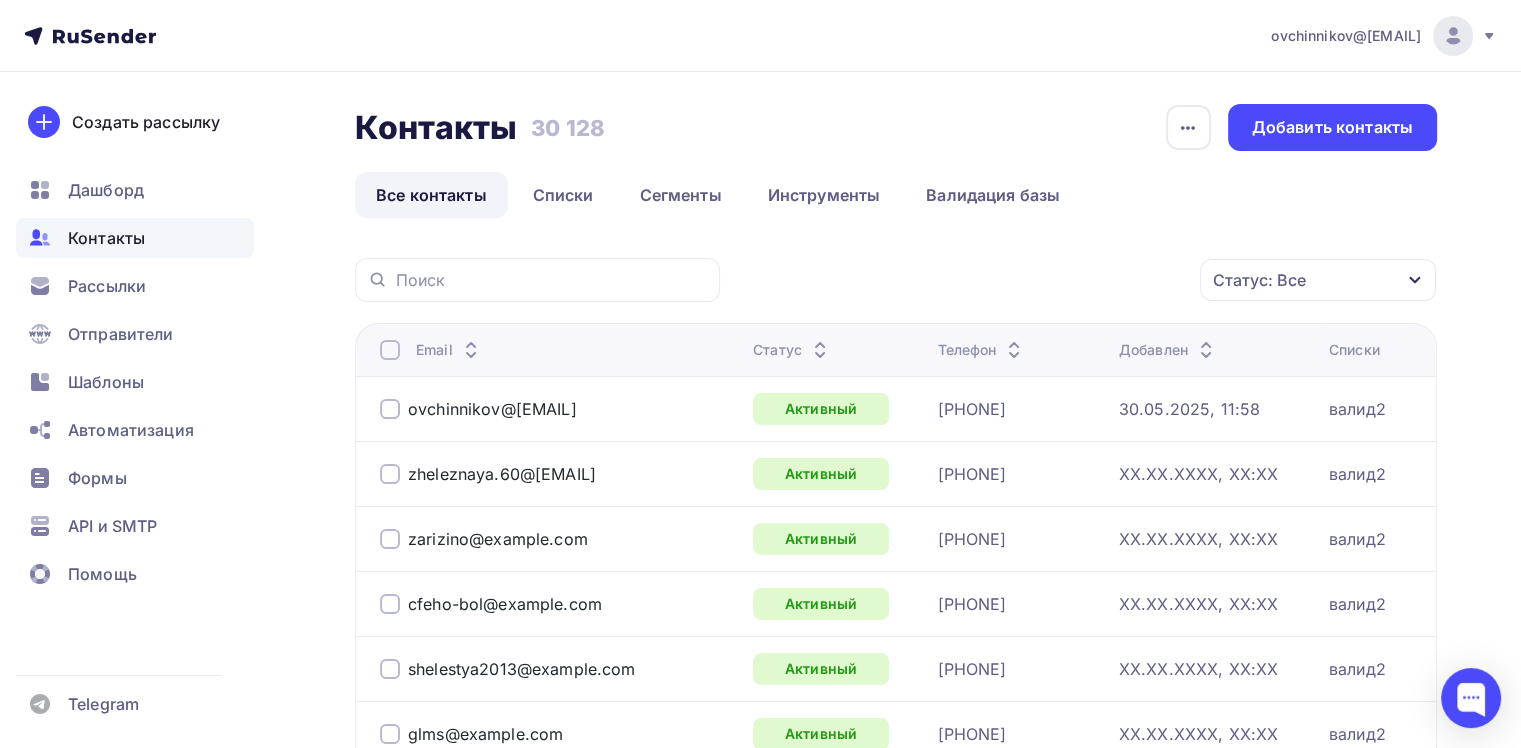 click on "Дашборд
Контакты
Рассылки
Отправители
Шаблоны
Автоматизация
Формы
API и SMTP
Помощь" at bounding box center [135, 387] 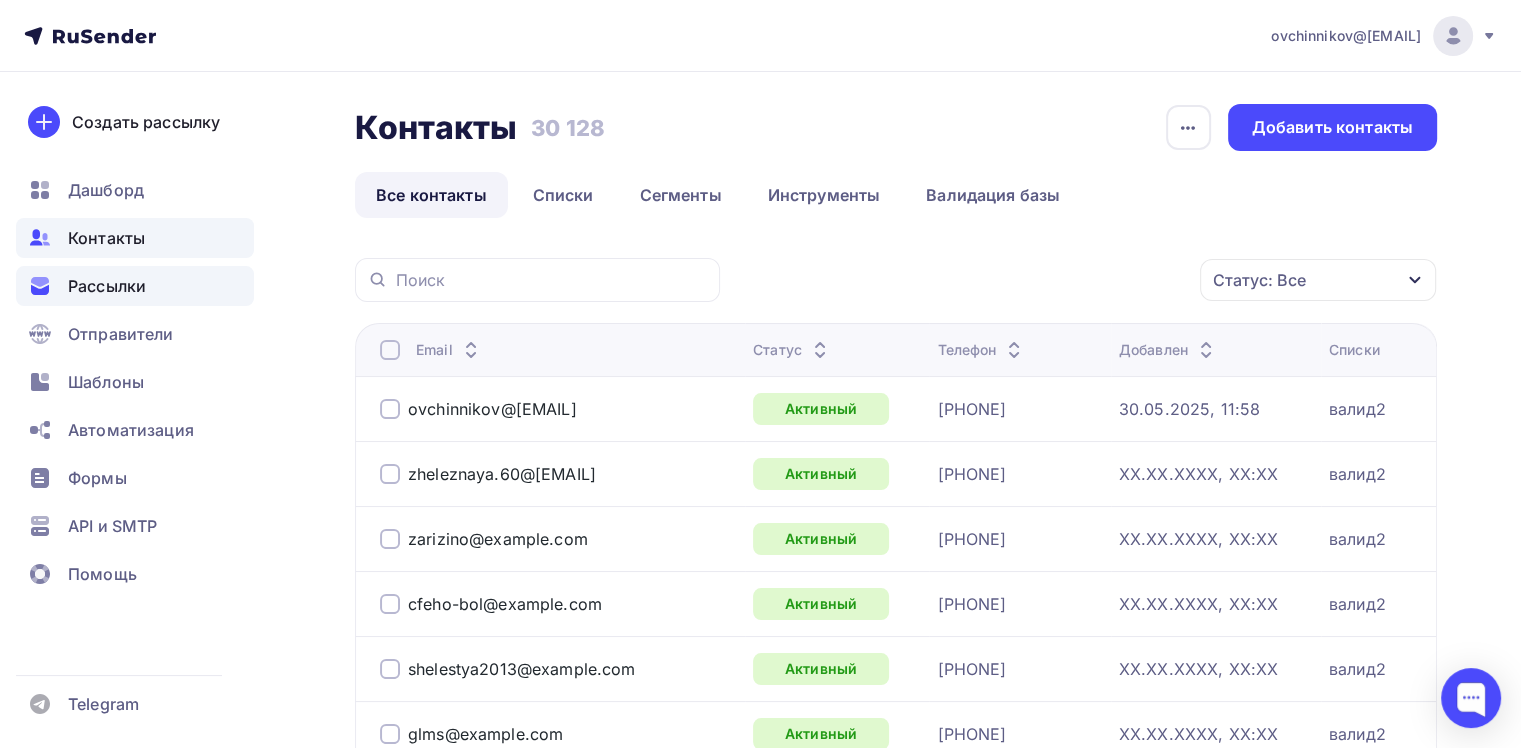 click on "Рассылки" at bounding box center (107, 286) 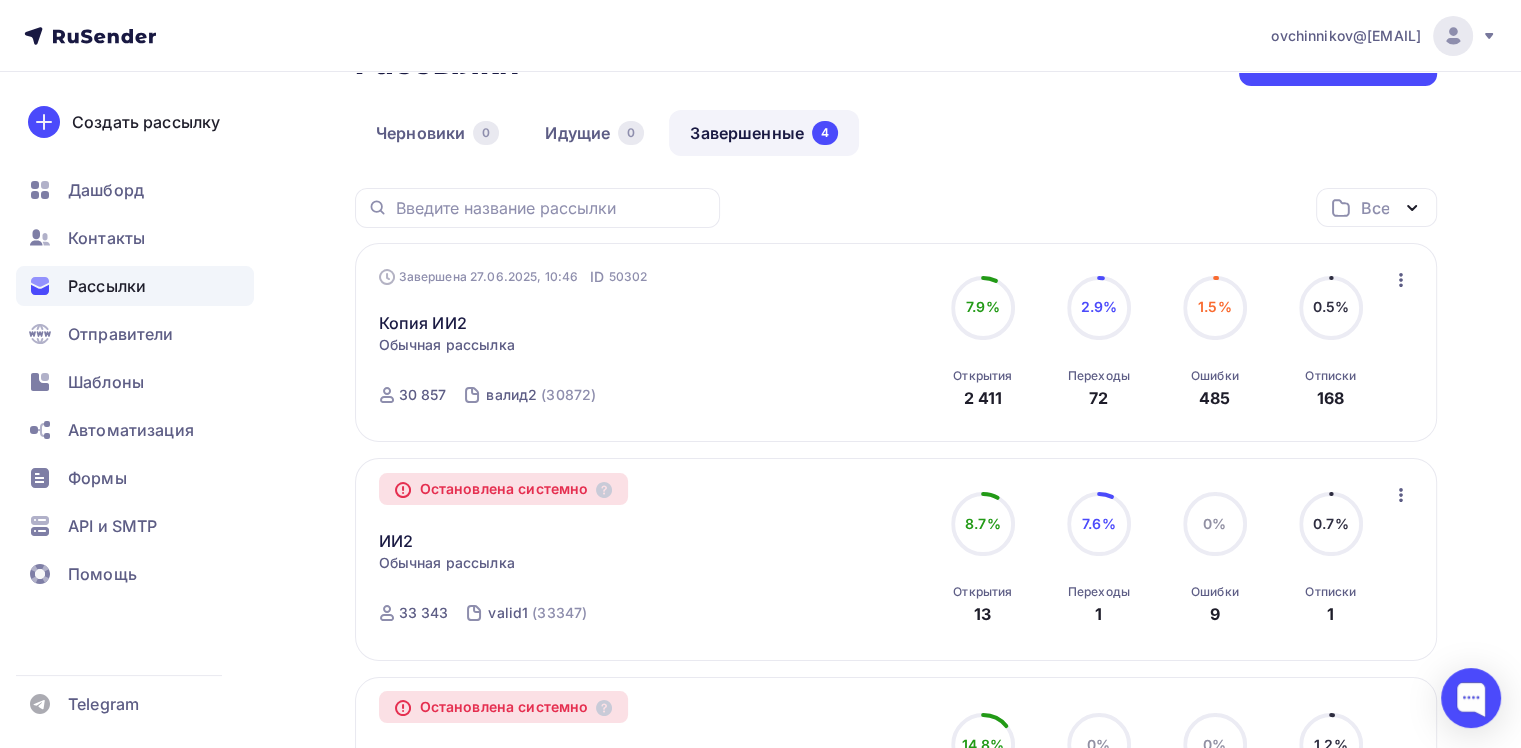 scroll, scrollTop: 100, scrollLeft: 0, axis: vertical 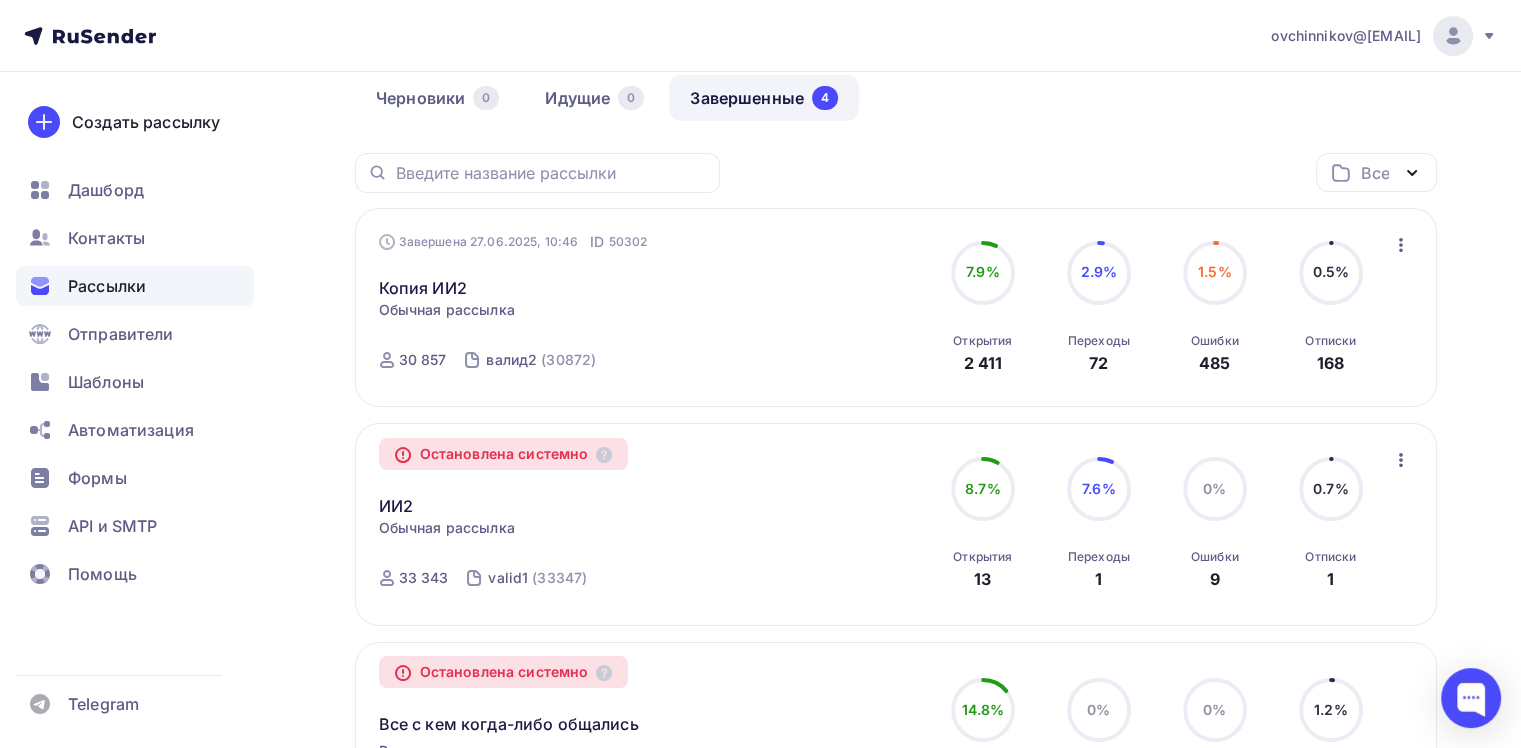 click at bounding box center [1401, 245] 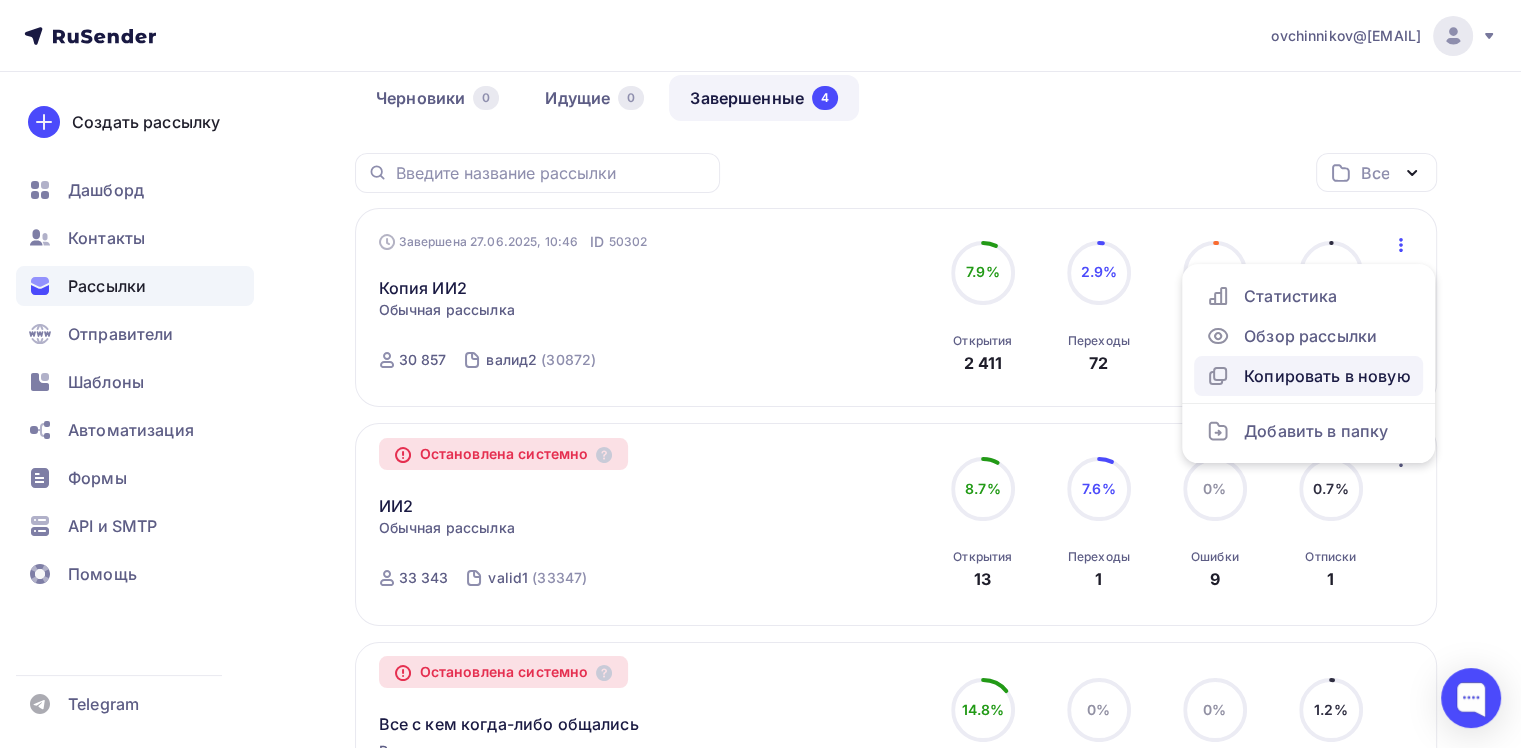 click on "Копировать в новую" at bounding box center [1308, 376] 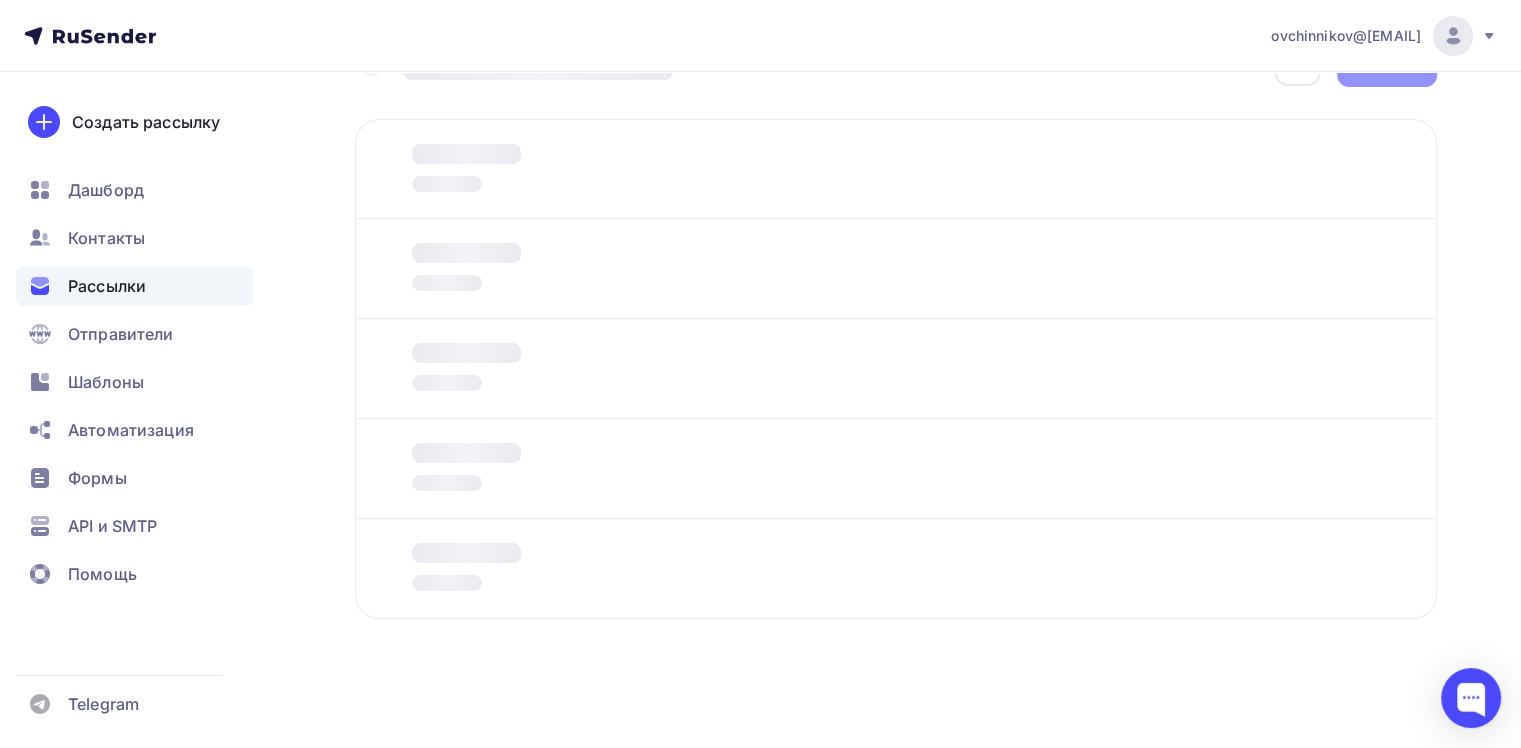 scroll, scrollTop: 0, scrollLeft: 0, axis: both 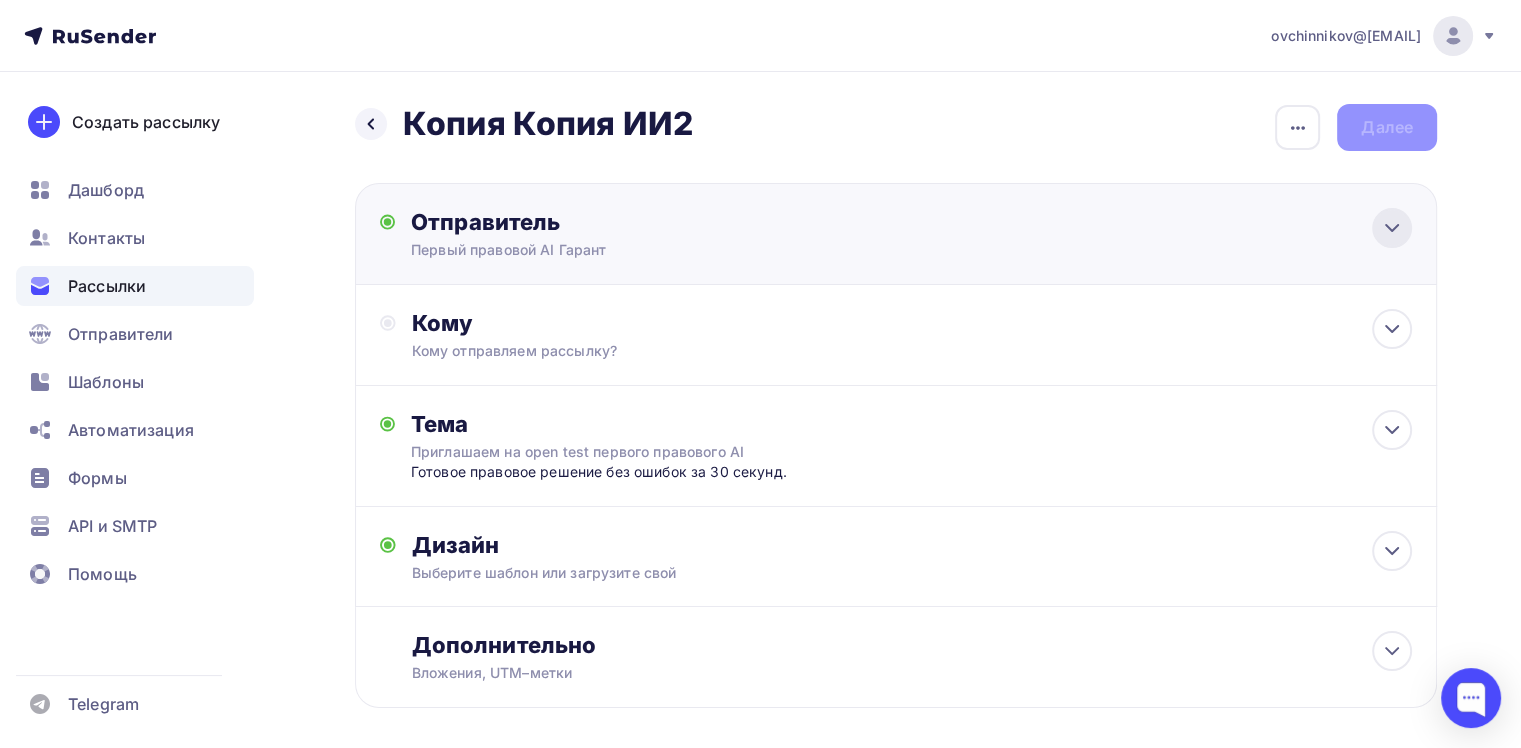 click at bounding box center (1392, 228) 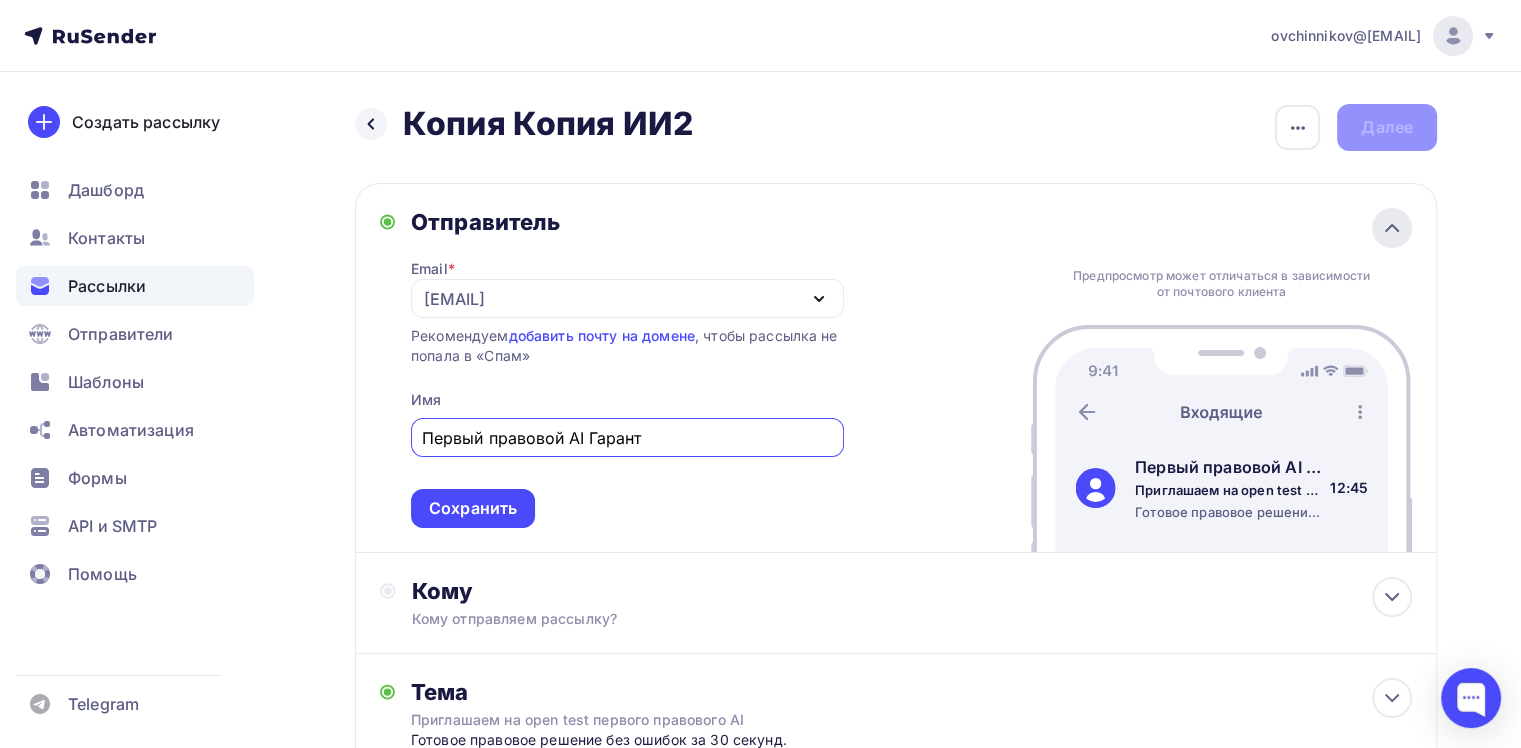 scroll, scrollTop: 0, scrollLeft: 0, axis: both 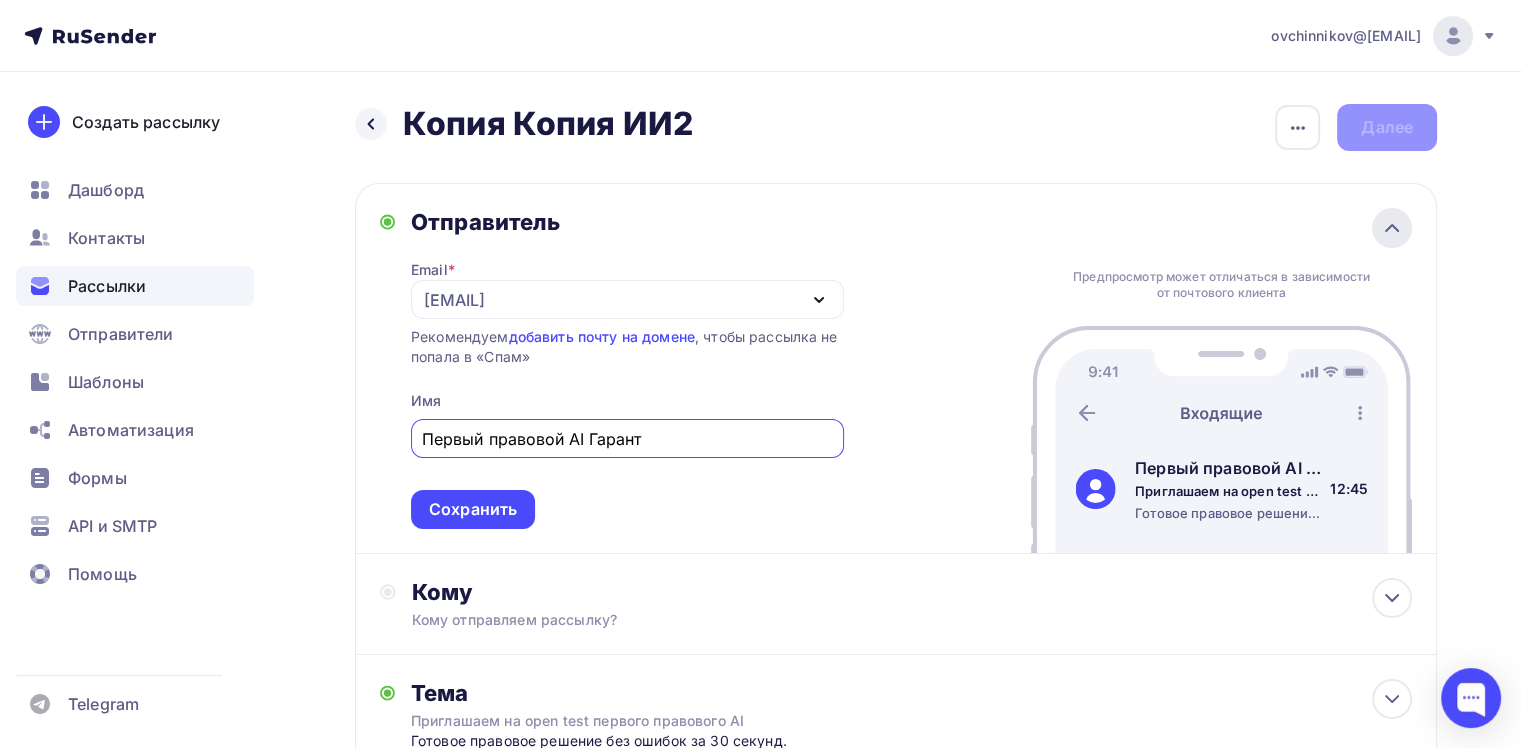 click at bounding box center (1392, 228) 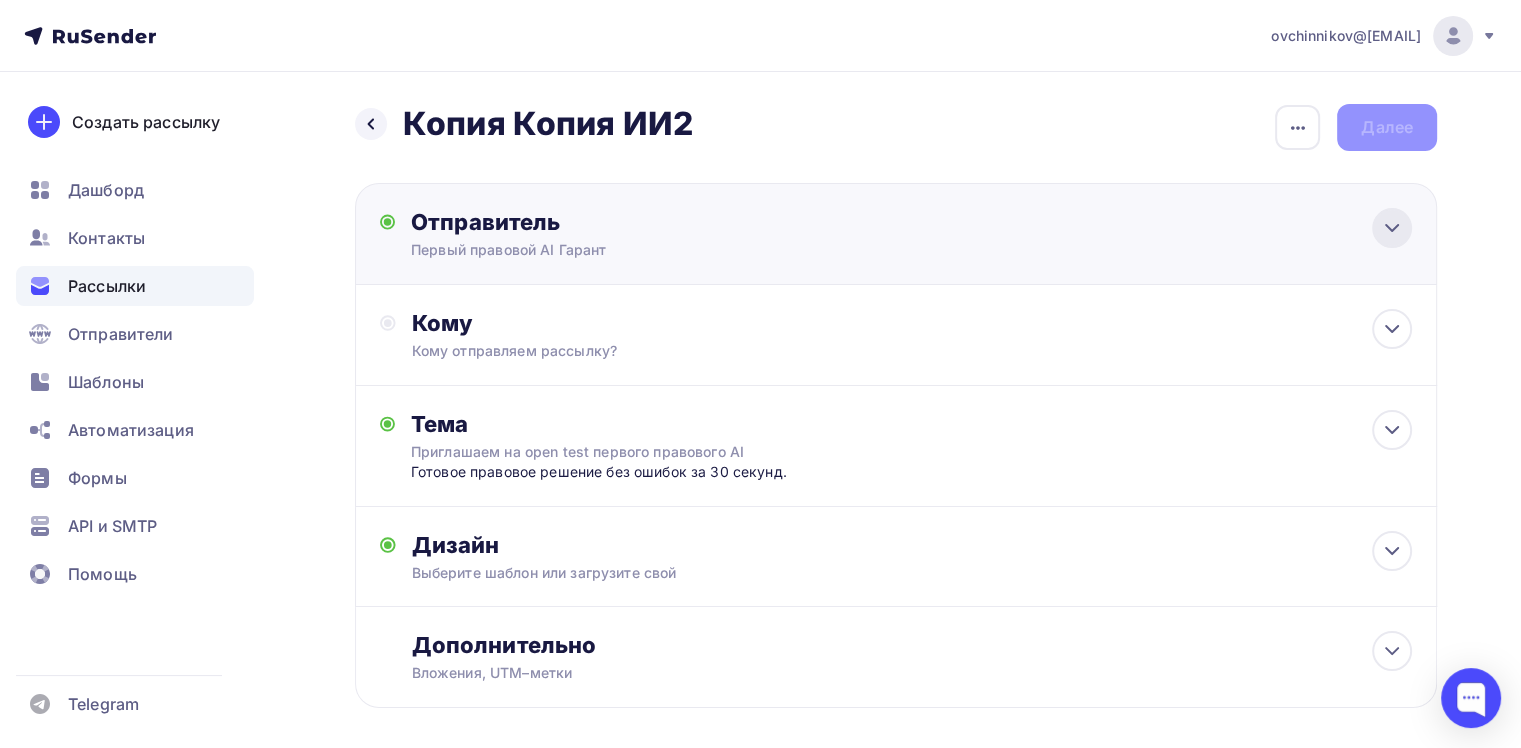 click at bounding box center (1392, 228) 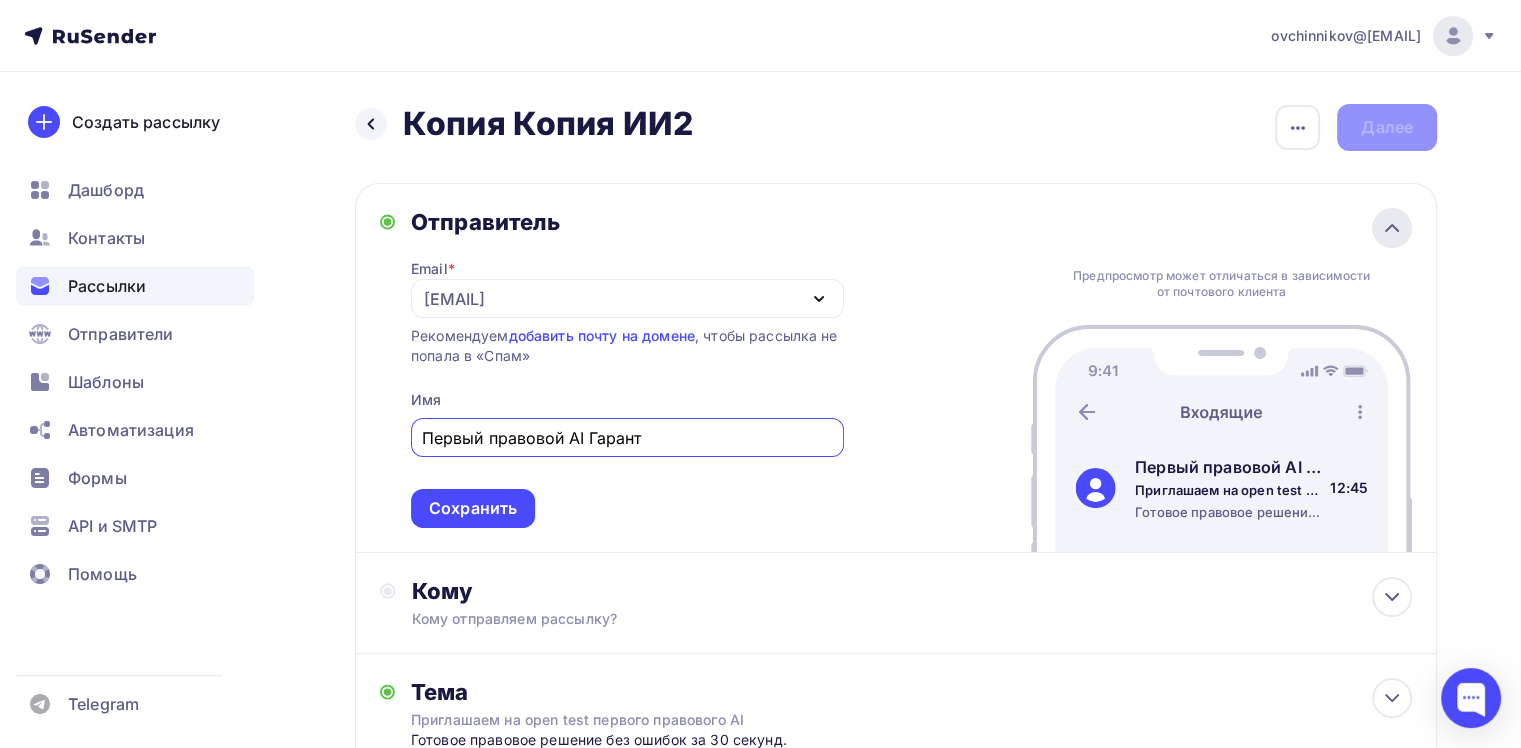 scroll, scrollTop: 0, scrollLeft: 0, axis: both 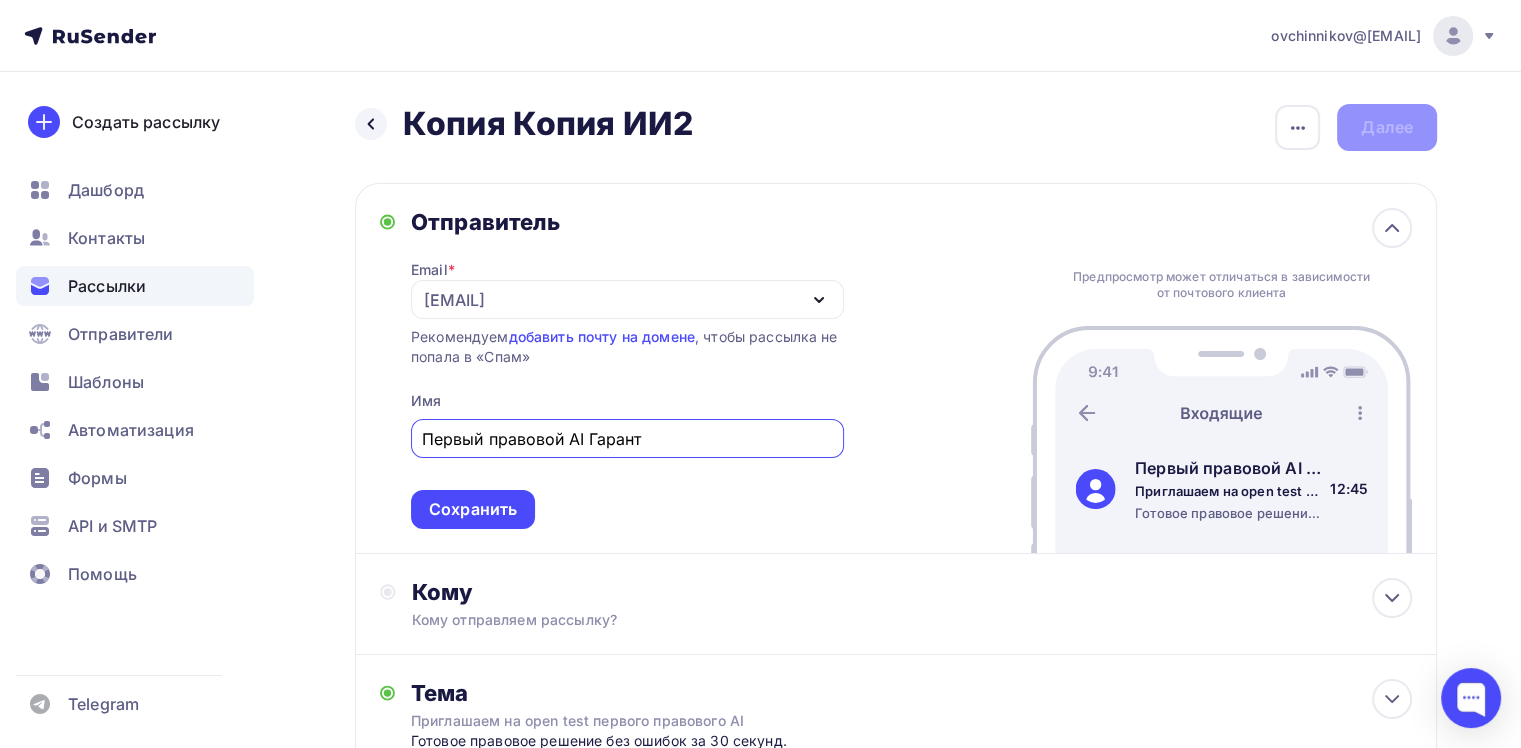 click on "Первый правовой AI Гарант" at bounding box center (627, 439) 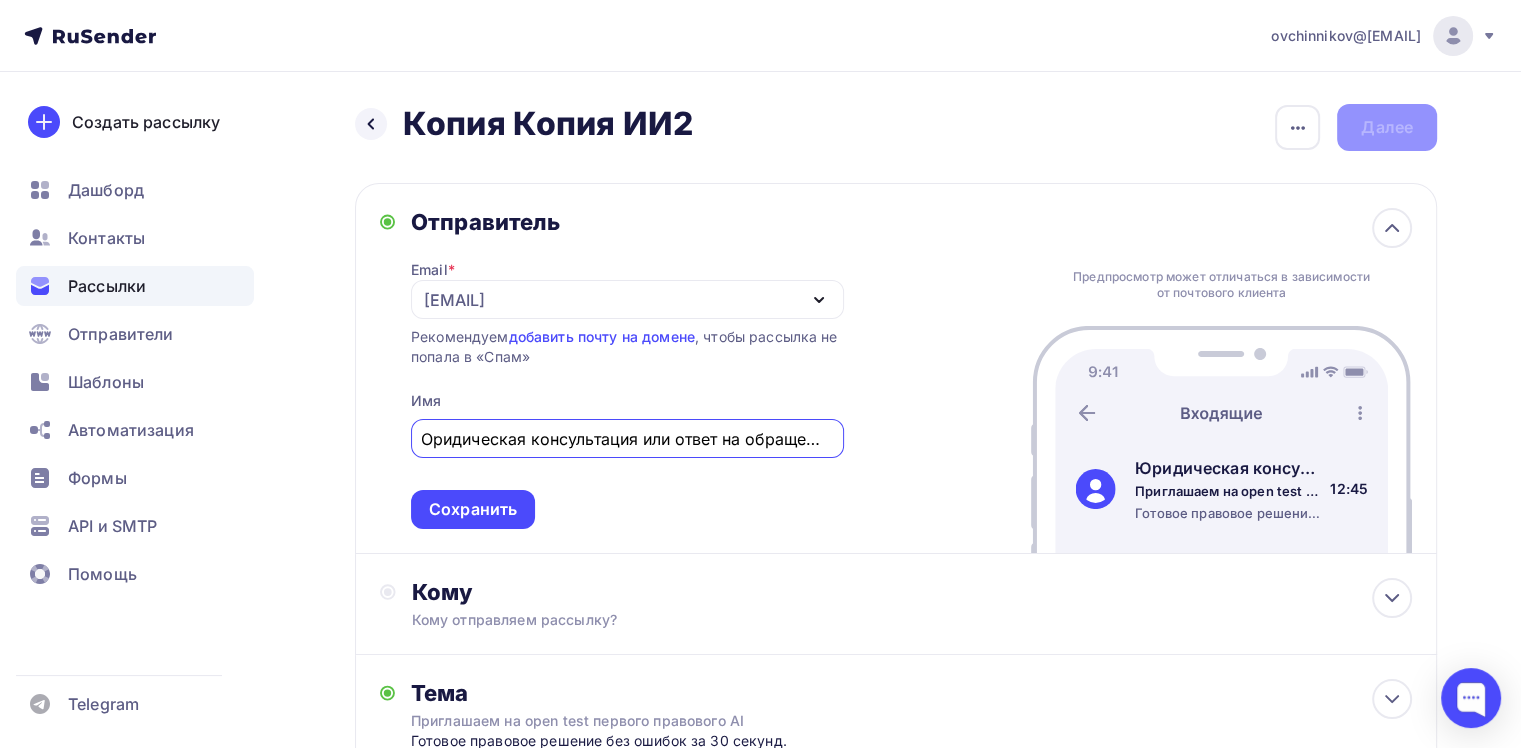 scroll, scrollTop: 0, scrollLeft: 0, axis: both 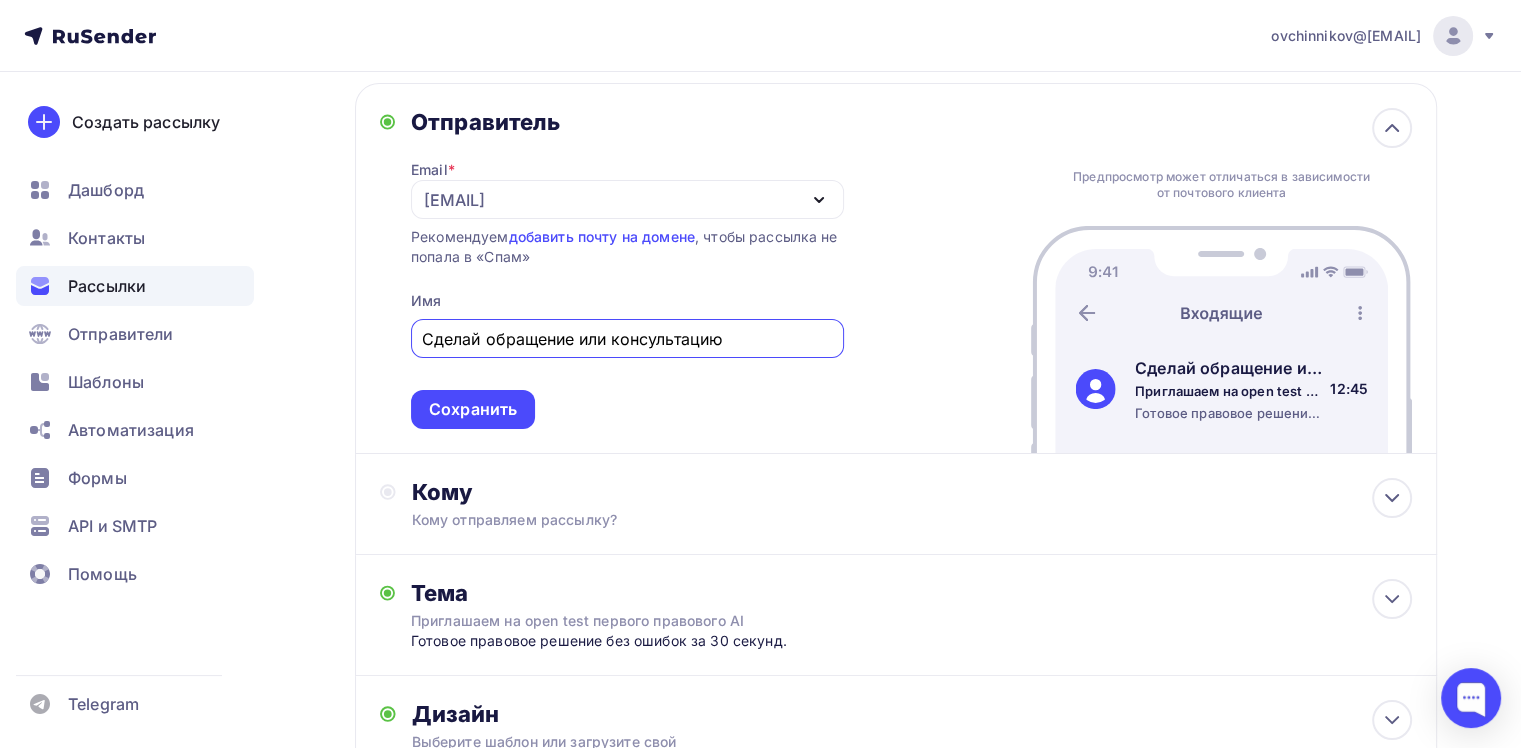 click on "Сделай обращение или консультацию" at bounding box center [627, 339] 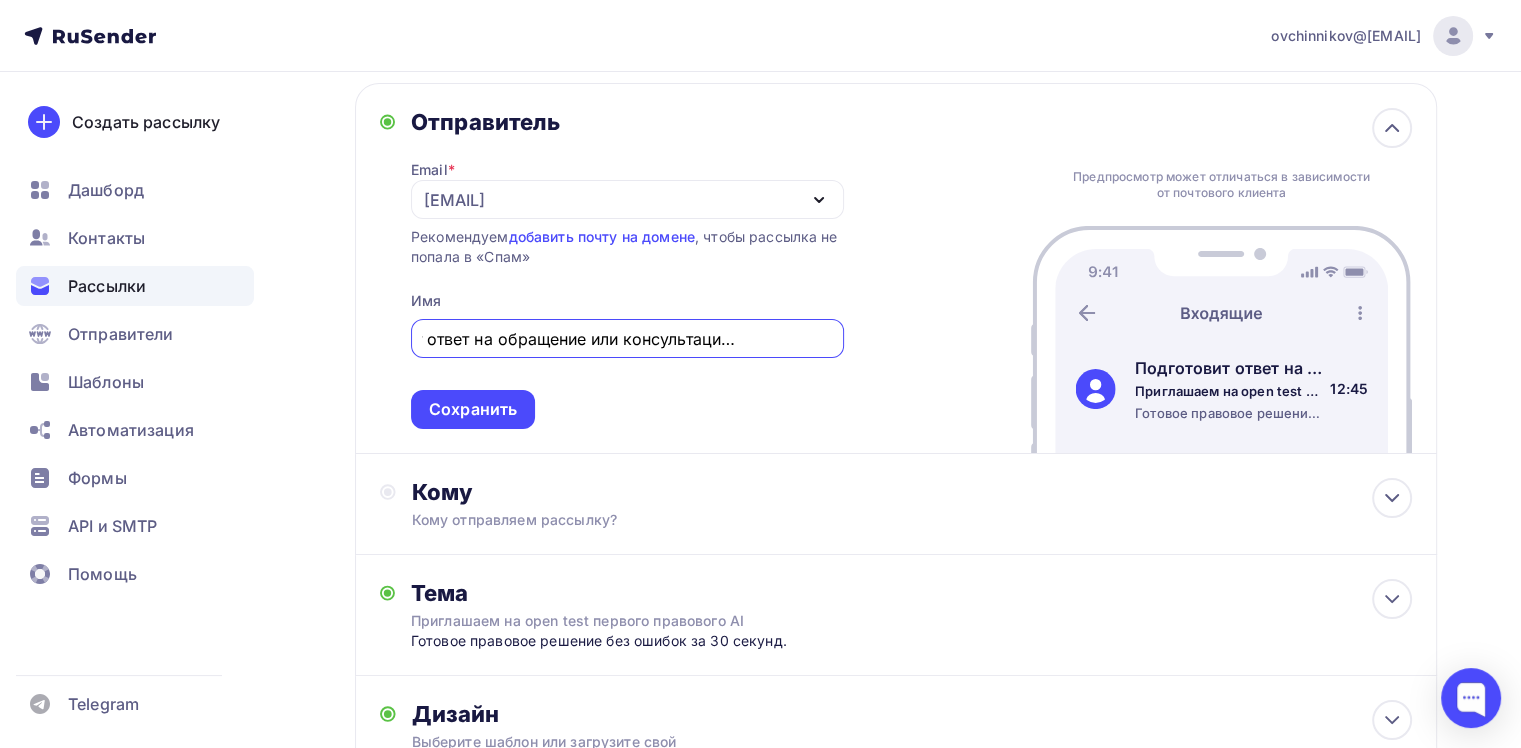 scroll, scrollTop: 0, scrollLeft: 90, axis: horizontal 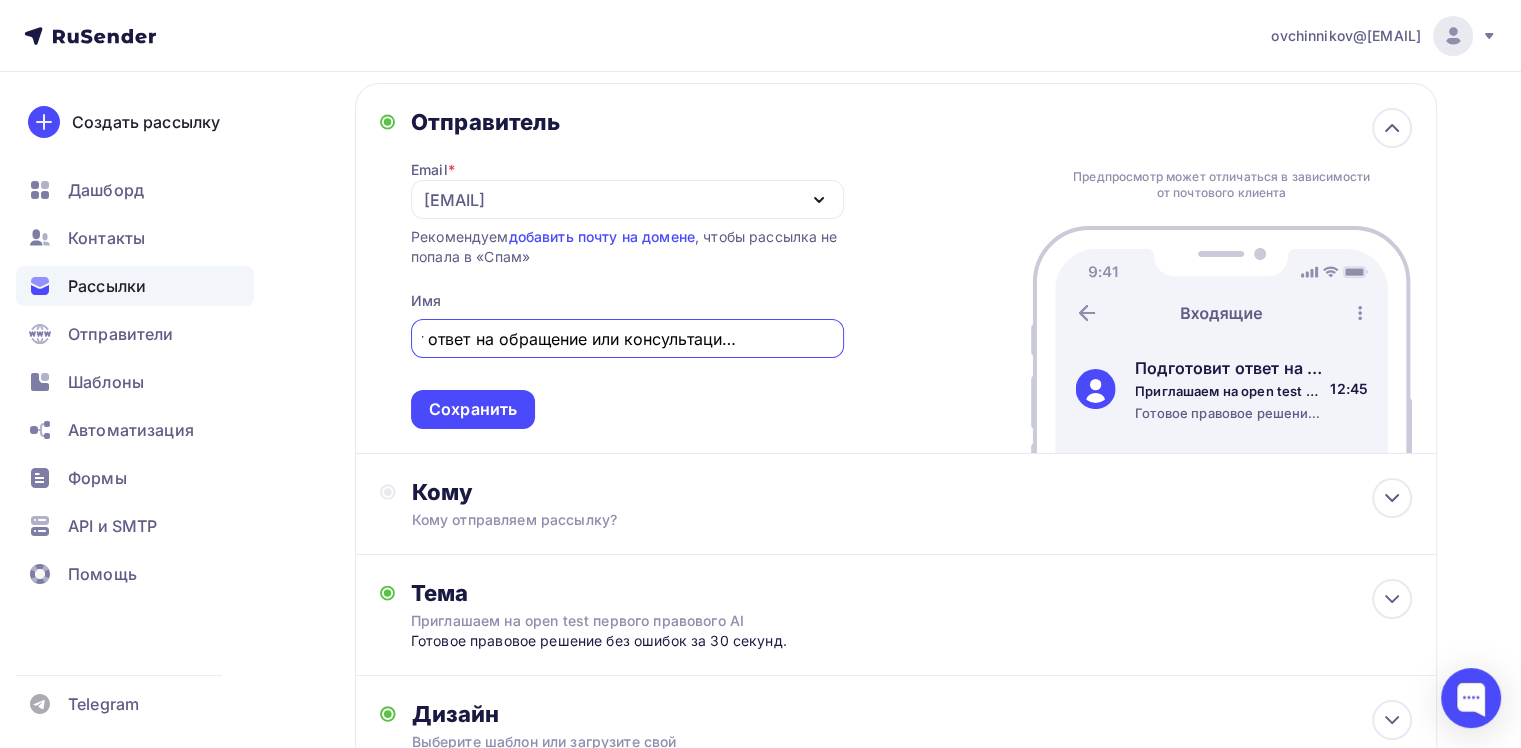 click on "Подготовит ответ на обращение или консультацию за 1 минуту!" at bounding box center (627, 339) 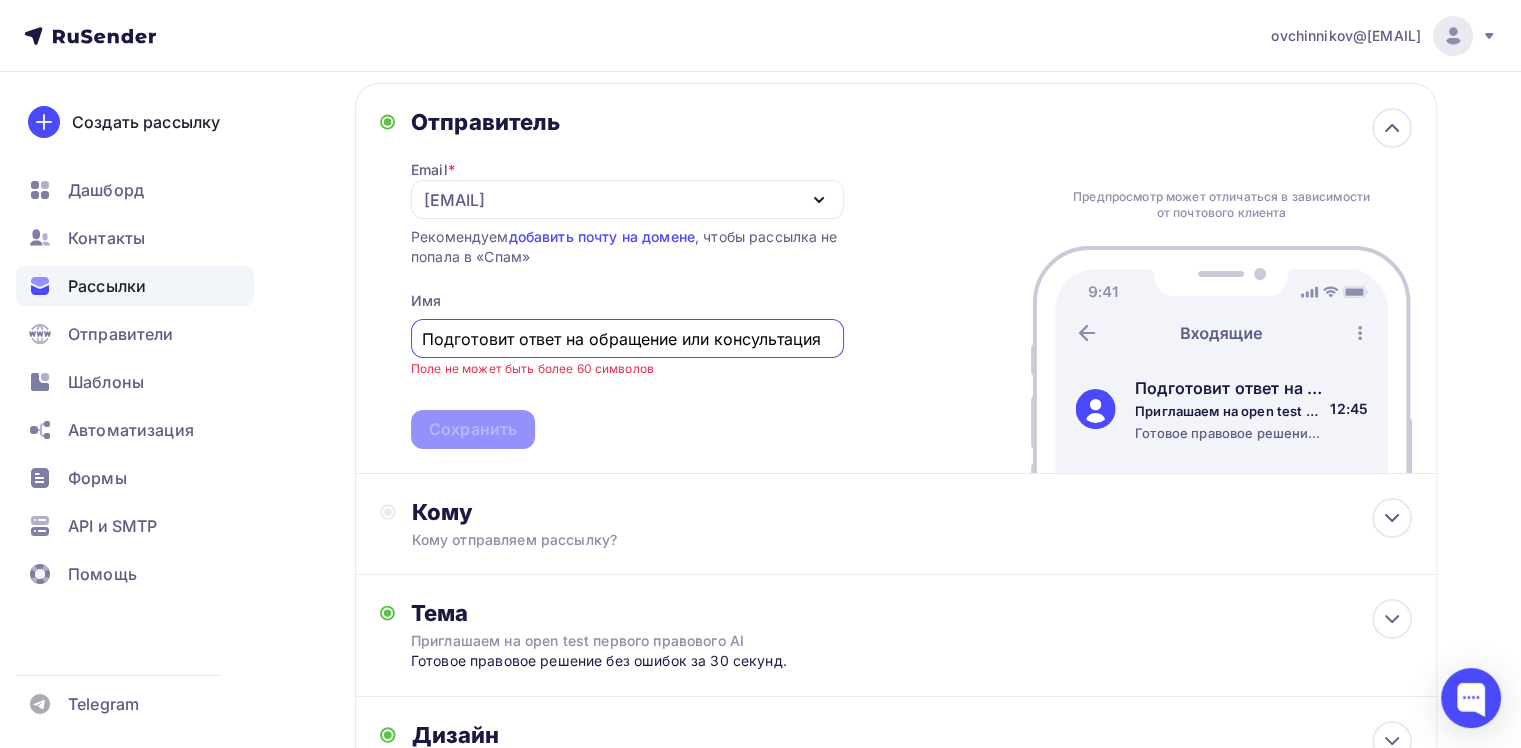 scroll, scrollTop: 0, scrollLeft: 0, axis: both 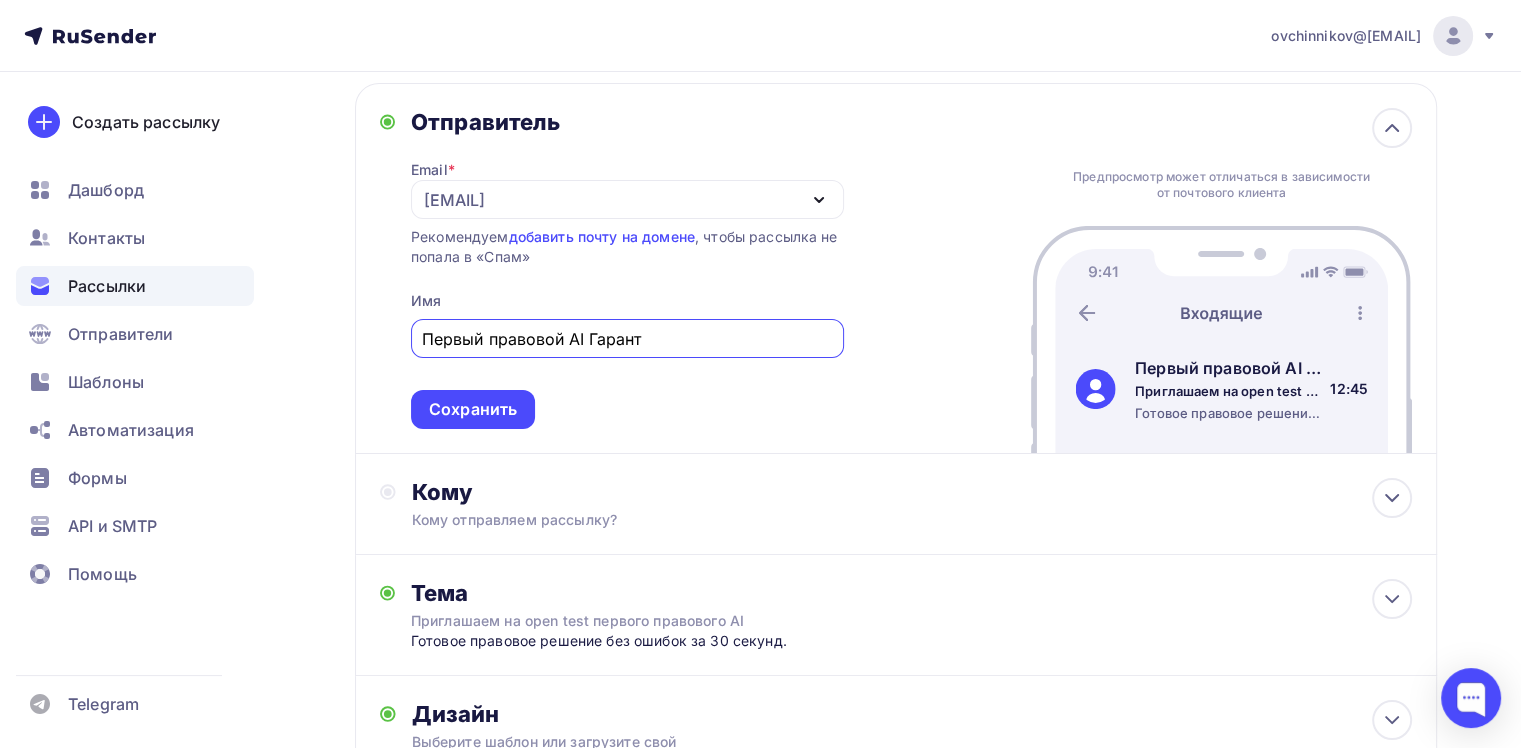 click on "Первый правовой AI Гарант" at bounding box center [627, 339] 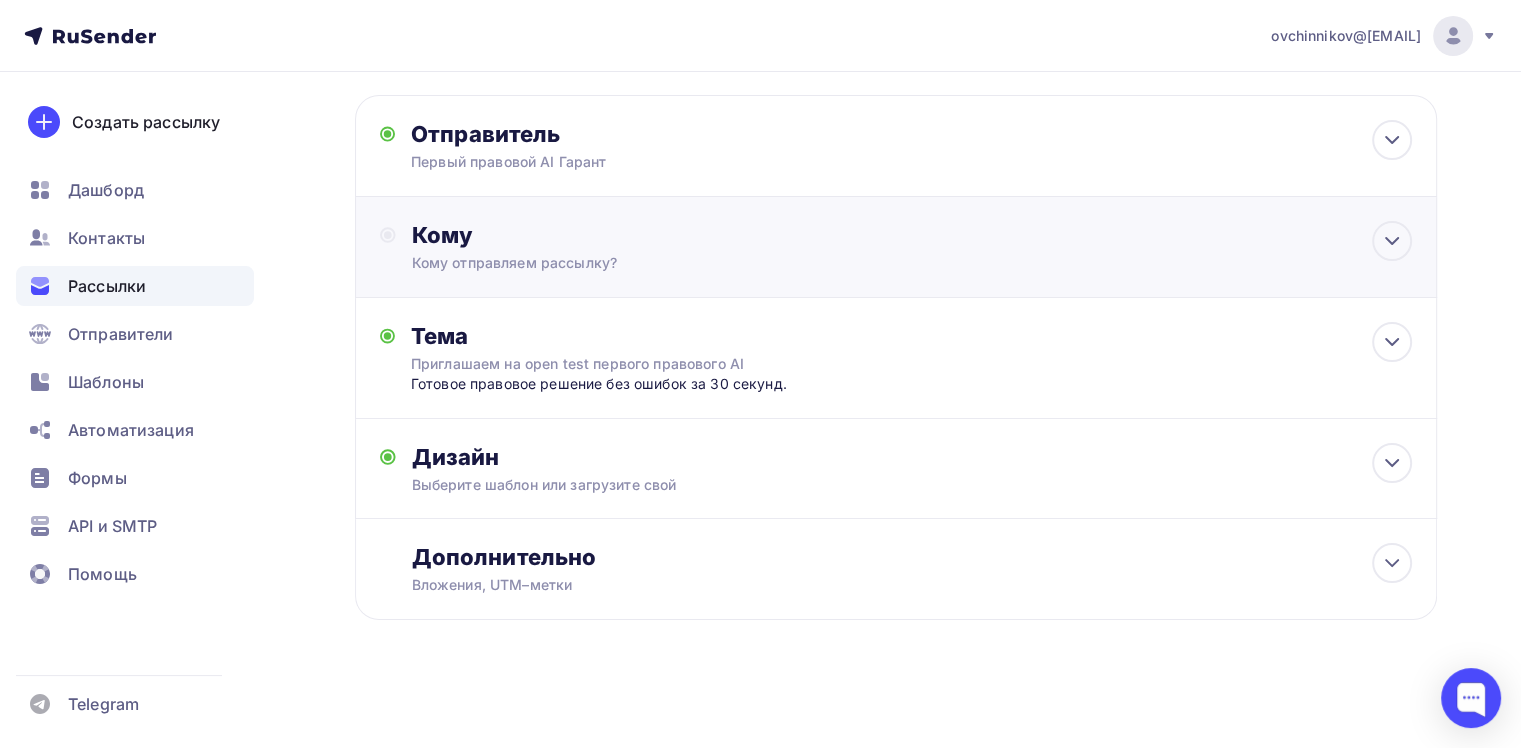 click on "Кому
Кому отправляем рассылку?
Списки получателей
Выберите список
Все списки
id
валид2
(30 121)
#24137
Добавить список
Добавить сегментацию
Получателей:
0
Сохранить" at bounding box center [627, 146] 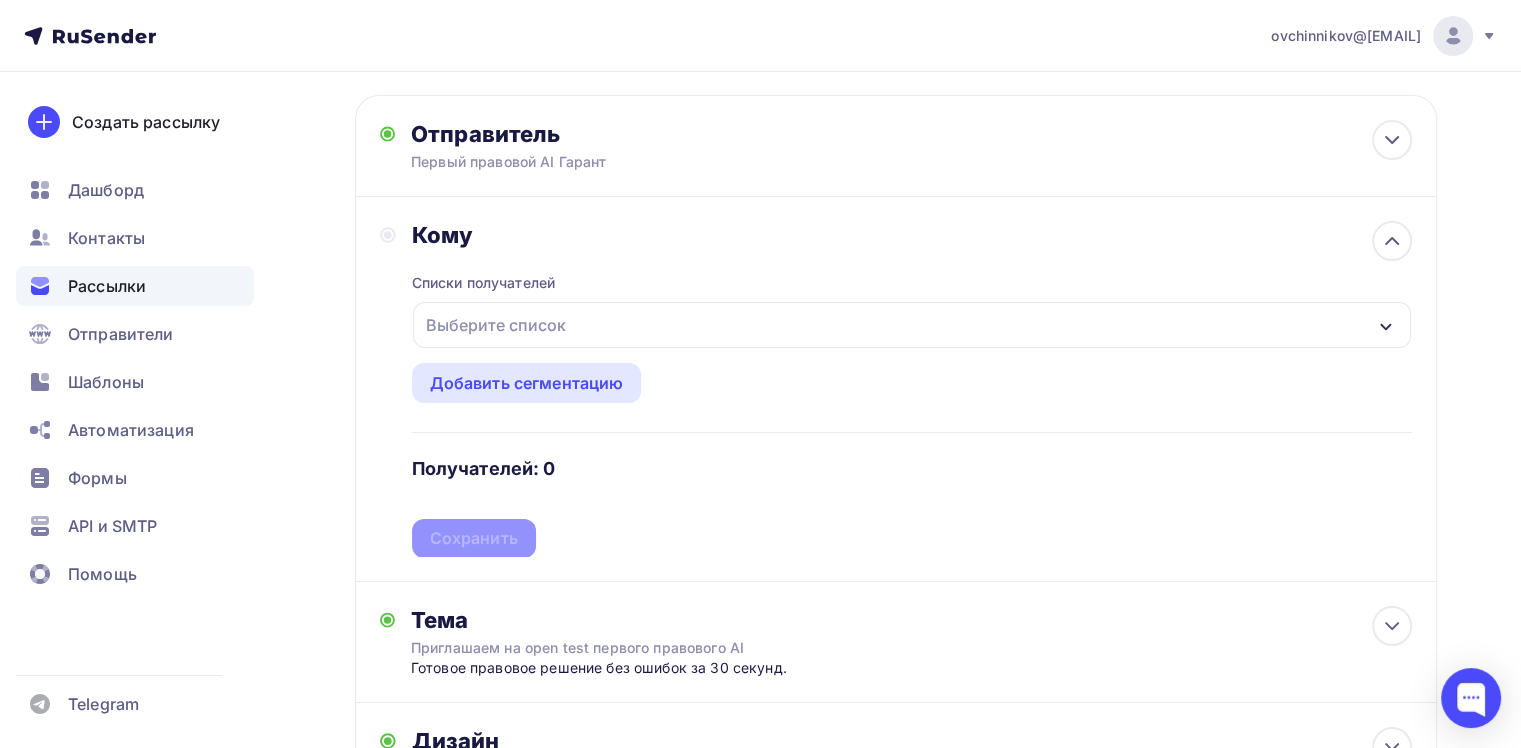scroll, scrollTop: 100, scrollLeft: 0, axis: vertical 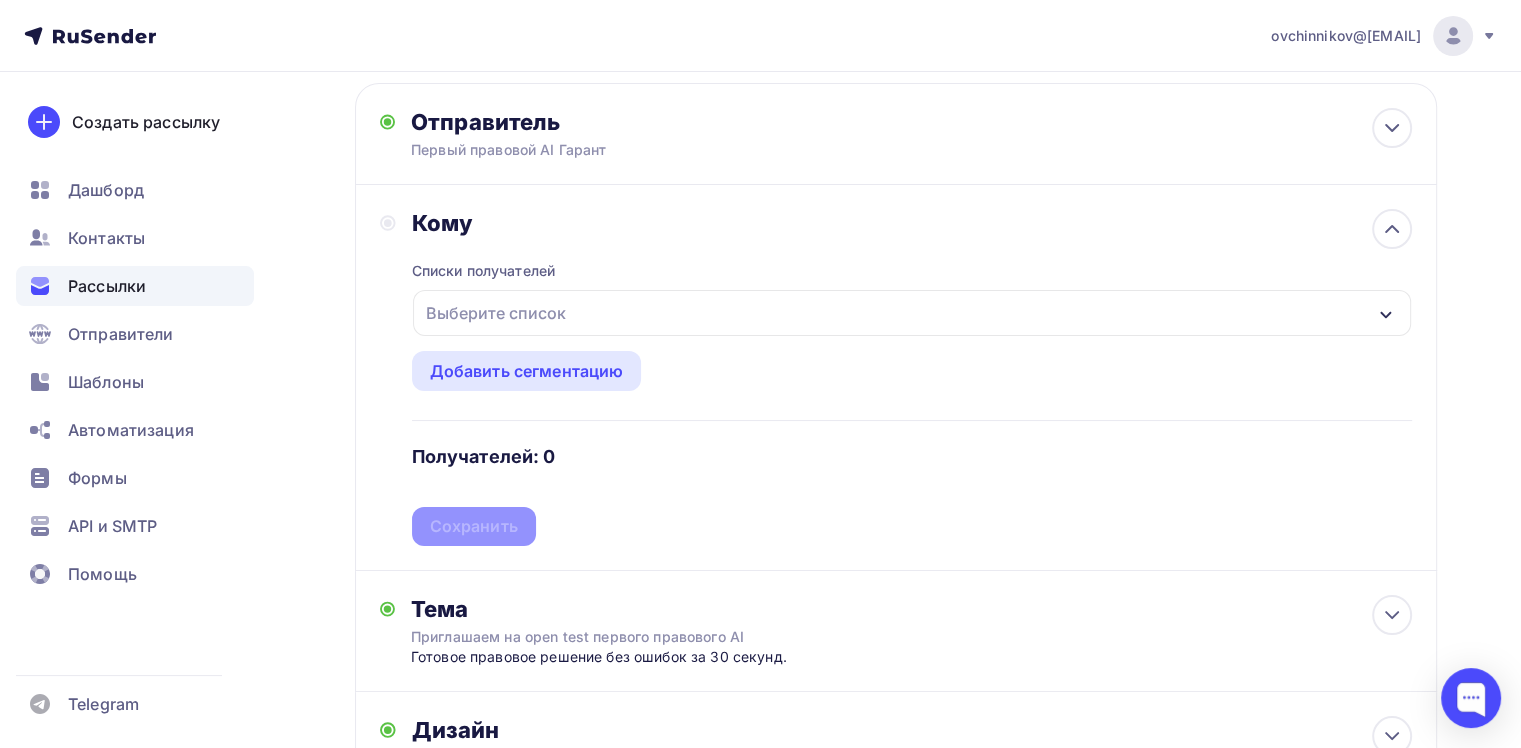 click on "Выберите список" at bounding box center (496, 313) 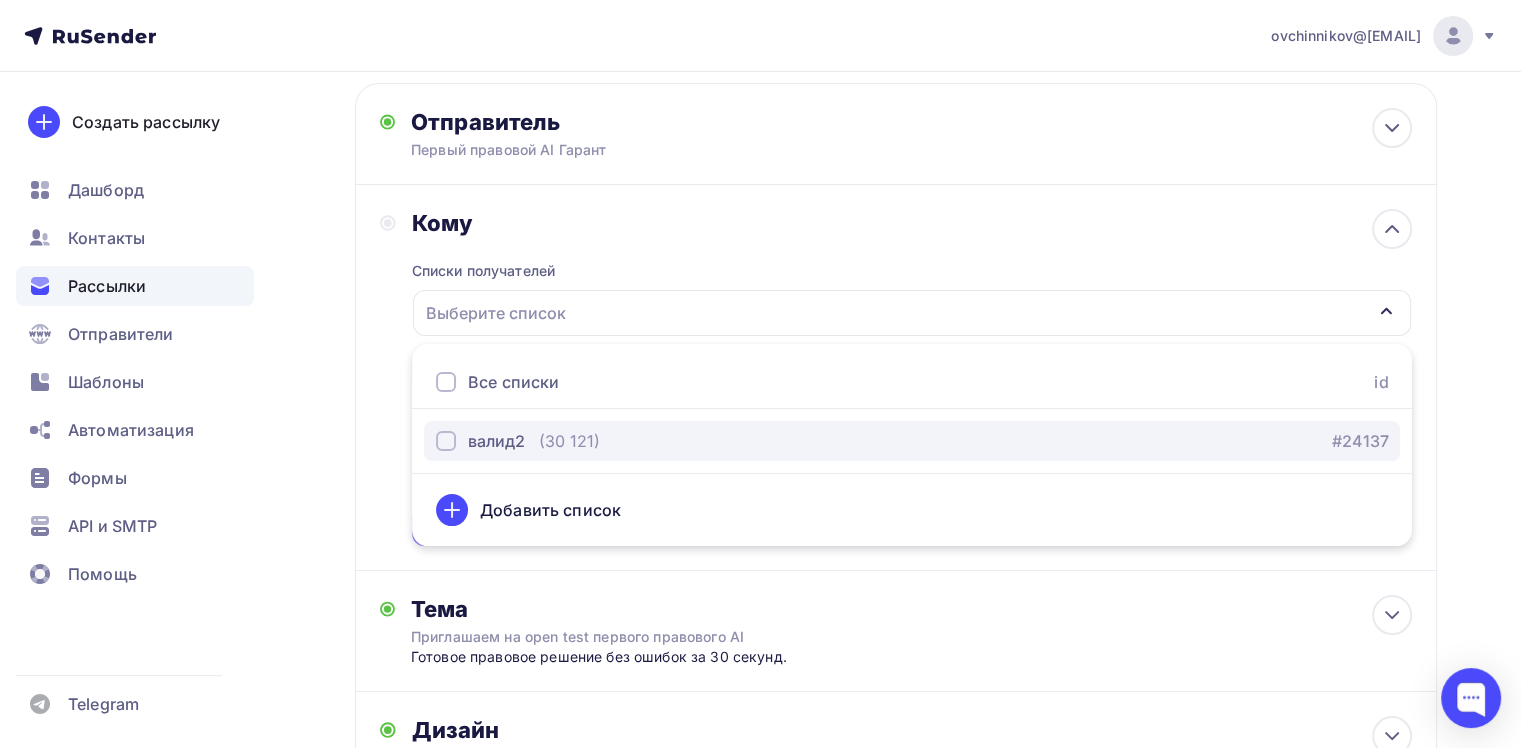 click on "валид2" at bounding box center [496, 441] 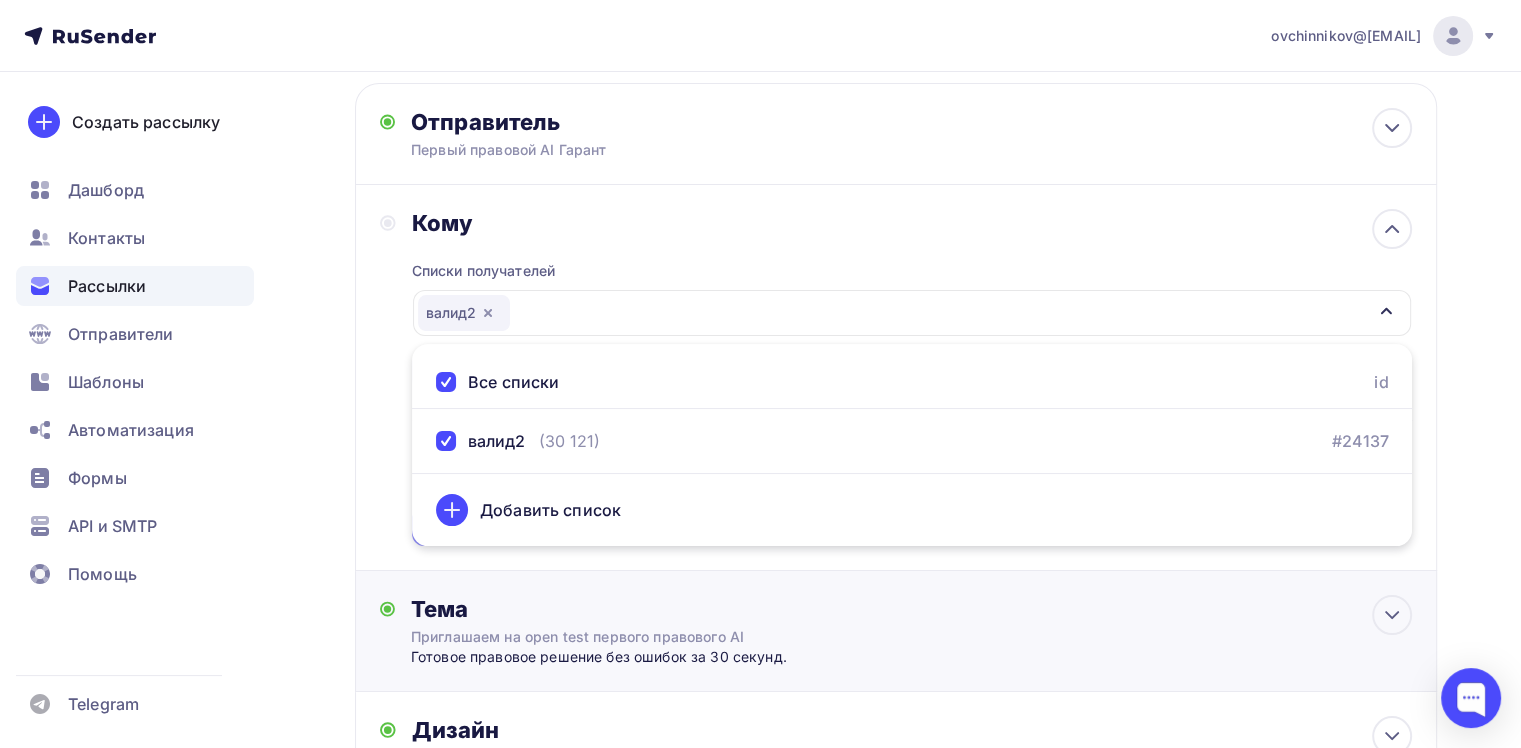 click on "Тема
Приглашаем на open test первого правового AI
Готовое правовое решение без ошибок за 30 секунд.
Тема  *           Приглашаем на open test первого правового AI
Рекомендуем использовать не более 150 символов
Прехедер     Готовое правовое решение без ошибок за 30 секунд.           Сохранить
Предпросмотр может отличаться  в зависимости от почтового клиента
Первый правовой AI Гарант
Приглашаем на open test первого правового AI
12:45" at bounding box center [896, 631] 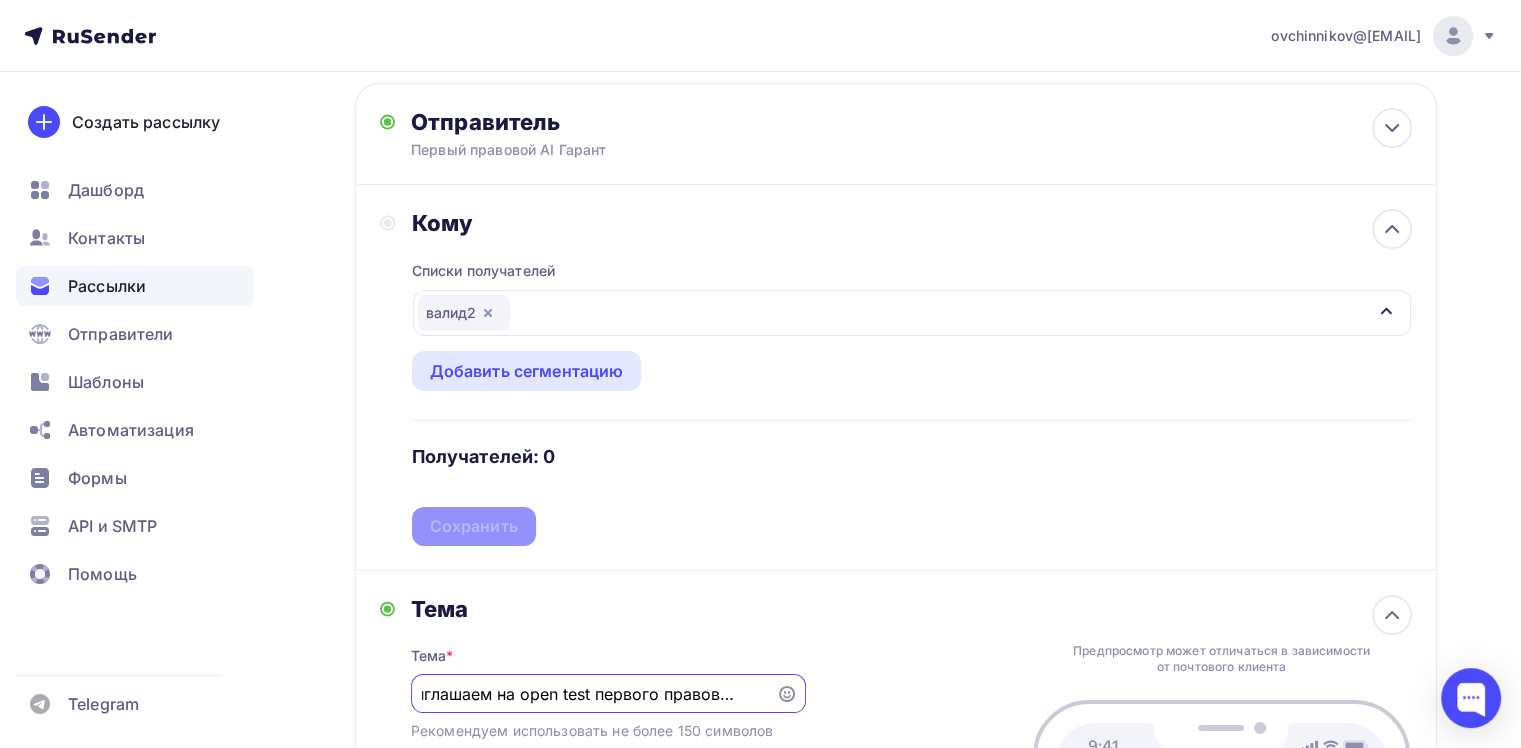 scroll, scrollTop: 0, scrollLeft: 0, axis: both 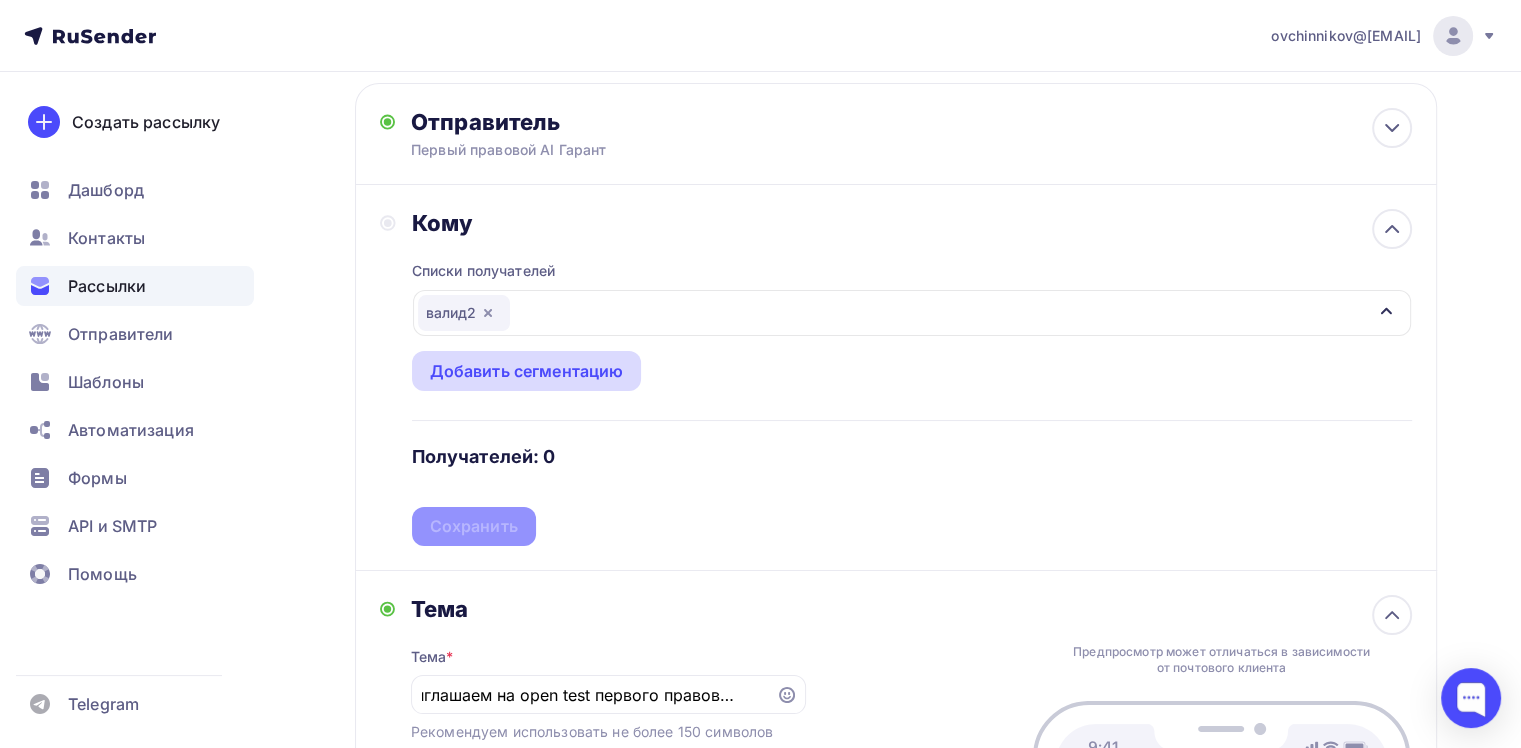 click on "Добавить сегментацию" at bounding box center (527, 371) 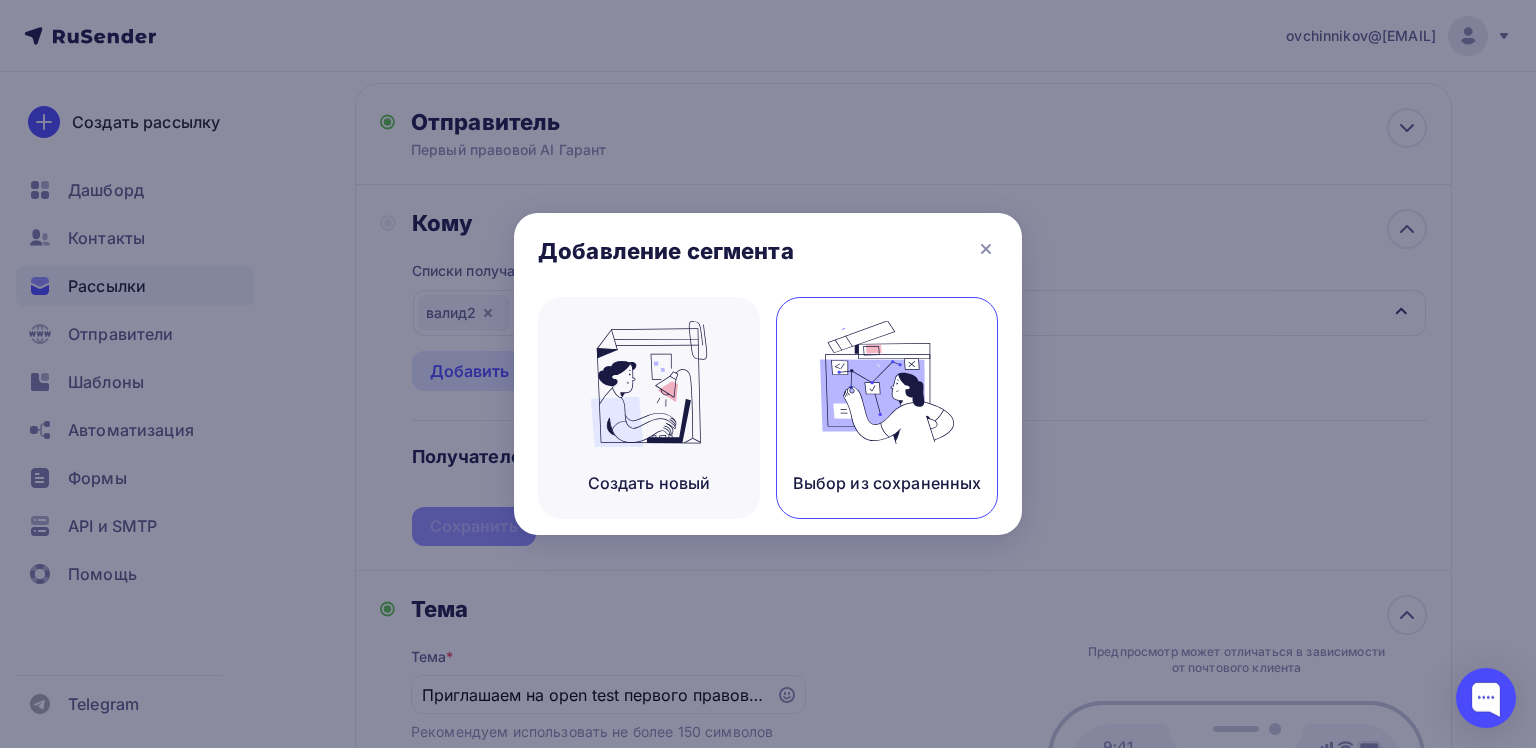 click at bounding box center [649, 384] 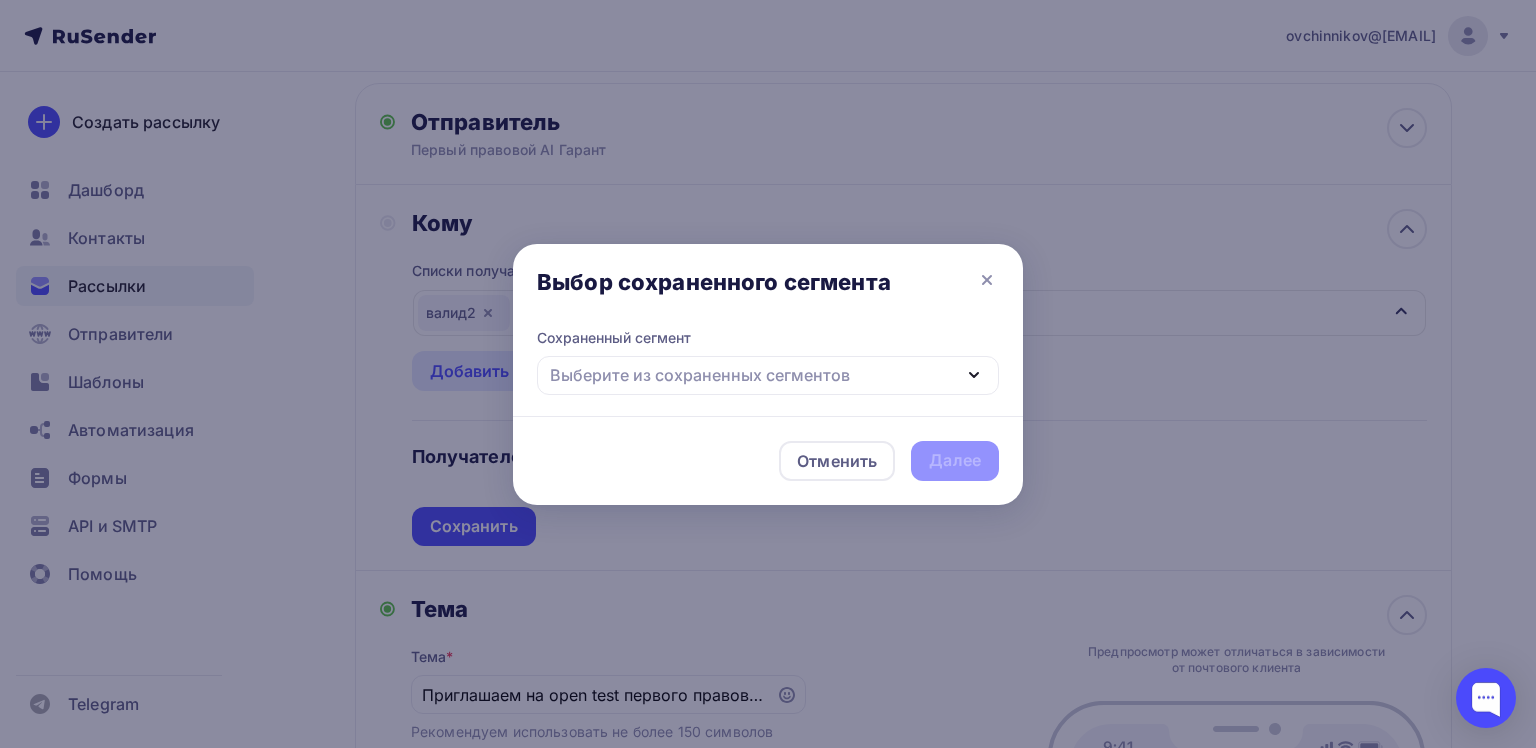 click on "Выберите из сохраненных сегментов" at bounding box center (700, 375) 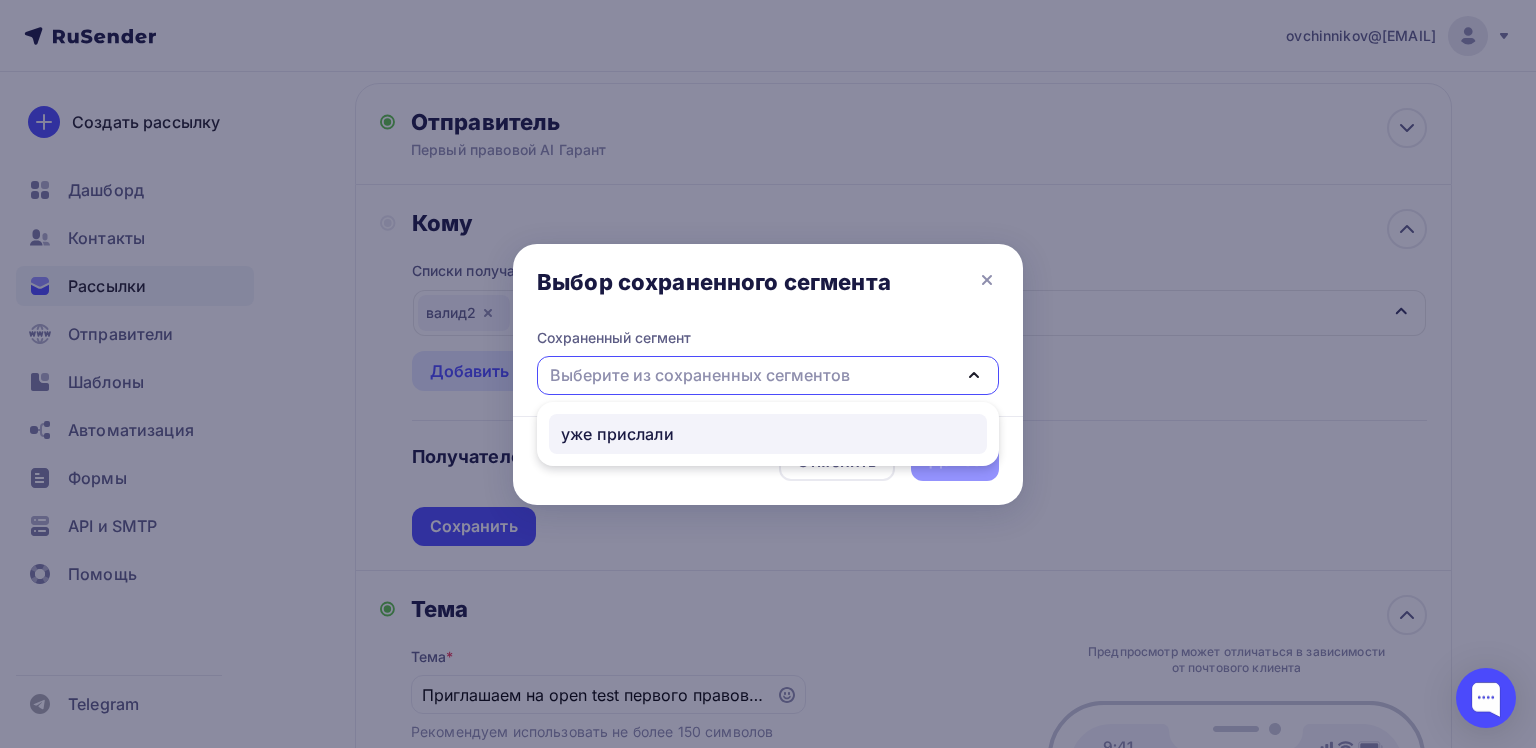 click on "уже прислали" at bounding box center [617, 434] 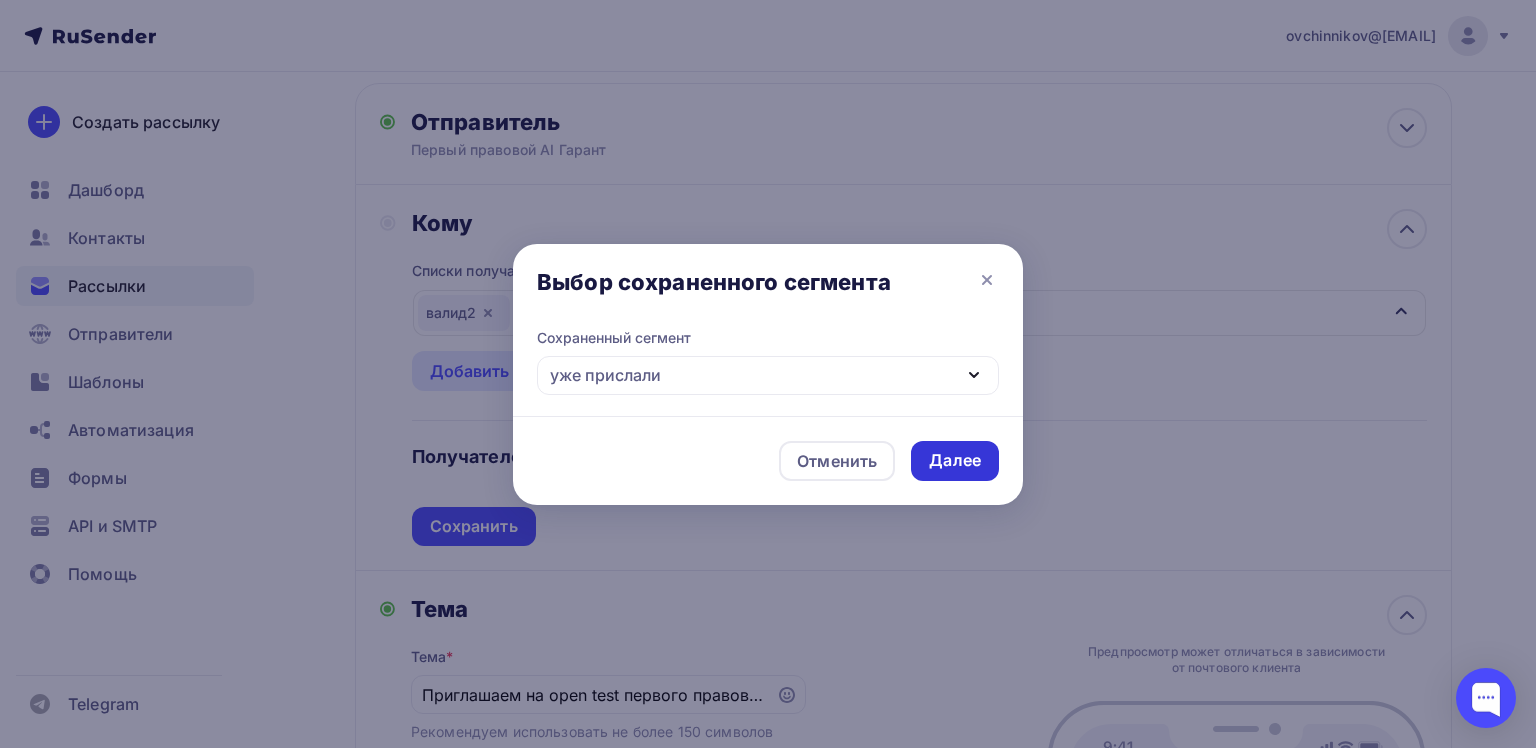 click on "Далее" at bounding box center [955, 460] 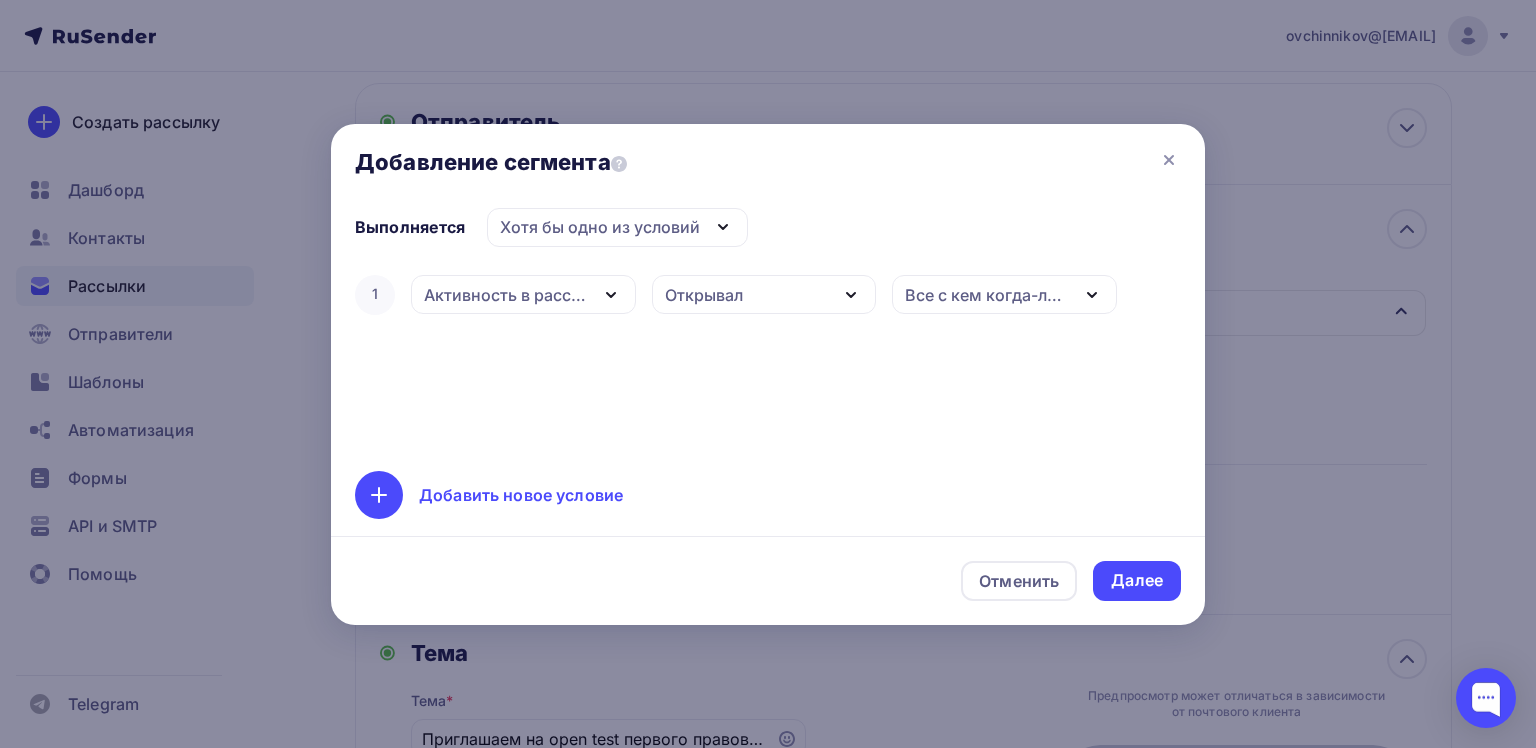 click on "Открывал" at bounding box center (764, 294) 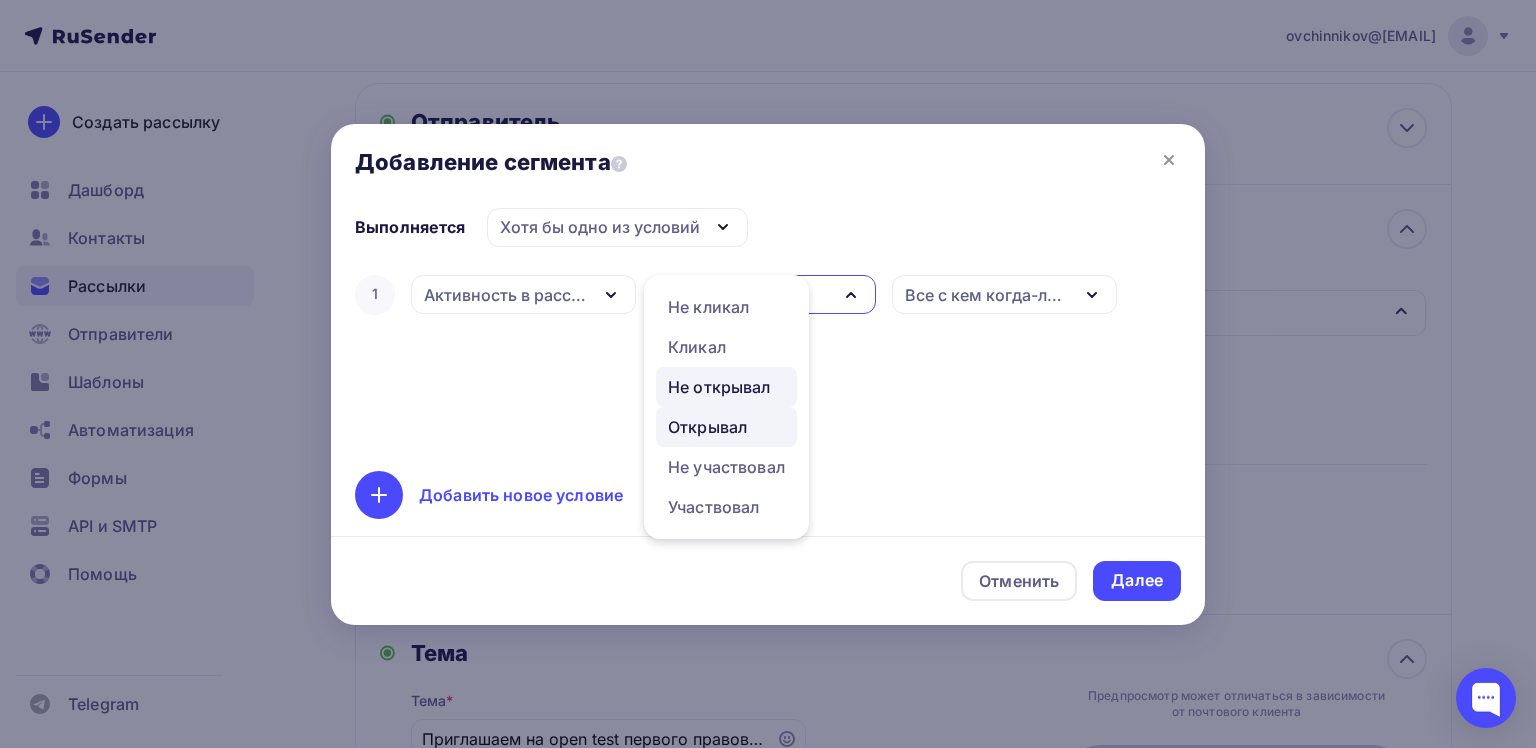 click on "Не открывал" at bounding box center (726, 307) 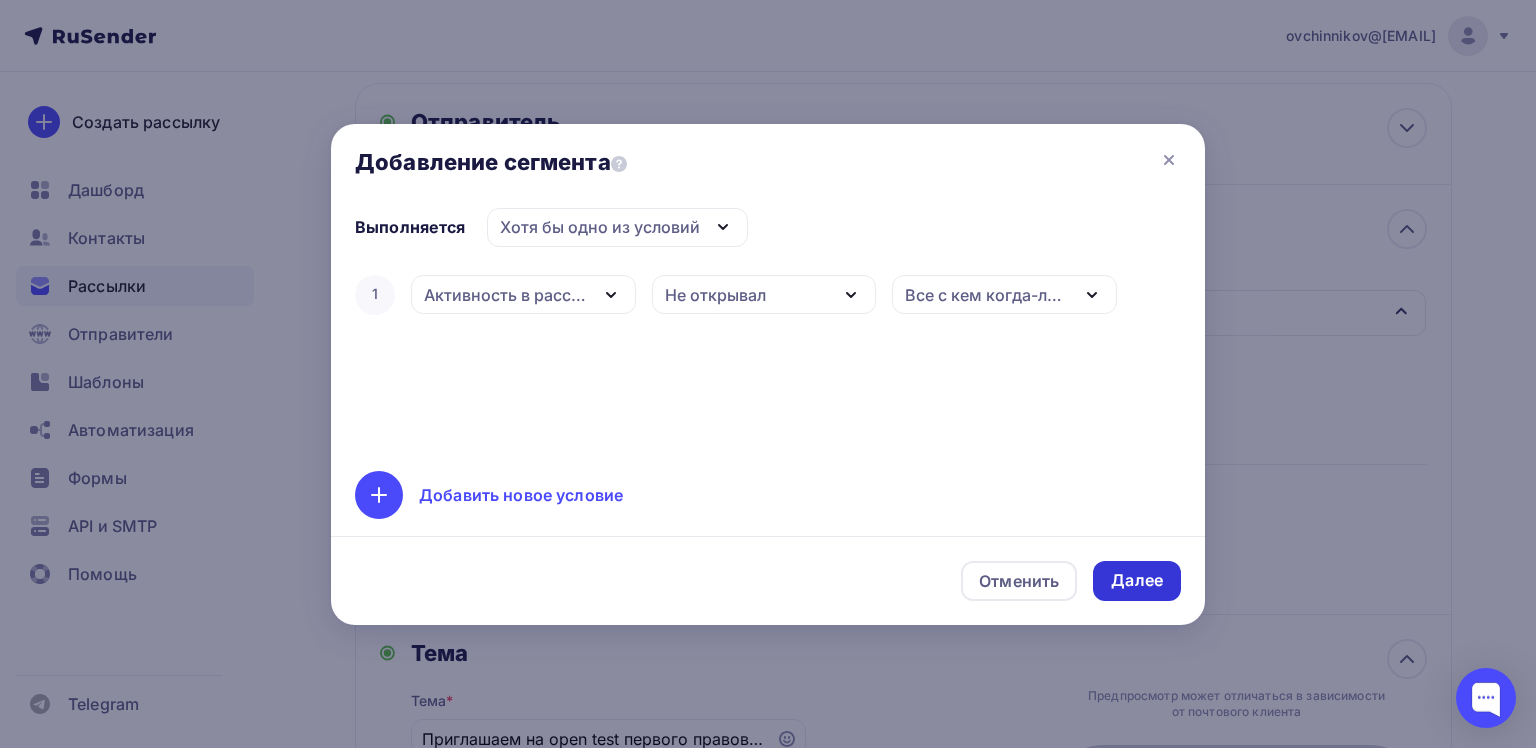 click on "Далее" at bounding box center [1137, 580] 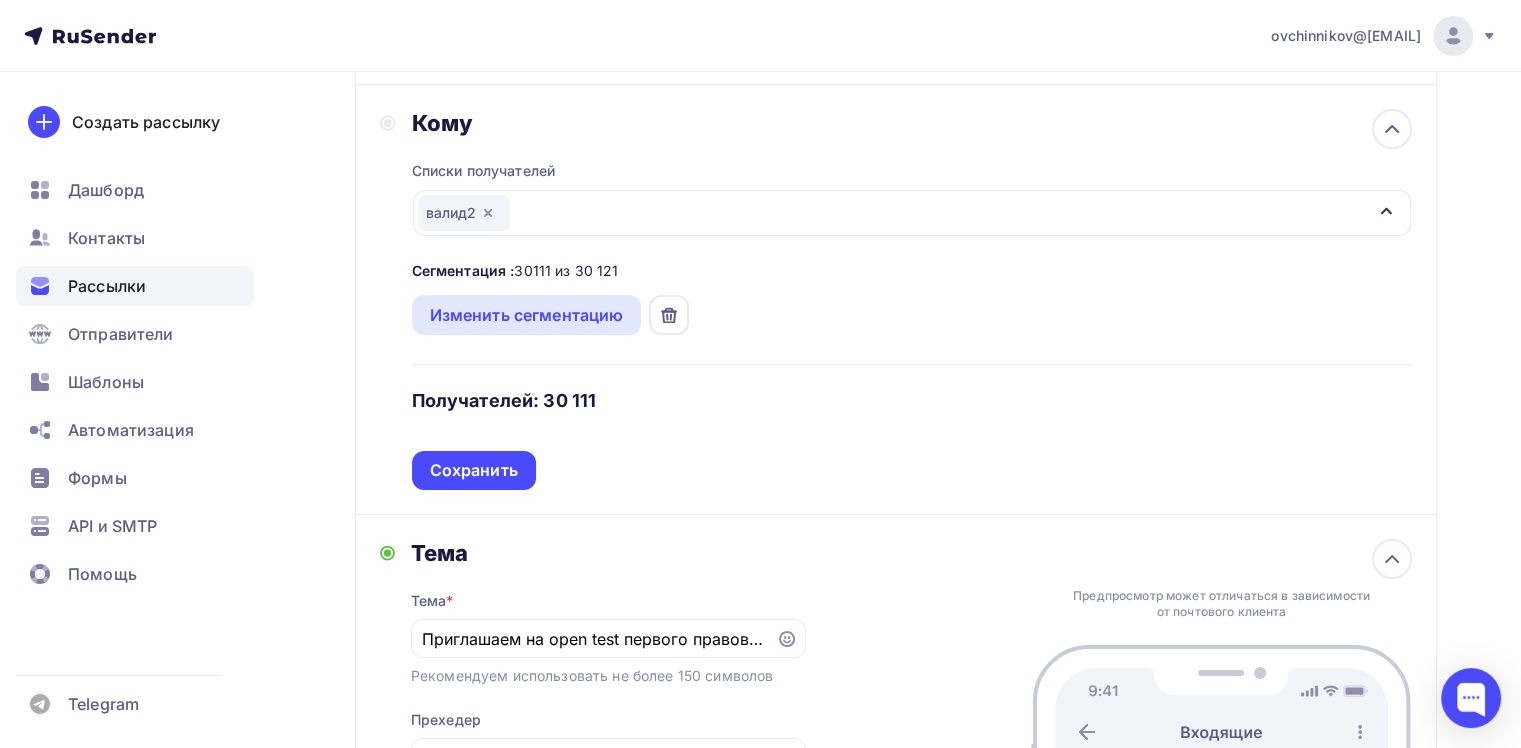 scroll, scrollTop: 400, scrollLeft: 0, axis: vertical 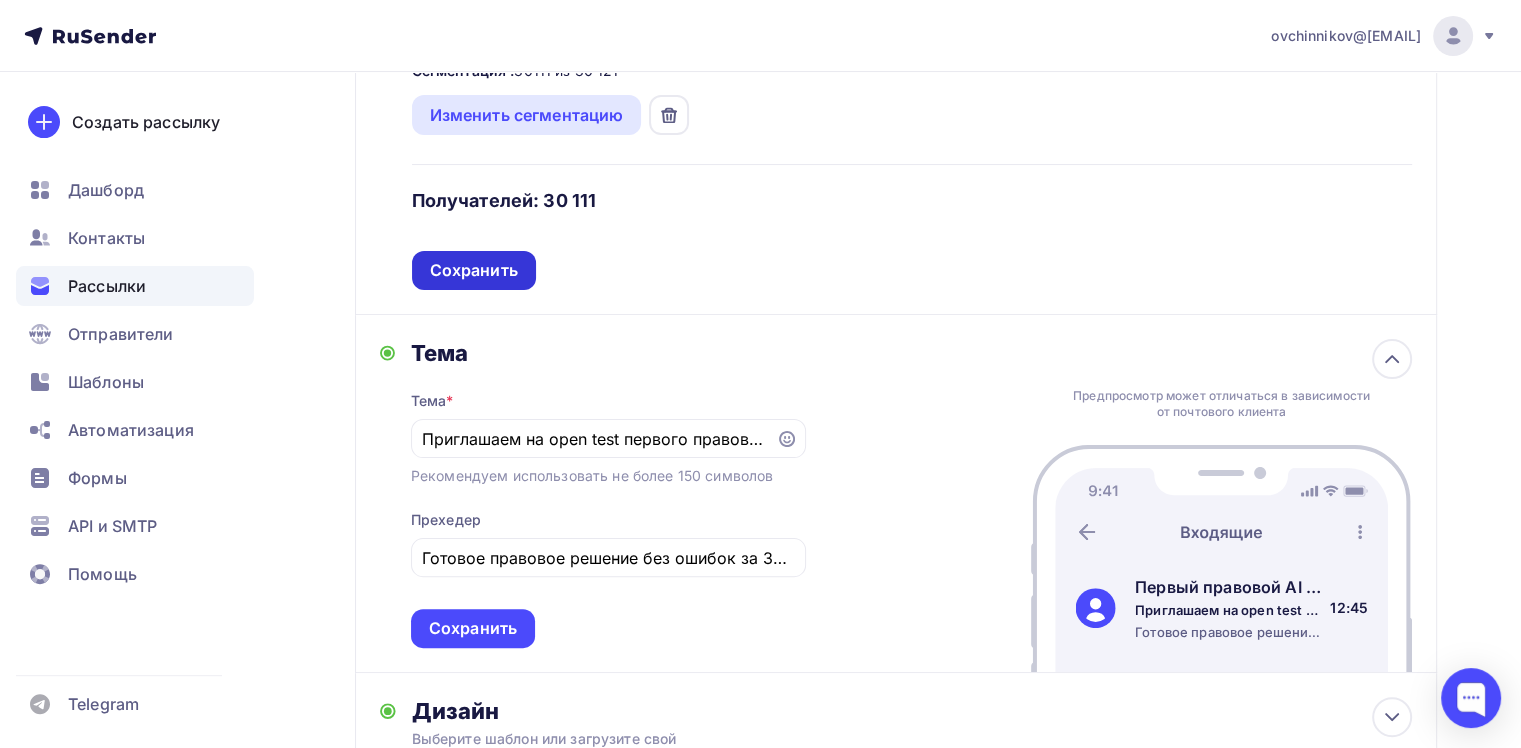 click on "Сохранить" at bounding box center (474, 270) 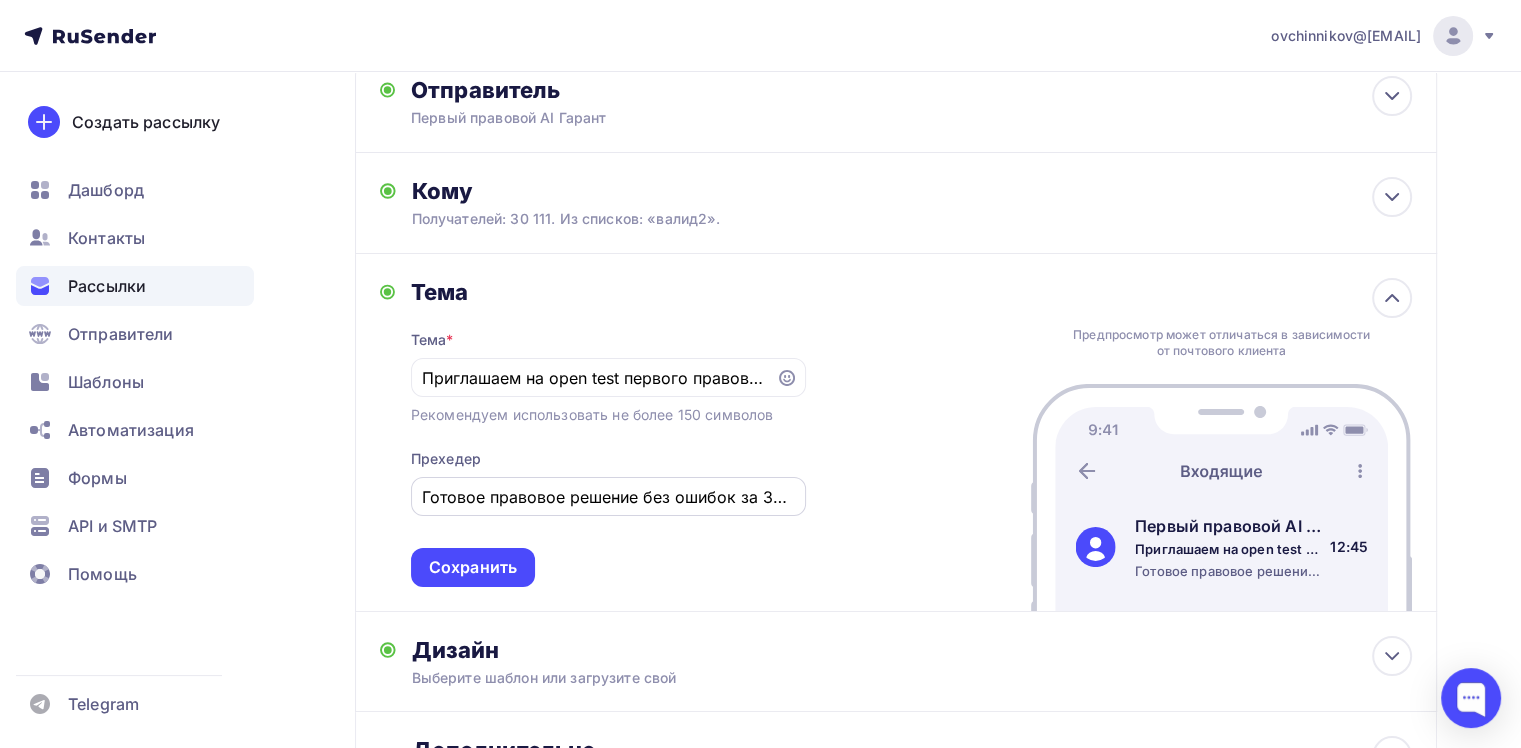 scroll, scrollTop: 124, scrollLeft: 0, axis: vertical 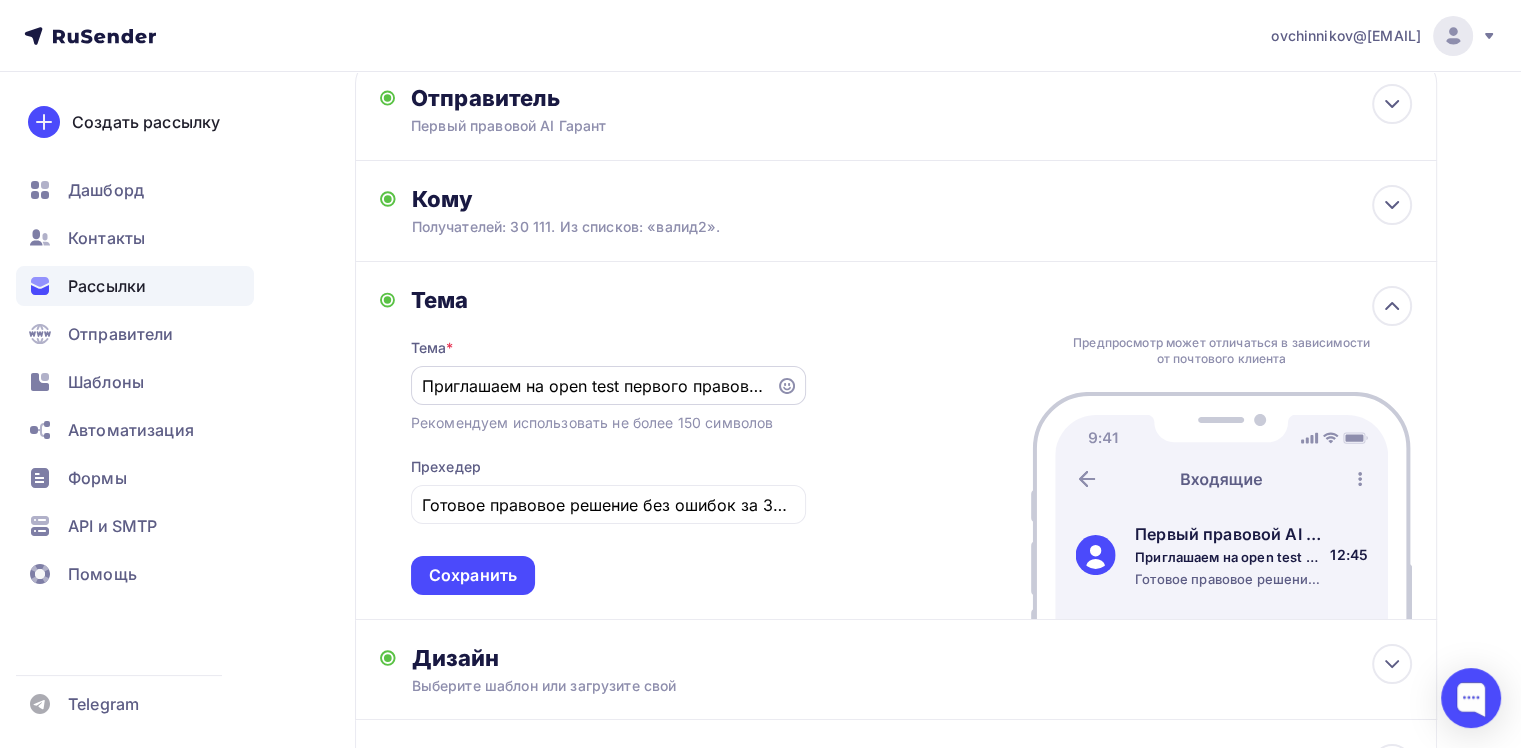 click on "Приглашаем на open test первого правового AI" at bounding box center [593, 386] 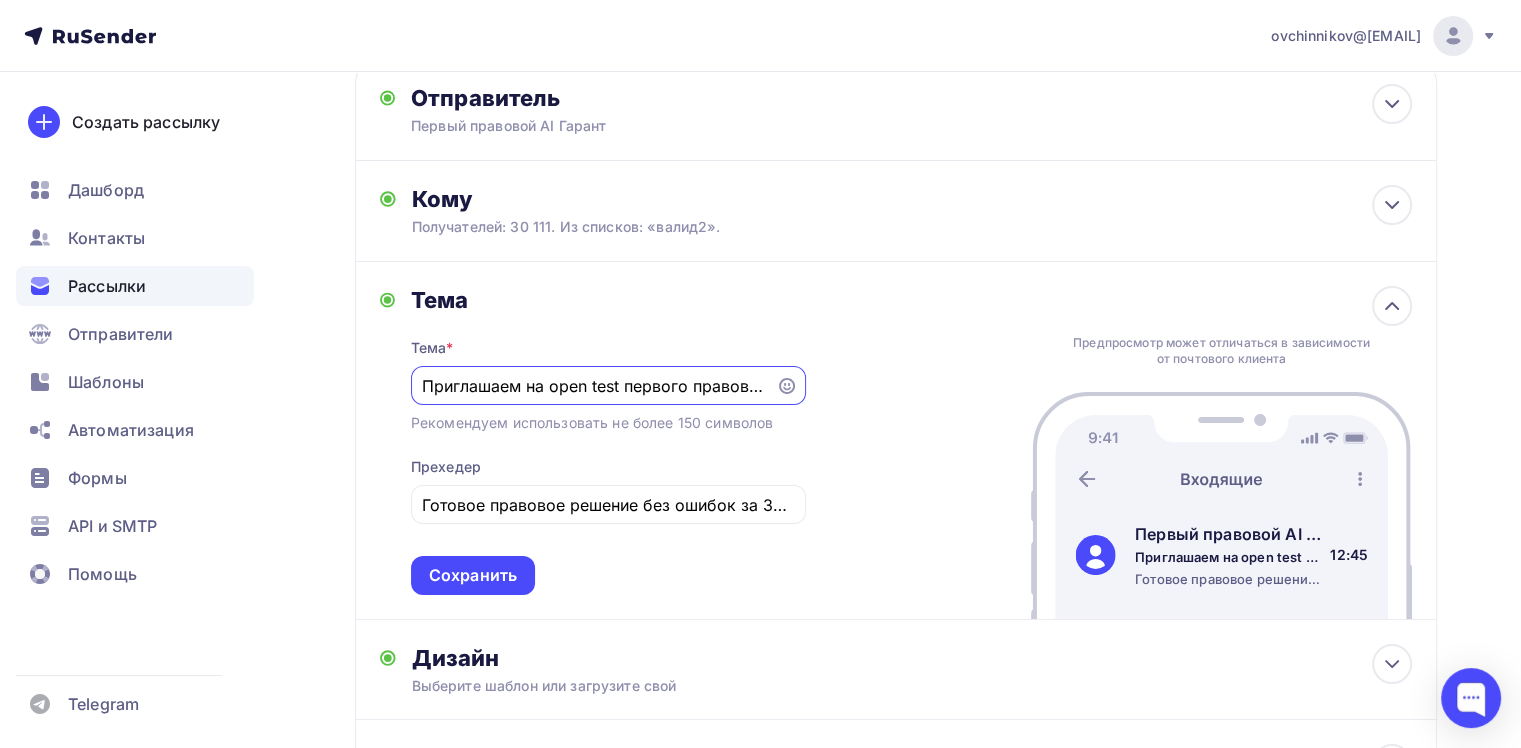 click on "Приглашаем на open test первого правового AI" at bounding box center [593, 386] 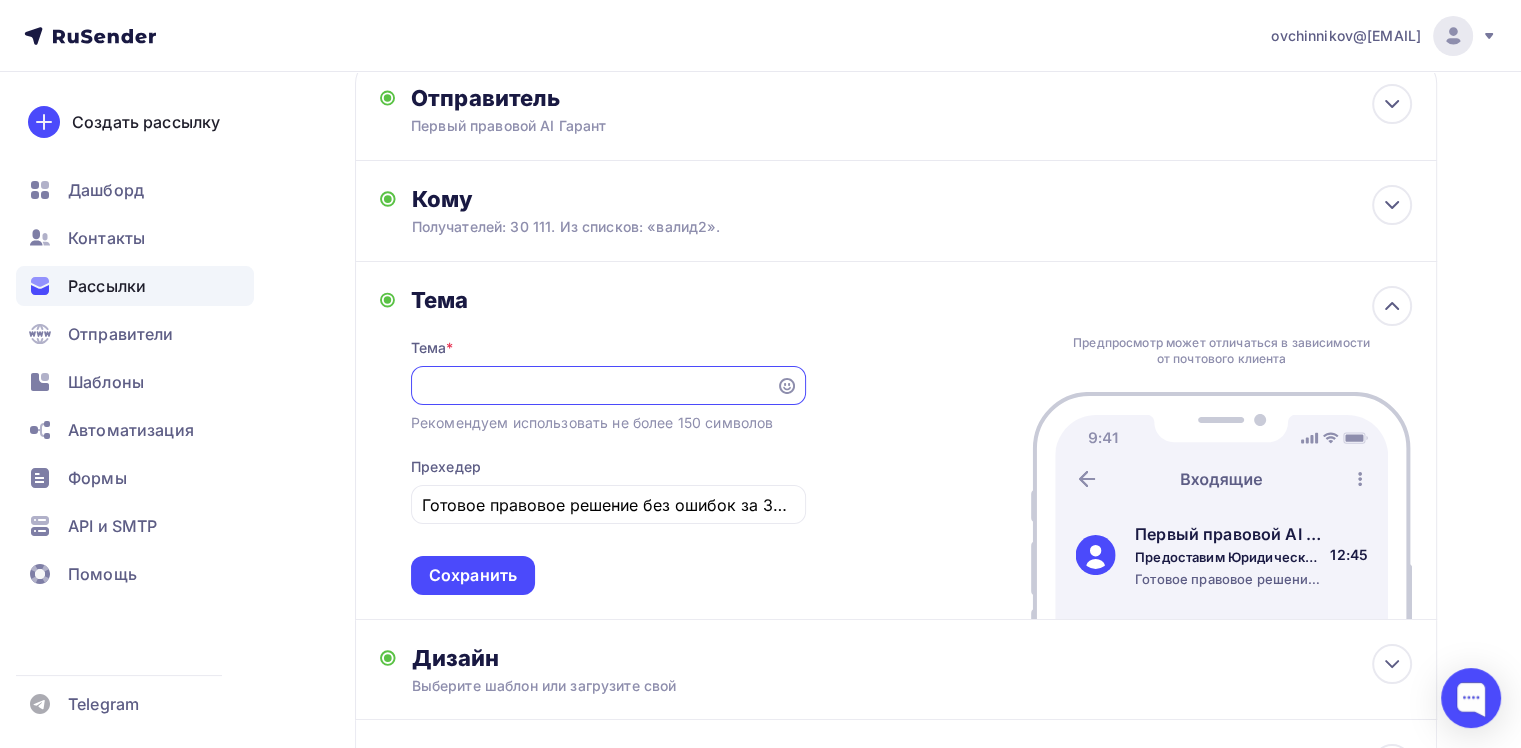 scroll, scrollTop: 0, scrollLeft: 792, axis: horizontal 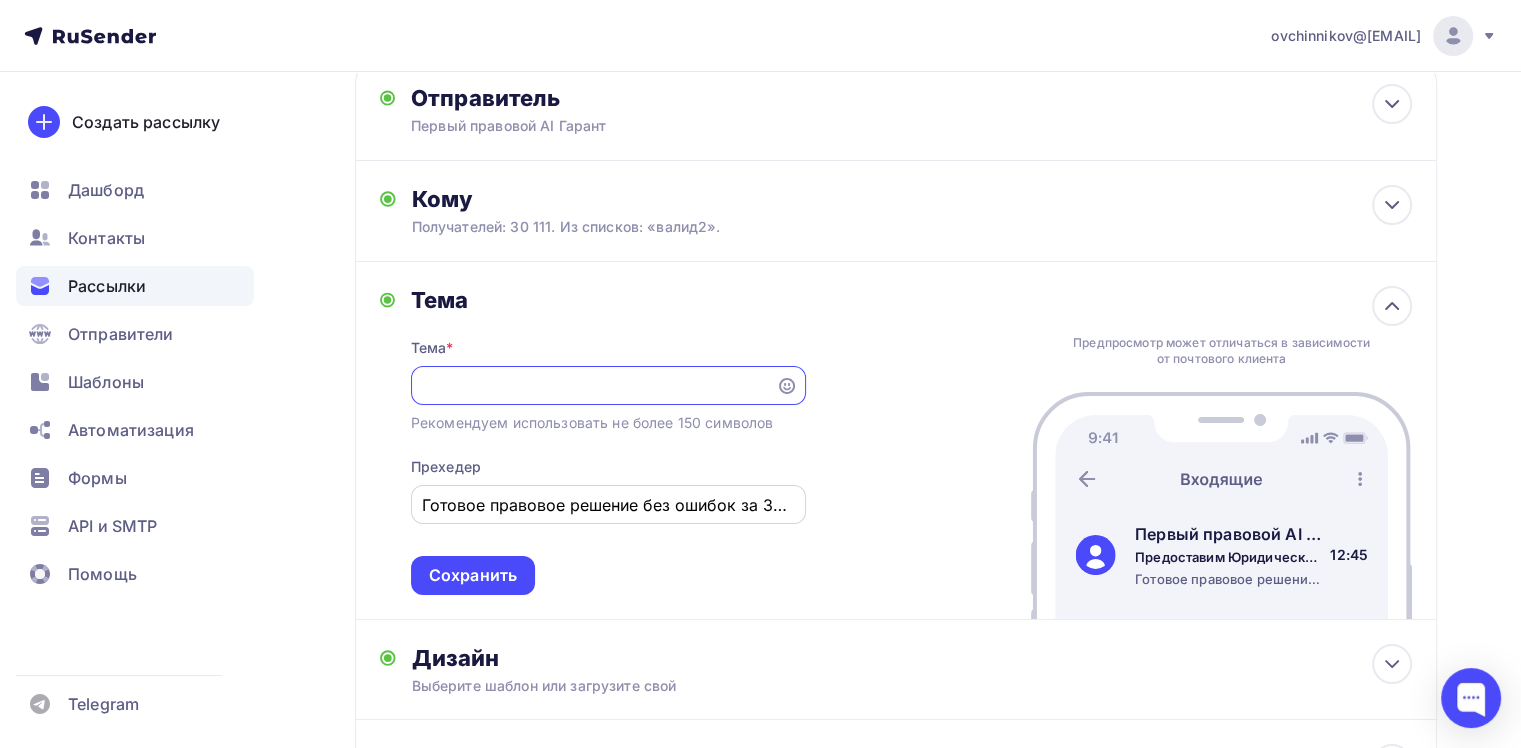 type on "Предоставим Юридическую консультацию или подготовим ответ на обращение за 1 минуту с помощью правового искусственного интеллекта." 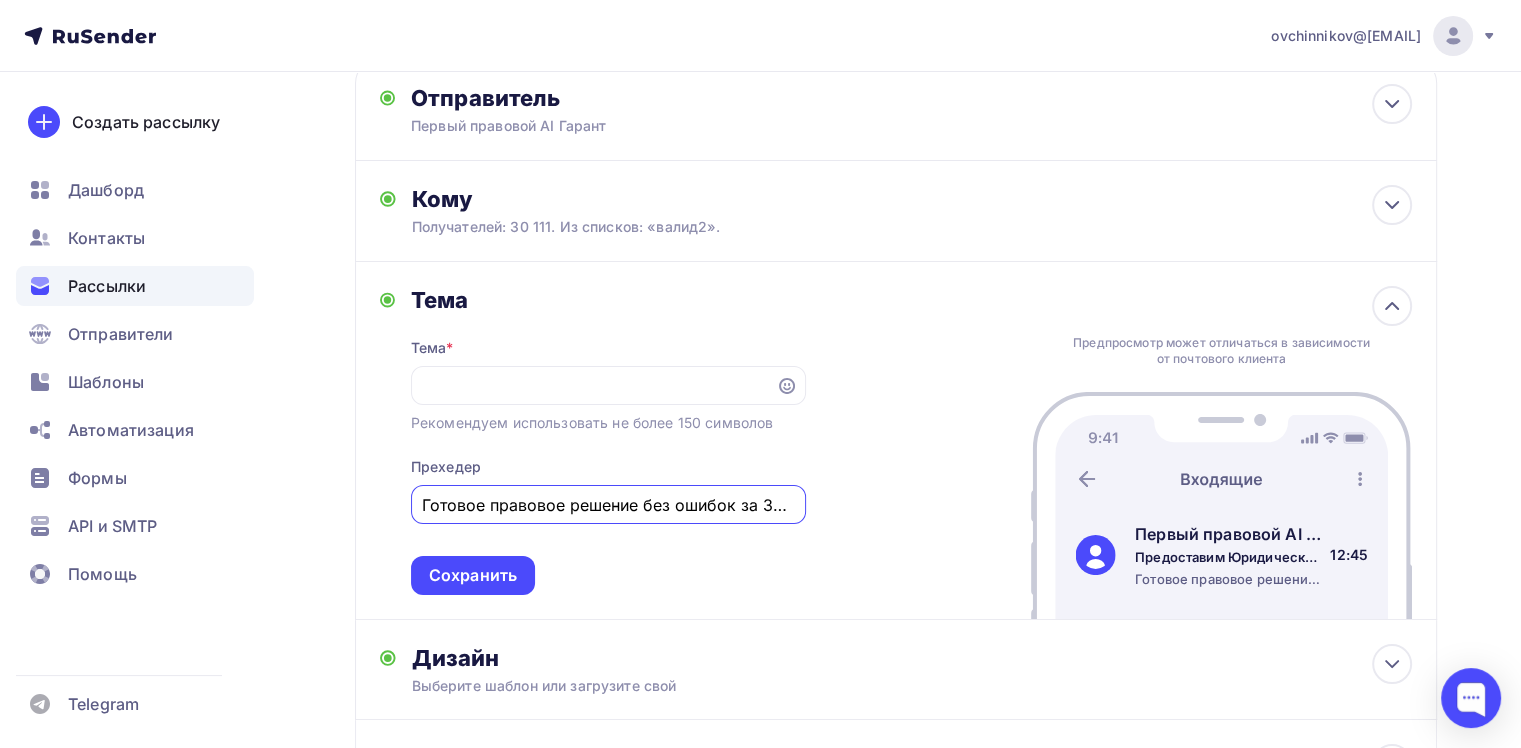 click on "Готовое правовое решение без ошибок за 30 секунд." at bounding box center (608, 505) 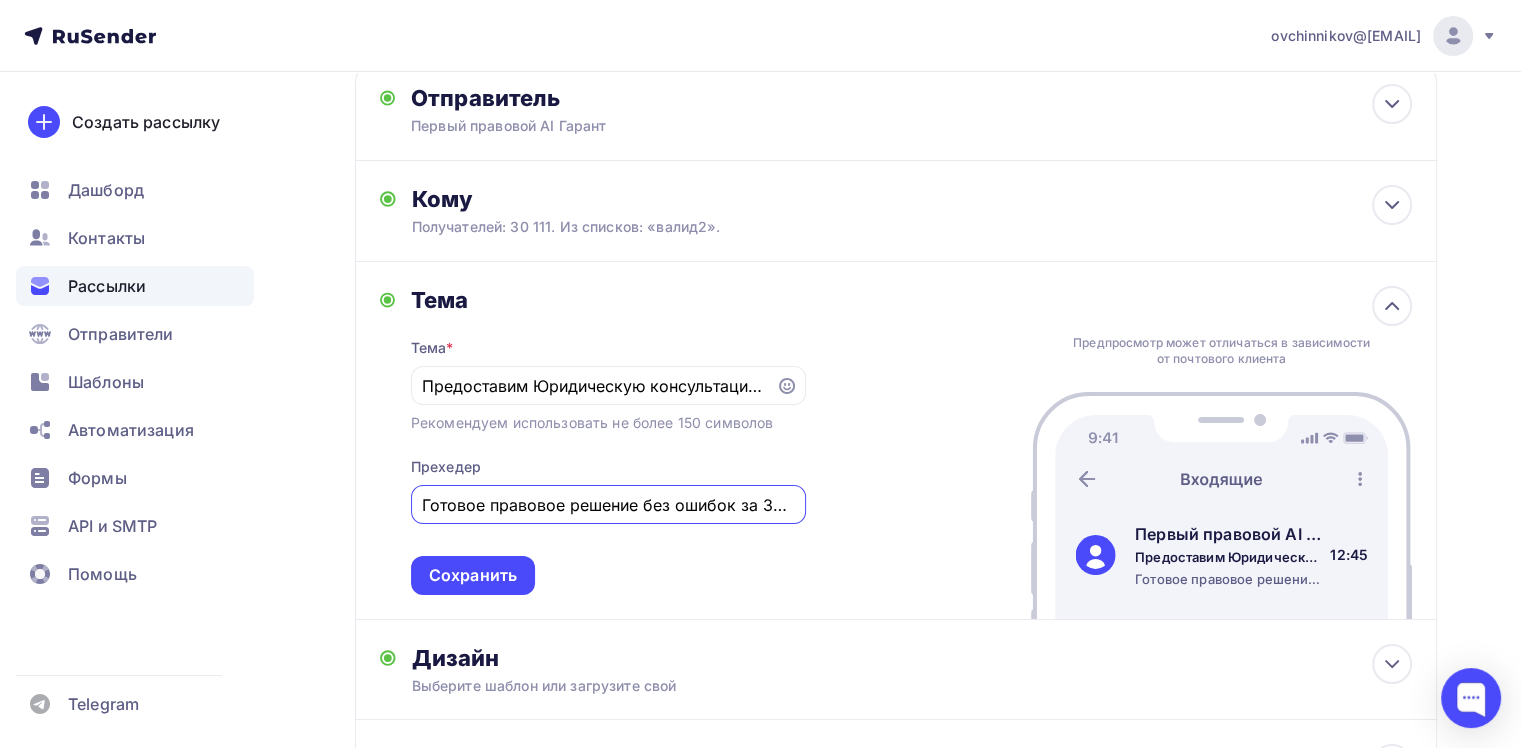 click on "Готовое правовое решение без ошибок за 30 секунд." at bounding box center [608, 505] 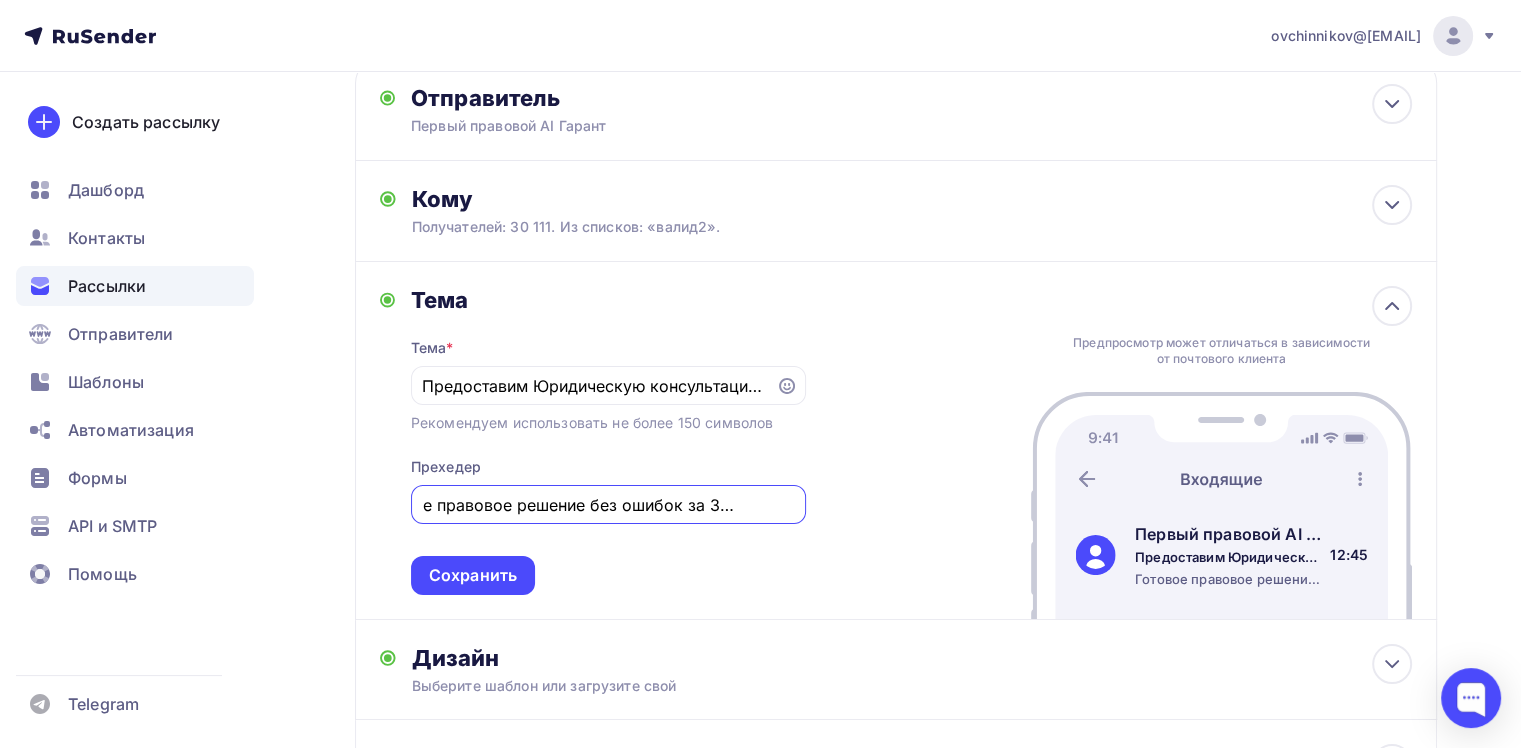 drag, startPoint x: 760, startPoint y: 501, endPoint x: 815, endPoint y: 511, distance: 55.9017 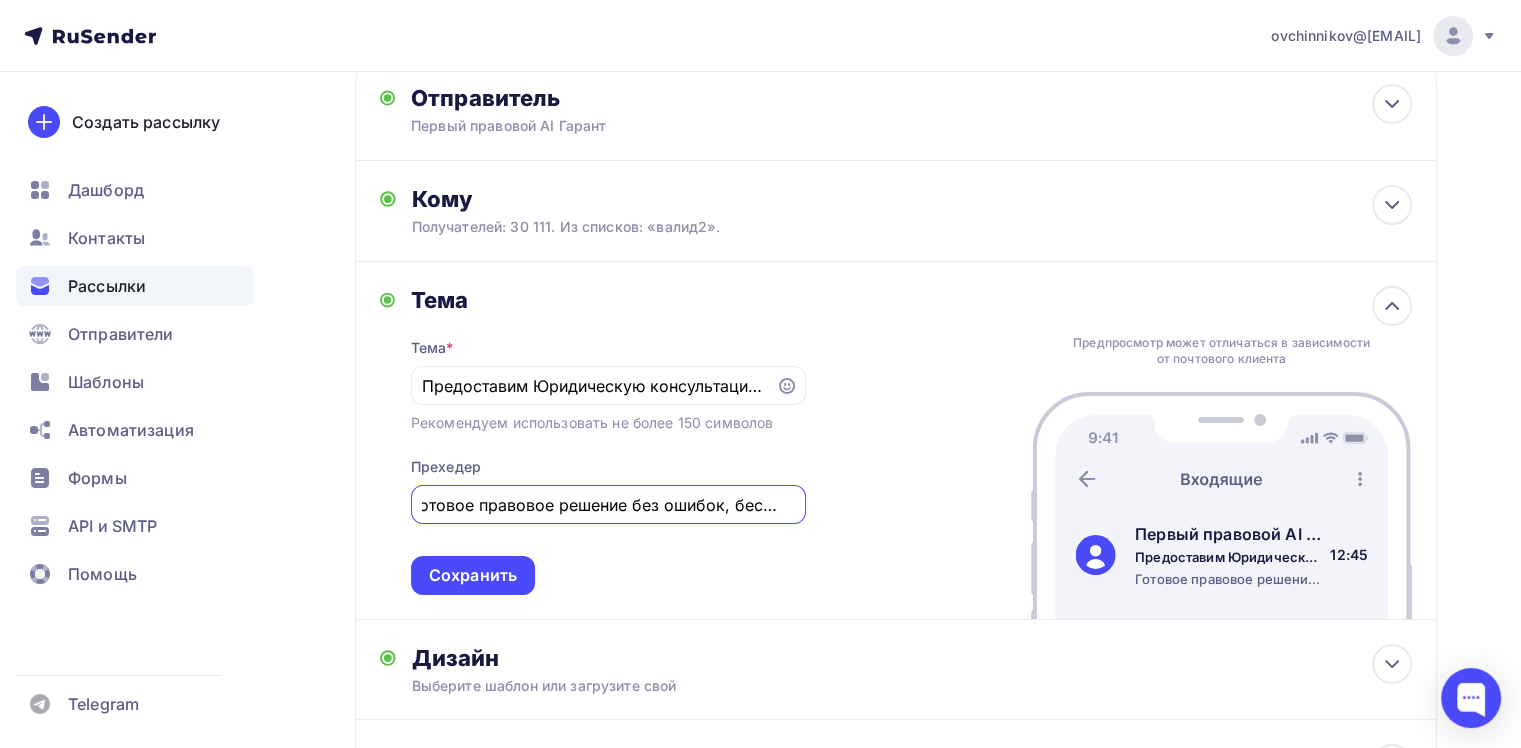 scroll, scrollTop: 0, scrollLeft: 30, axis: horizontal 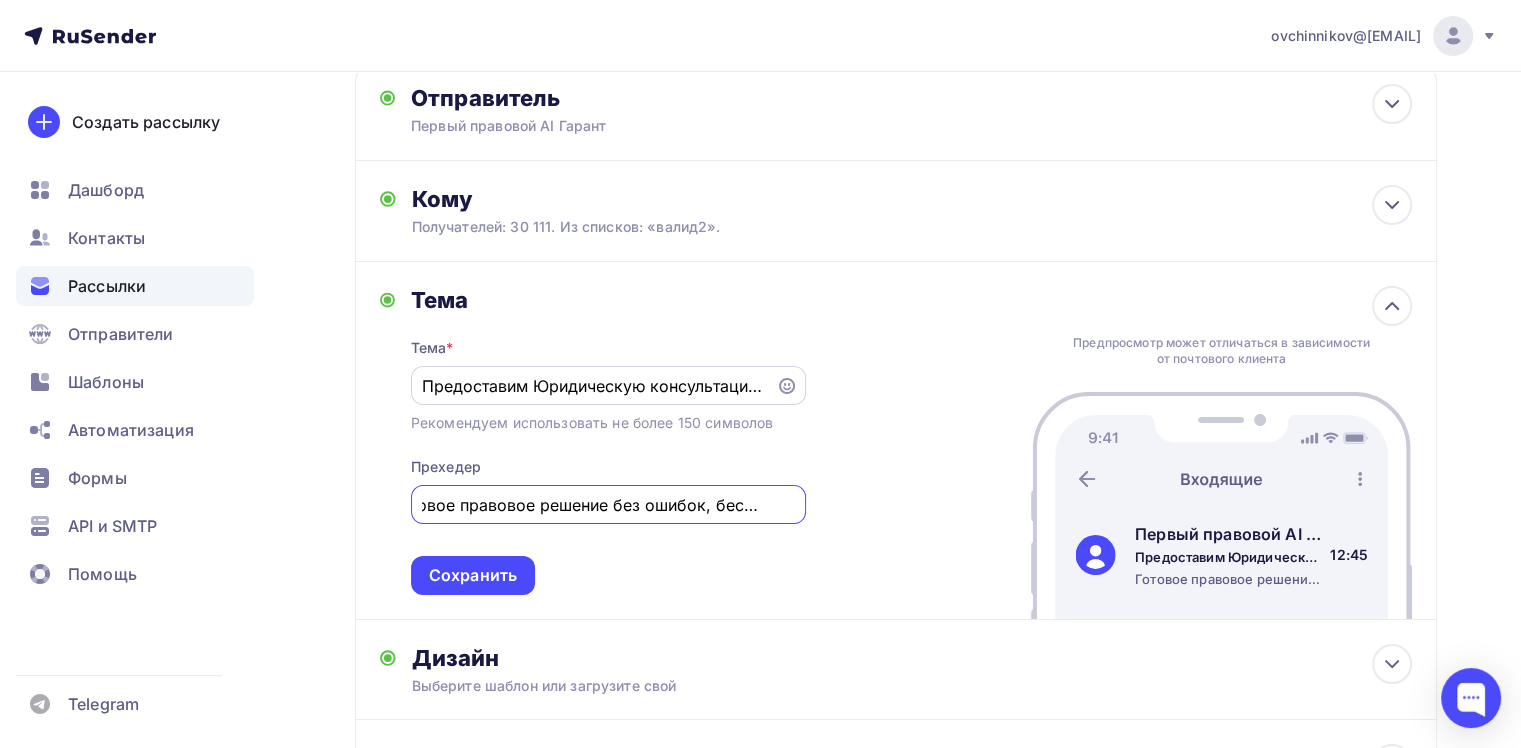 type on "Готовое правовое решение без ошибок, бесплатно" 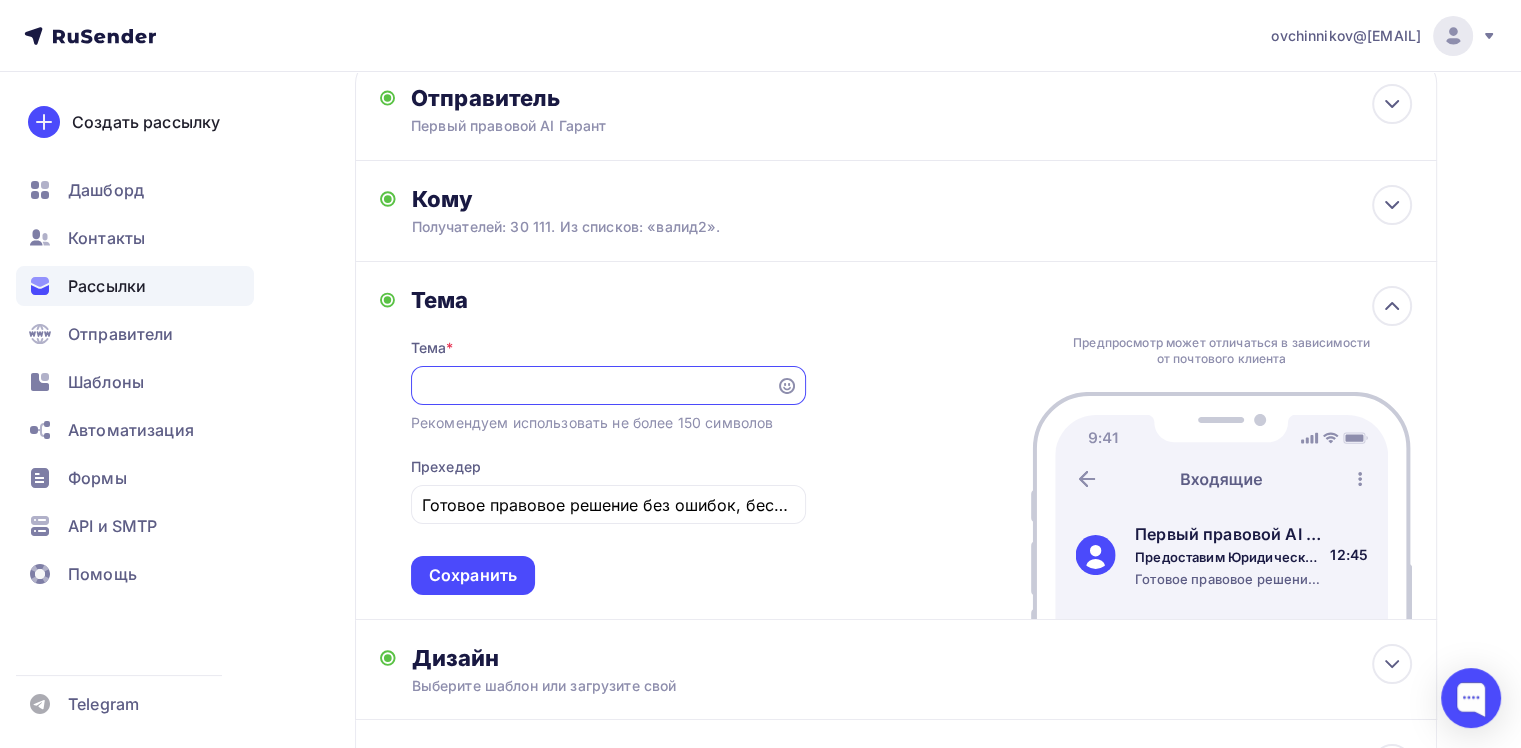 scroll, scrollTop: 0, scrollLeft: 394, axis: horizontal 